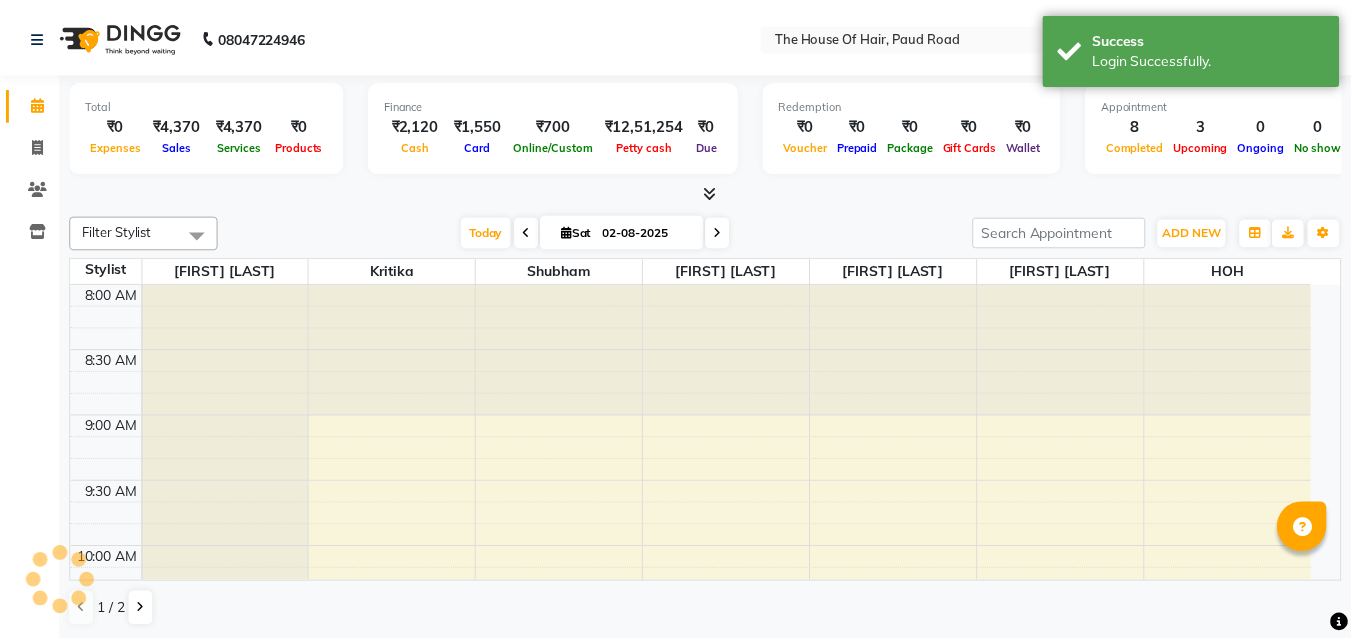 scroll, scrollTop: 0, scrollLeft: 0, axis: both 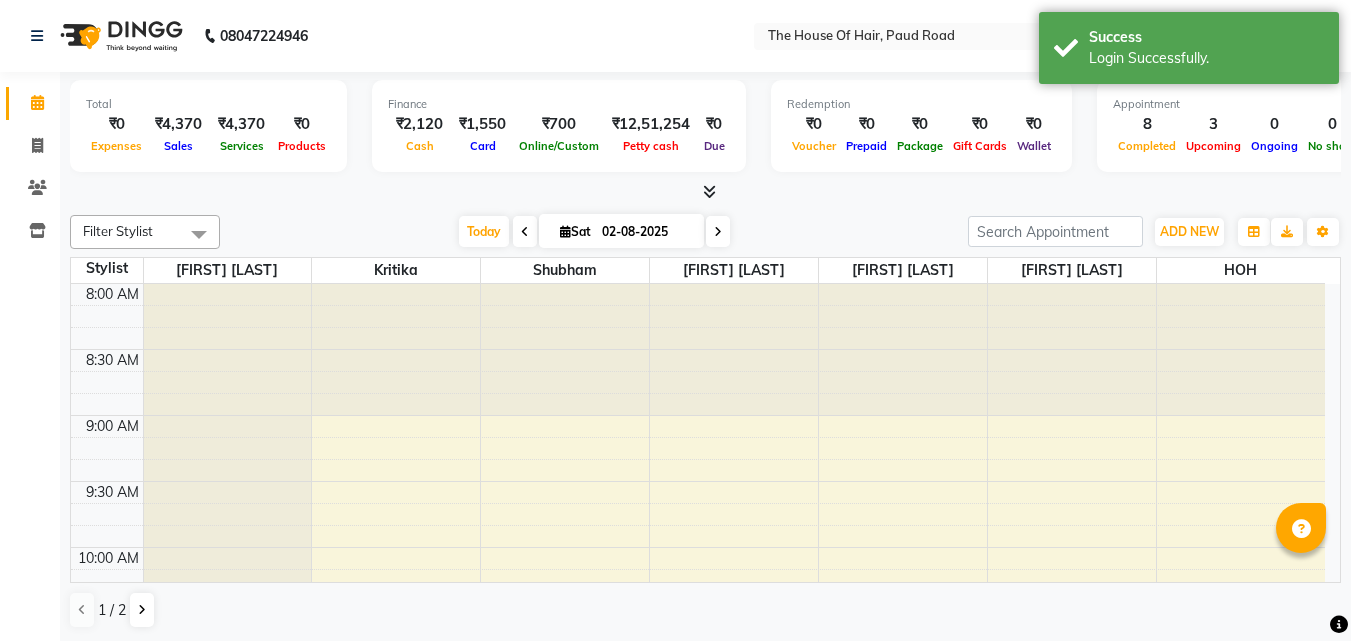 drag, startPoint x: 677, startPoint y: 335, endPoint x: 782, endPoint y: 438, distance: 147.085 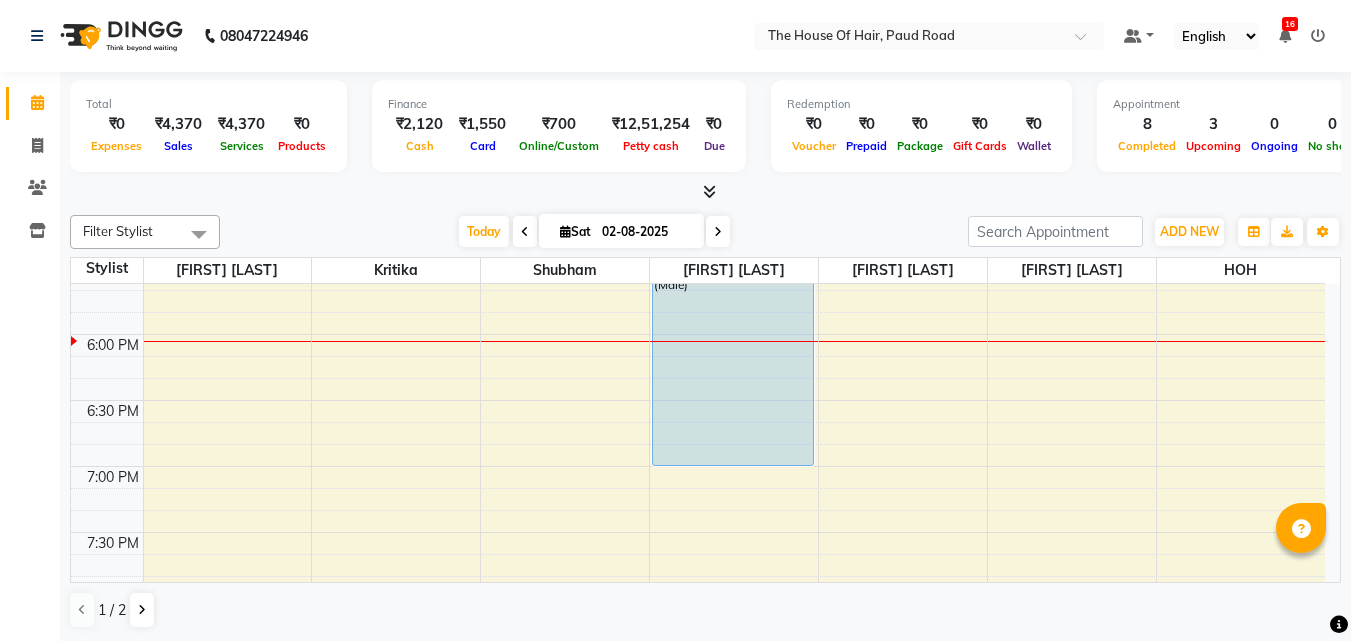 scroll, scrollTop: 1271, scrollLeft: 0, axis: vertical 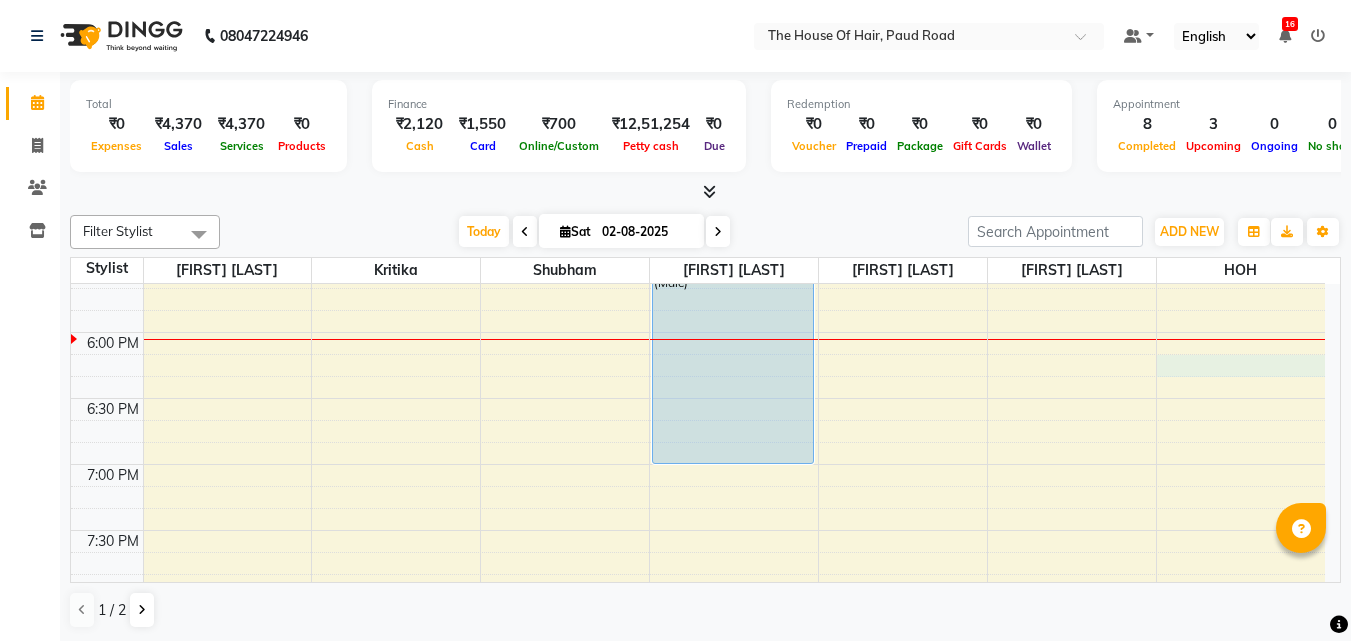 click on "8:00 AM 8:30 AM 9:00 AM 9:30 AM 10:00 AM 10:30 AM 11:00 AM 11:30 AM 12:00 PM 12:30 PM 1:00 PM 1:30 PM 2:00 PM 2:30 PM 3:00 PM 3:30 PM 4:00 PM 4:30 PM 5:00 PM 5:30 PM 6:00 PM 6:30 PM 7:00 PM 7:30 PM 8:00 PM 8:30 PM 9:00 PM 9:30 PM     [FIRST] [LAST], TK01, 11:30 AM-12:00 PM, HairCut  [Male]             [FIRST] ., TK06, 03:00 PM-03:30 PM, HairCut  [Male]     [FIRST] [LAST], TK09, 08:00 PM-09:00 PM, HairCut  [Male],HairCut  [Male]     [FIRST] ., TK04, 11:30 AM-12:00 PM, Hairwash+Paddle Dry (Female)     [FIRST] ., TK05, 12:00 PM-01:00 PM, Global Colour (Male)    [FIRST] [LAST], TK11, 05:00 PM-07:00 PM, HairCut  [Male],Beard Triming Crafting(Male),Global Colour (Male)     [FIRST] [LAST], TK03, 11:15 AM-11:55 AM, EYEBROW,Upper lip (Regular),Upper lip (Regular)     [FIRST] [LAST], TK08, 01:15 PM-03:15 PM, PEDICURE  REGULAR,MANICURE REGULAR     [FIRST] ., TK02, 11:30 AM-12:00 PM, HairCut  [Male]     [FIRST] ., TK07, 03:15 PM-03:45 PM, HairCut  [Male]     [FIRST] -, TK10, 04:00 PM-04:30 PM, Beard Triming Crafting(Male)" at bounding box center (698, -64) 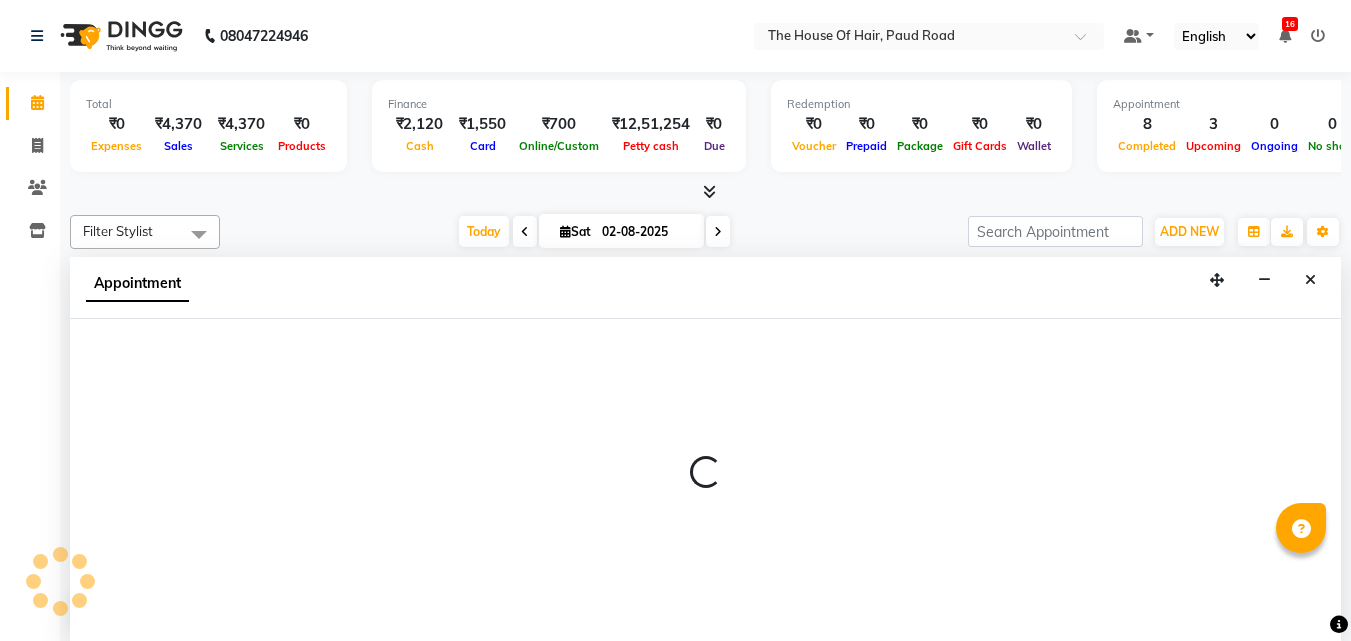 scroll, scrollTop: 1, scrollLeft: 0, axis: vertical 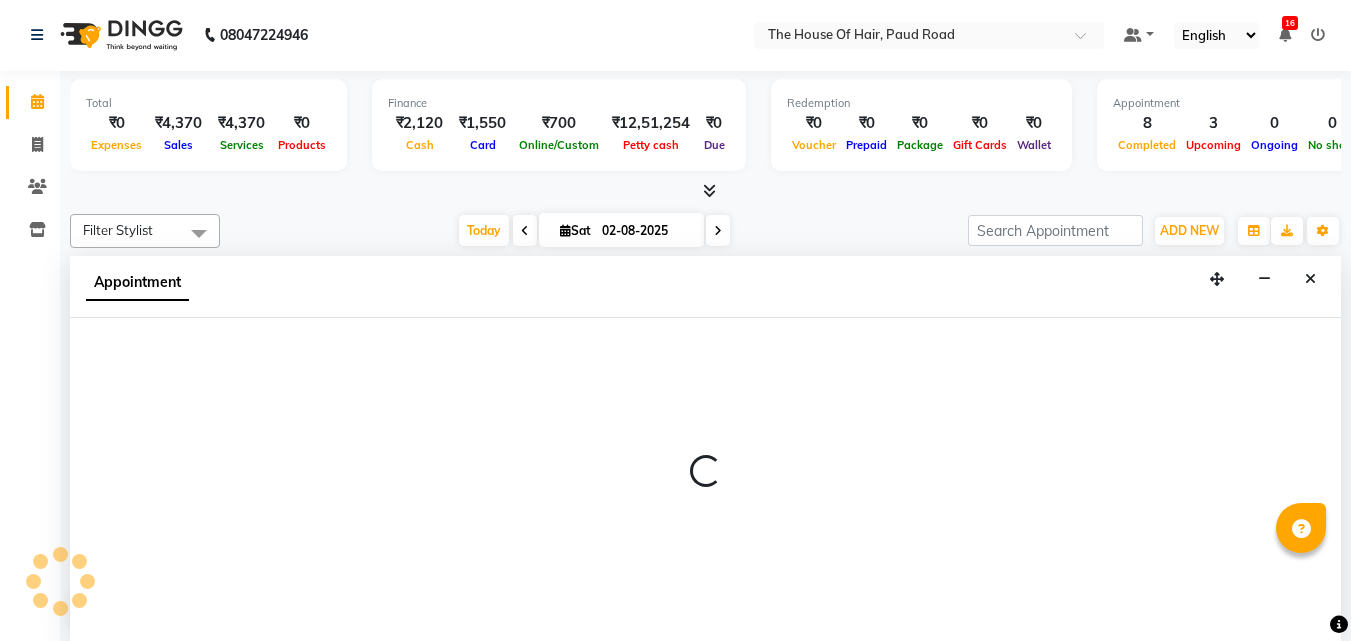 select on "80392" 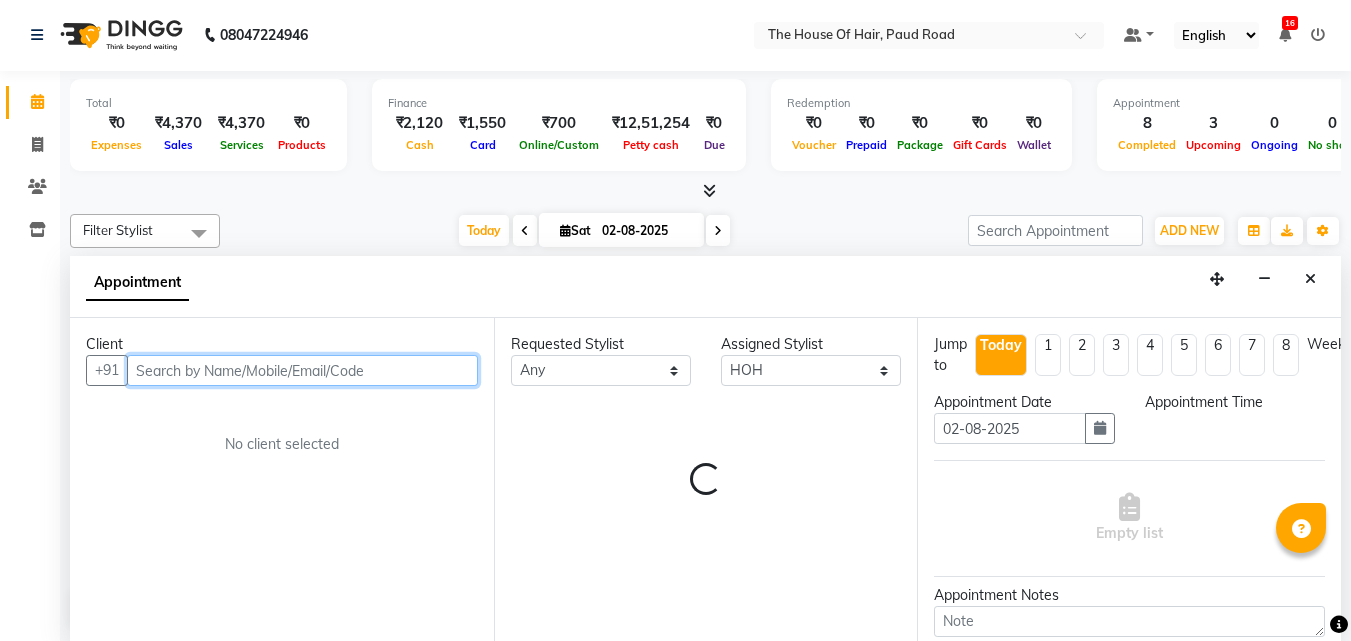 select on "1095" 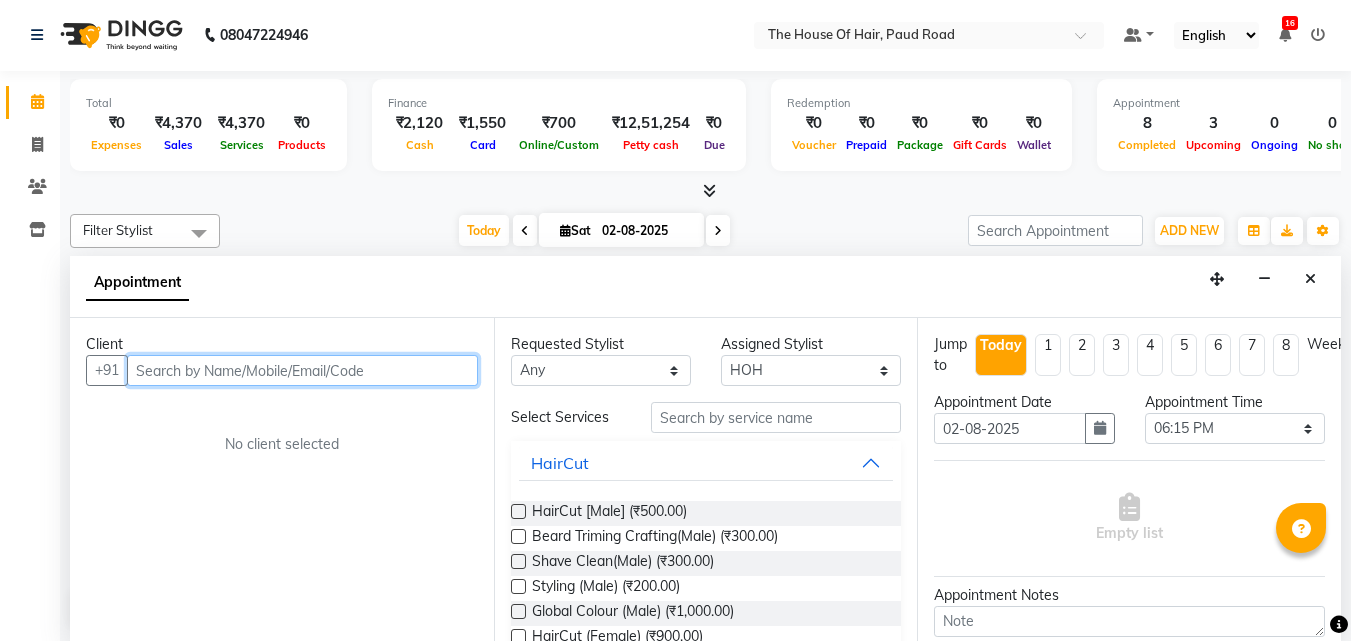 click at bounding box center (302, 370) 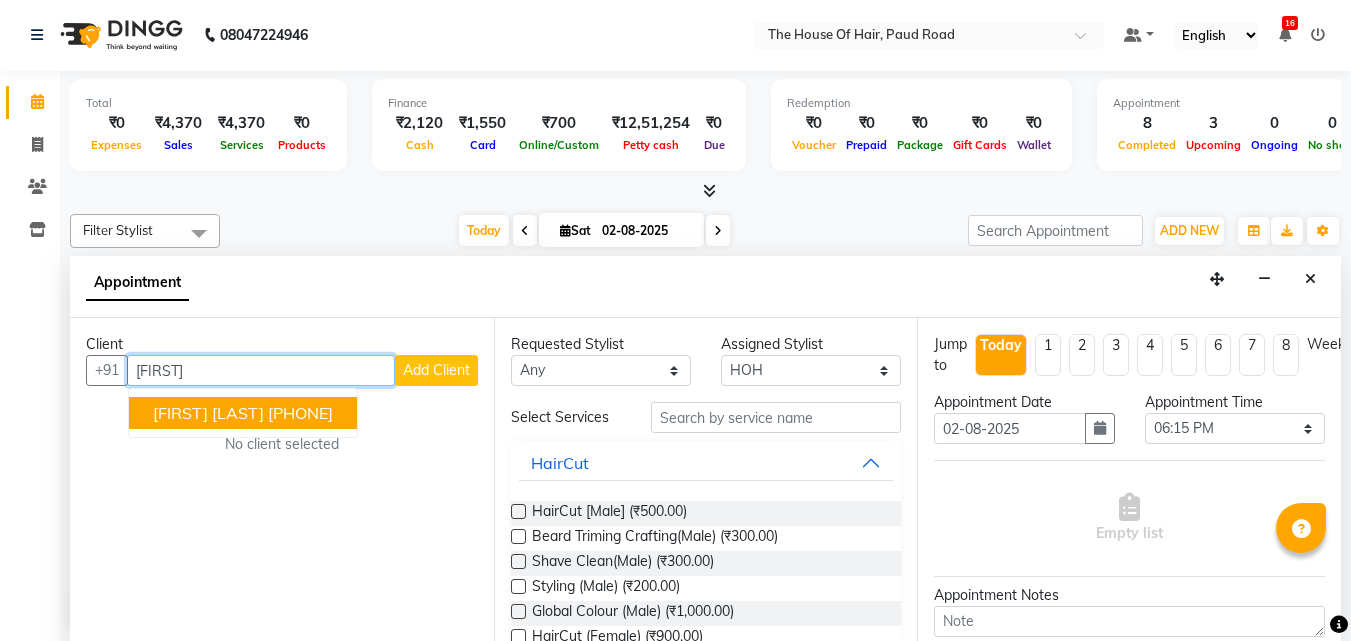 click on "[PHONE]" at bounding box center [300, 413] 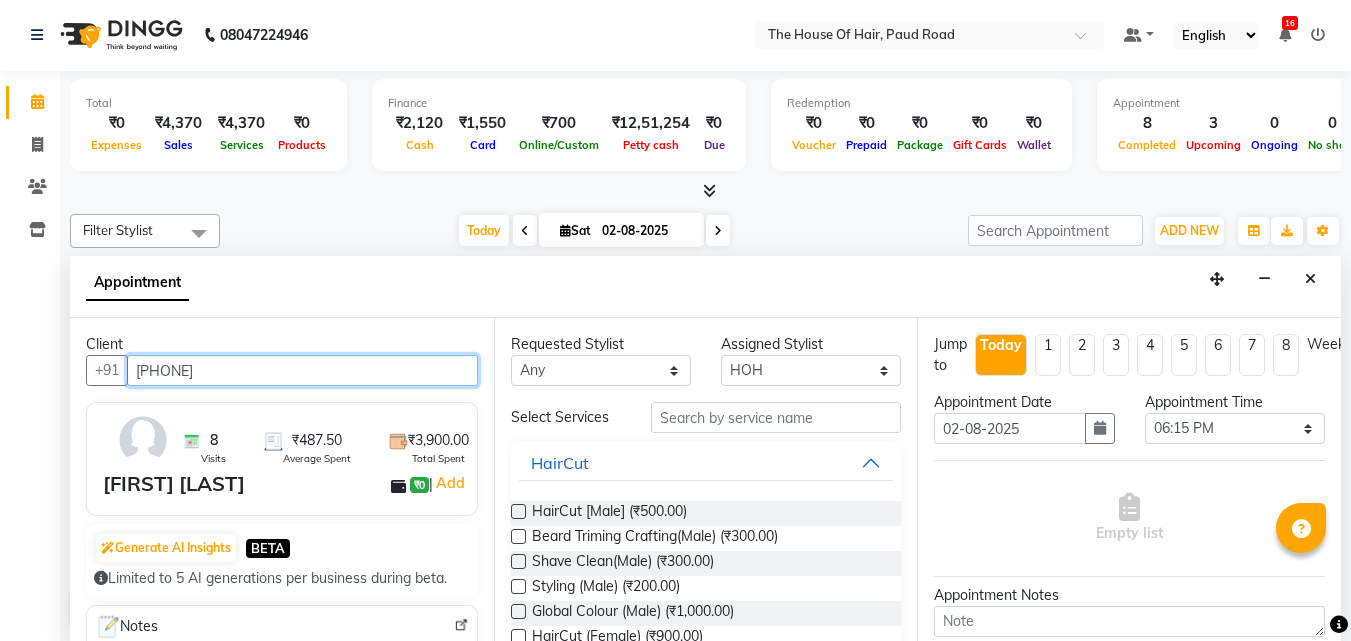 type on "[PHONE]" 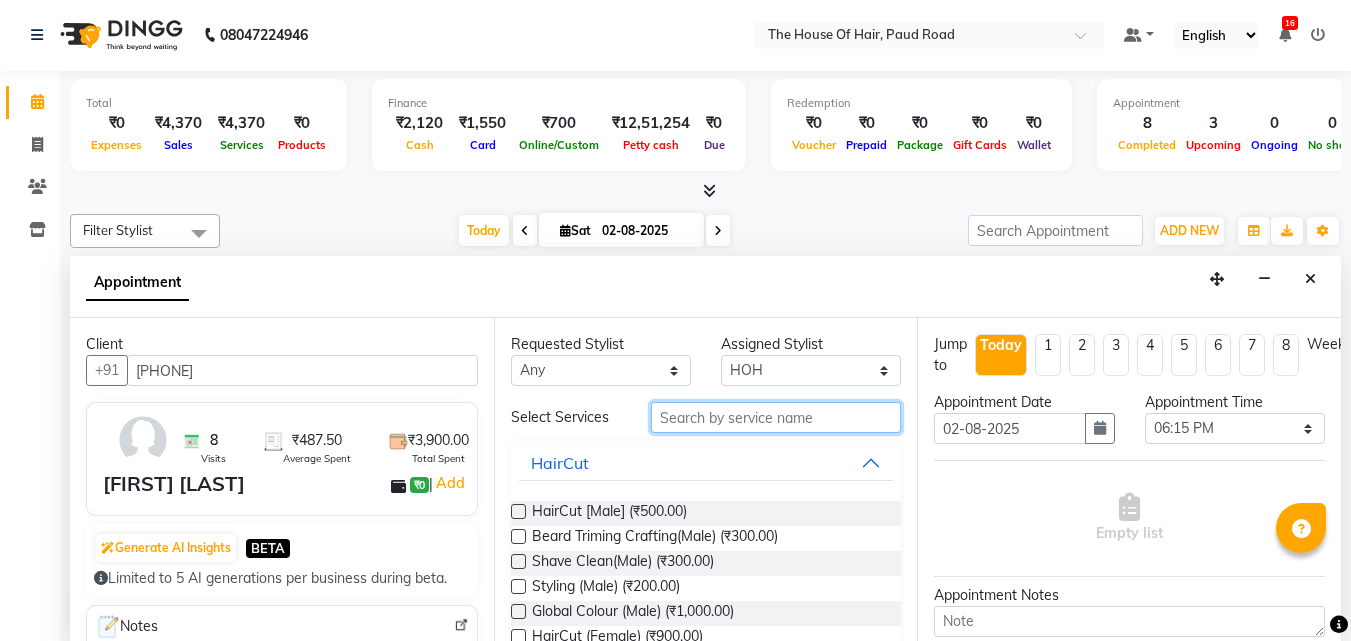 click at bounding box center [776, 417] 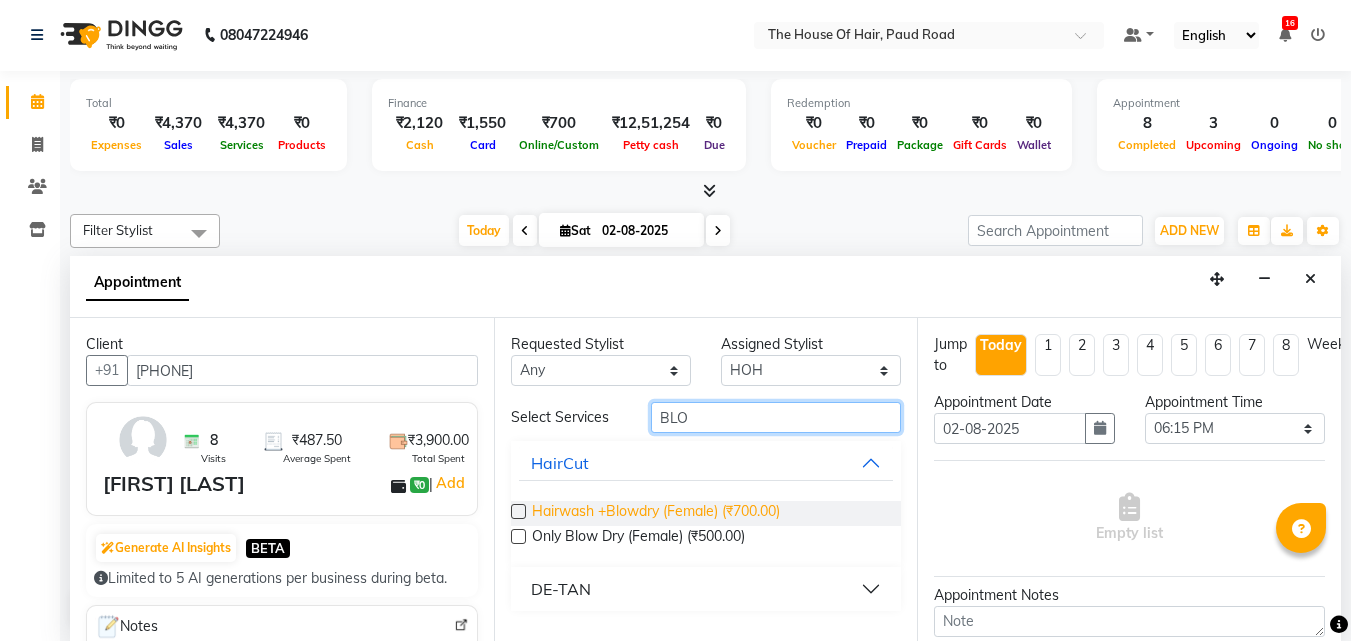type on "BLO" 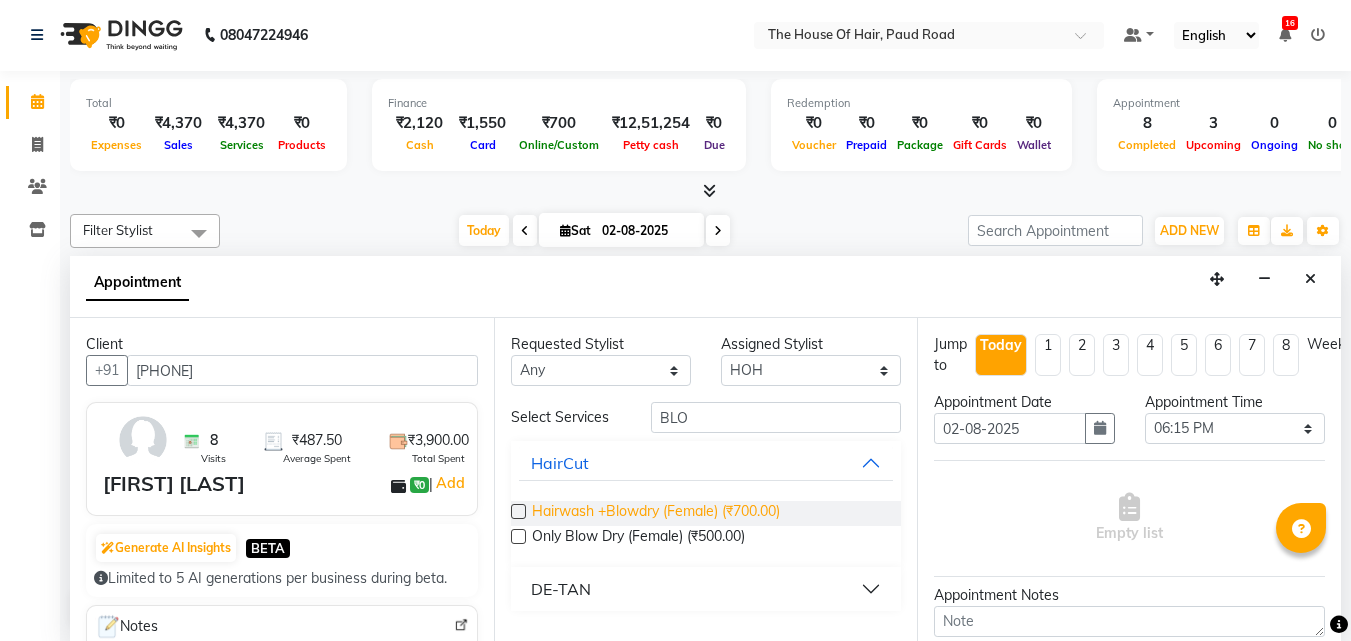 click on "Hairwash +Blowdry (Female) (₹700.00)" at bounding box center [656, 513] 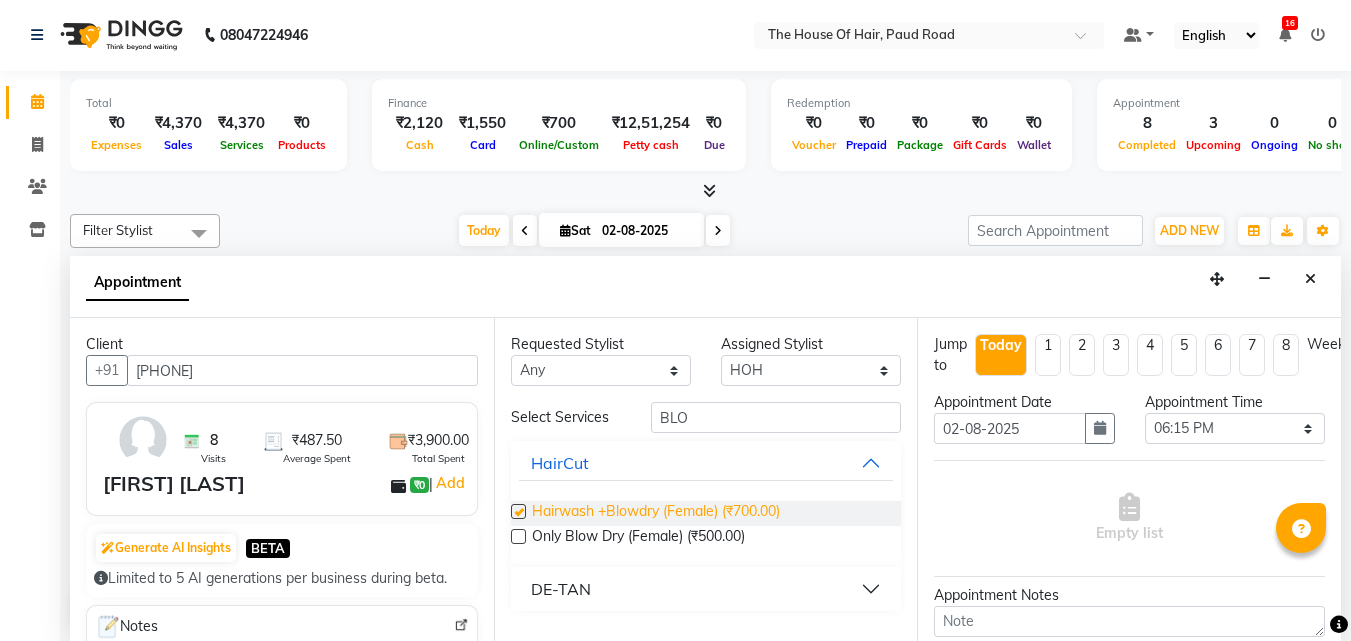 checkbox on "false" 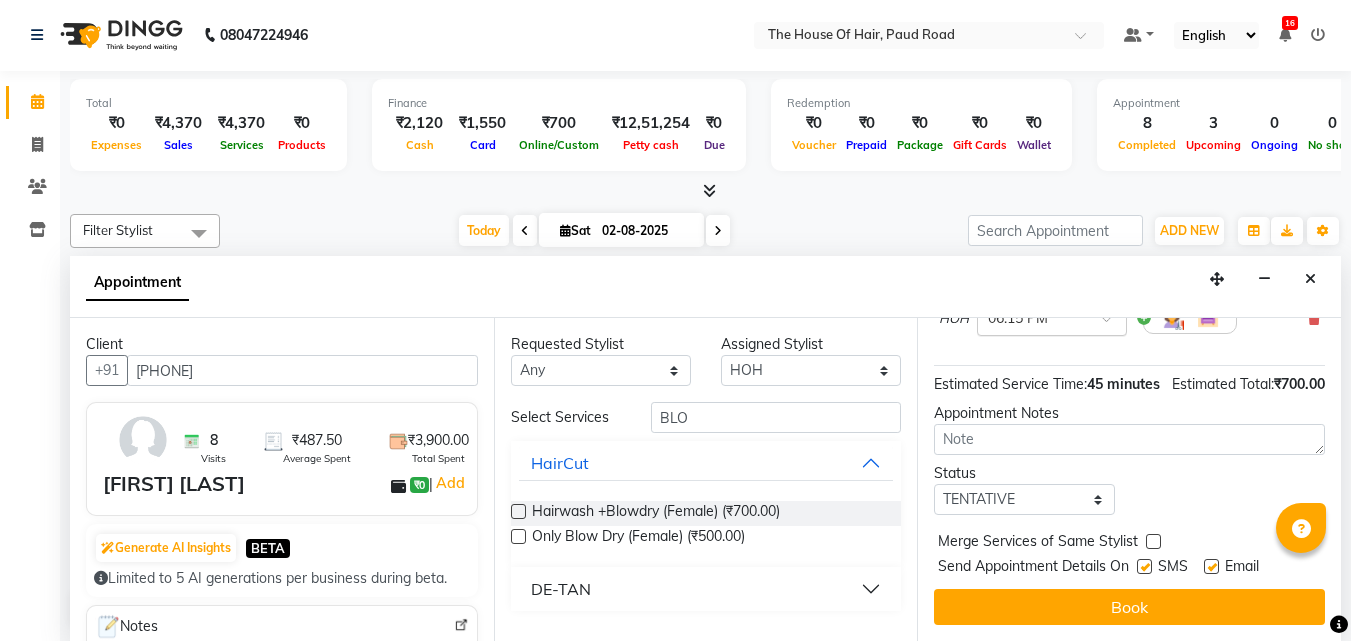 scroll, scrollTop: 239, scrollLeft: 0, axis: vertical 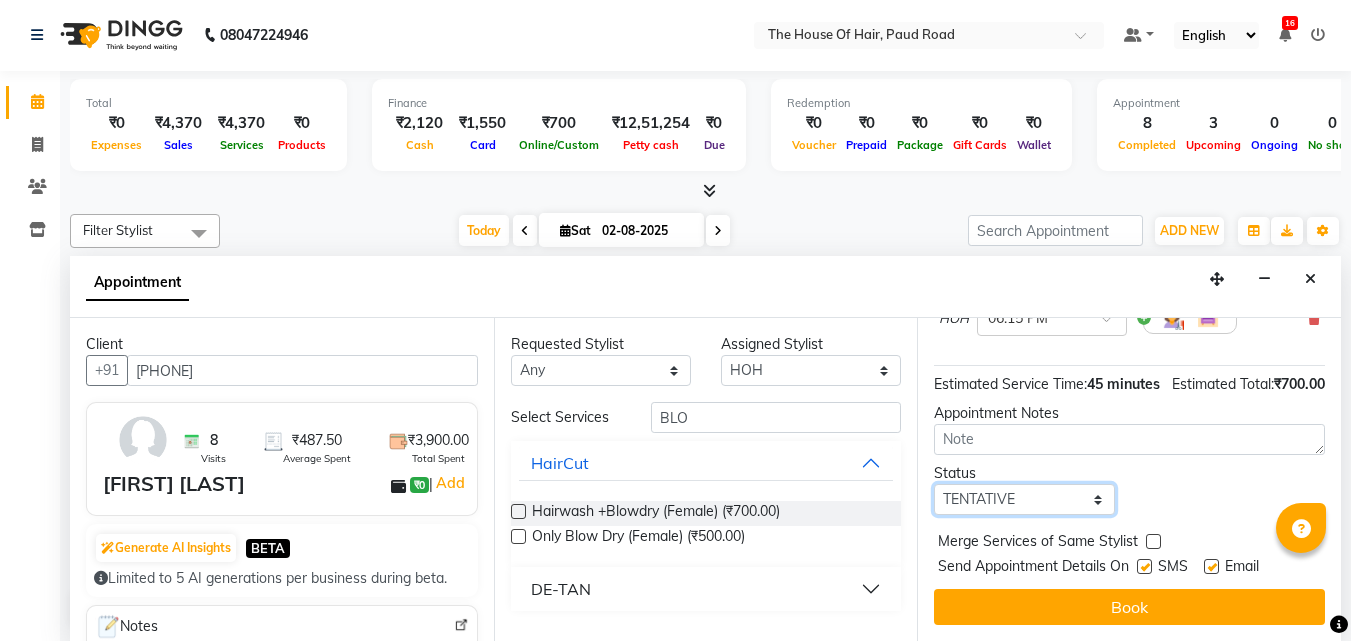 click on "Select TENTATIVE CONFIRM CHECK-IN UPCOMING" at bounding box center (1024, 499) 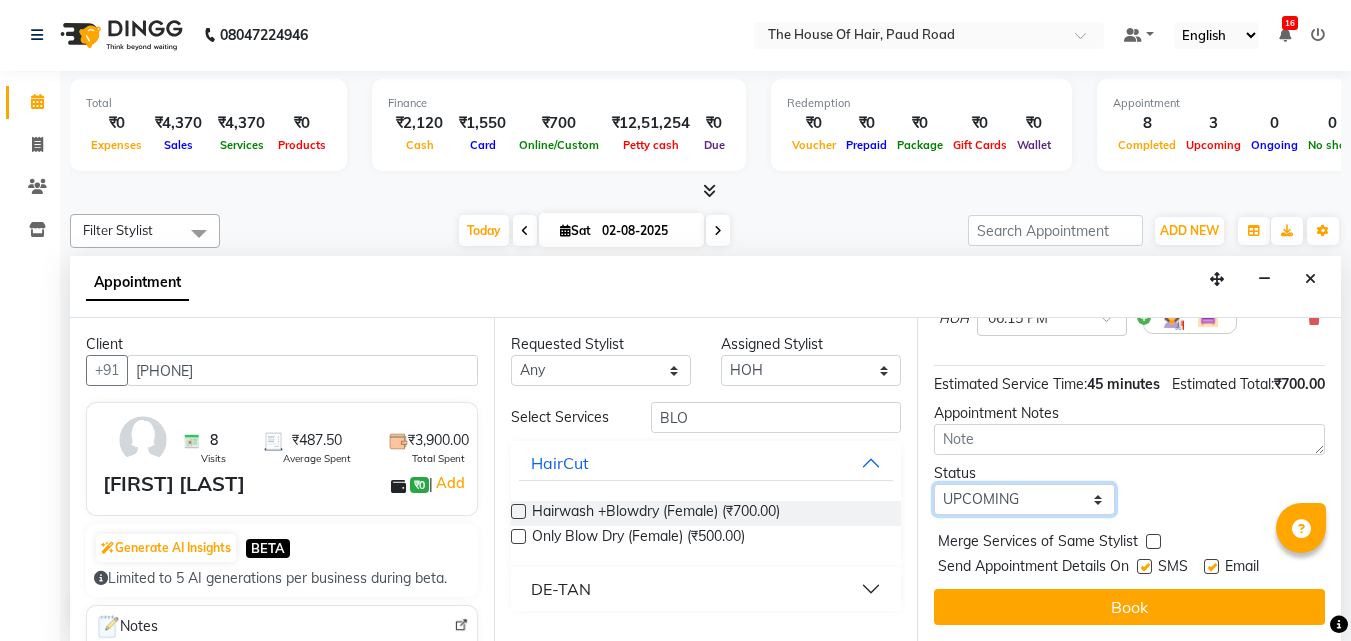 click on "Select TENTATIVE CONFIRM CHECK-IN UPCOMING" at bounding box center [1024, 499] 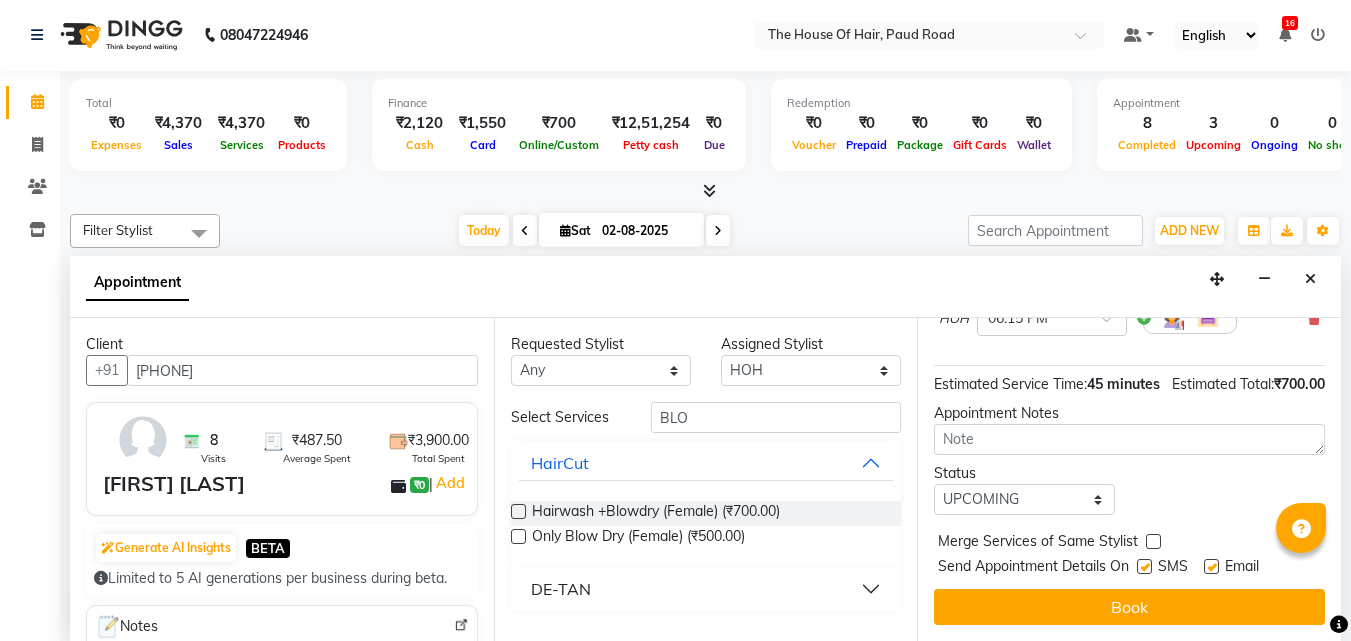 click at bounding box center (1153, 541) 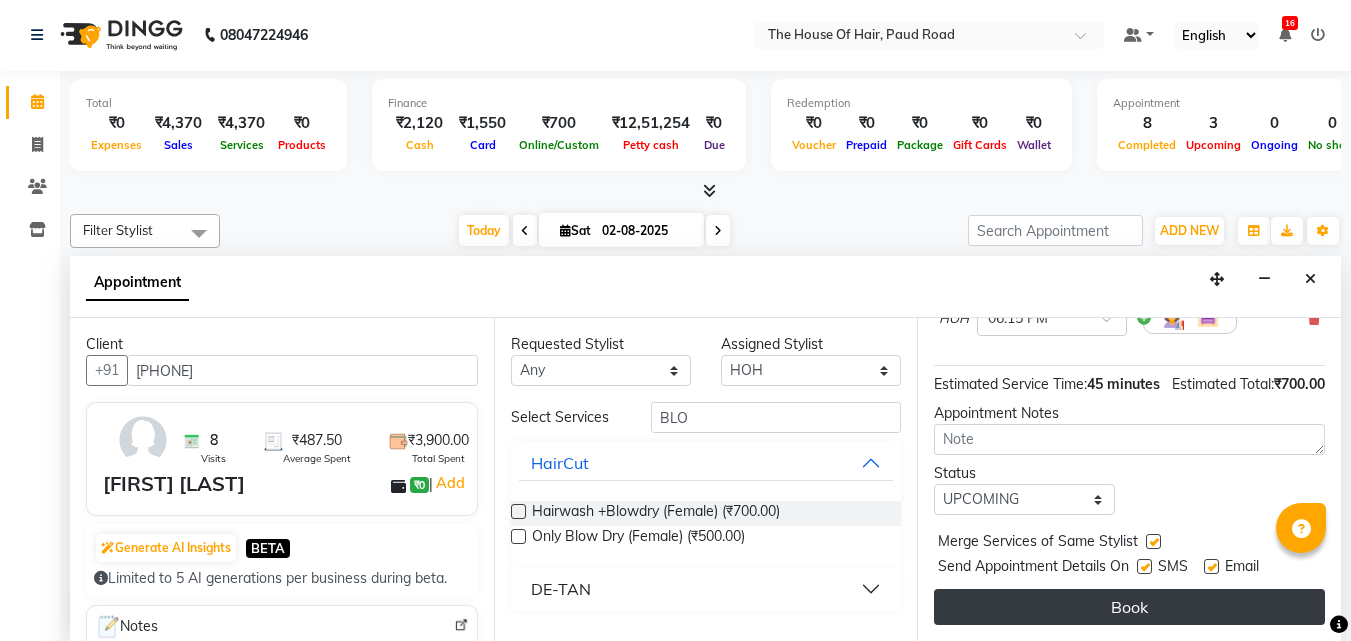click on "Book" at bounding box center (1129, 607) 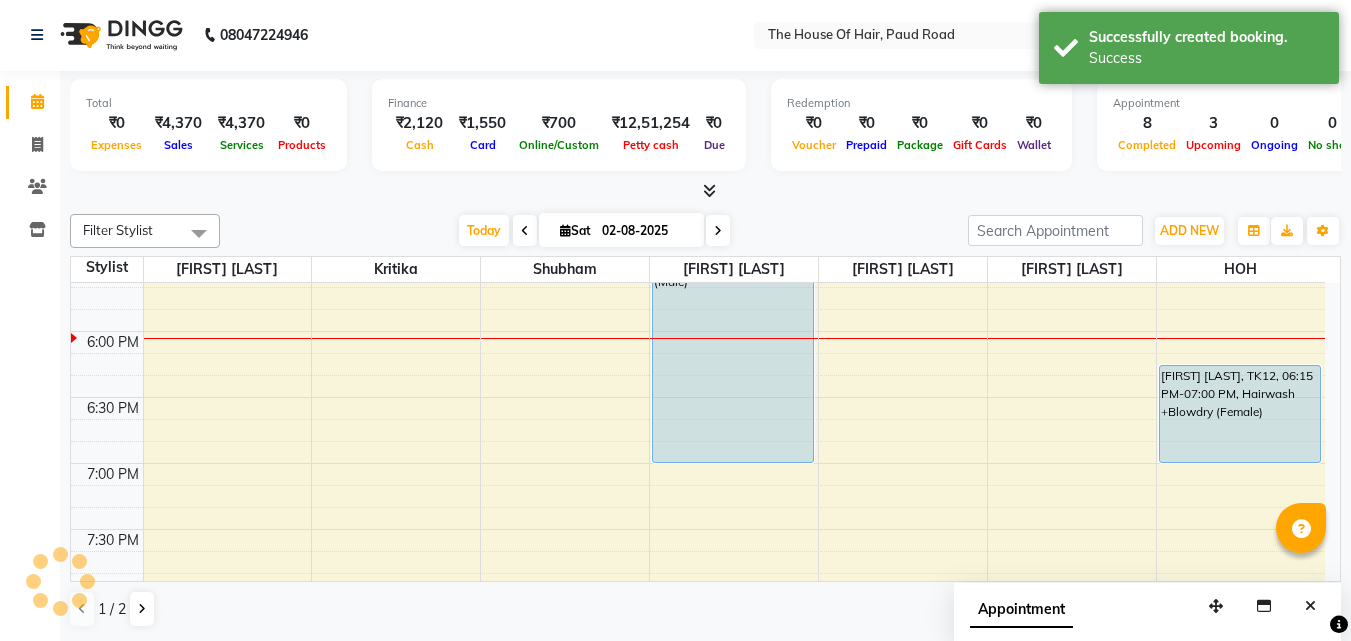 scroll, scrollTop: 0, scrollLeft: 0, axis: both 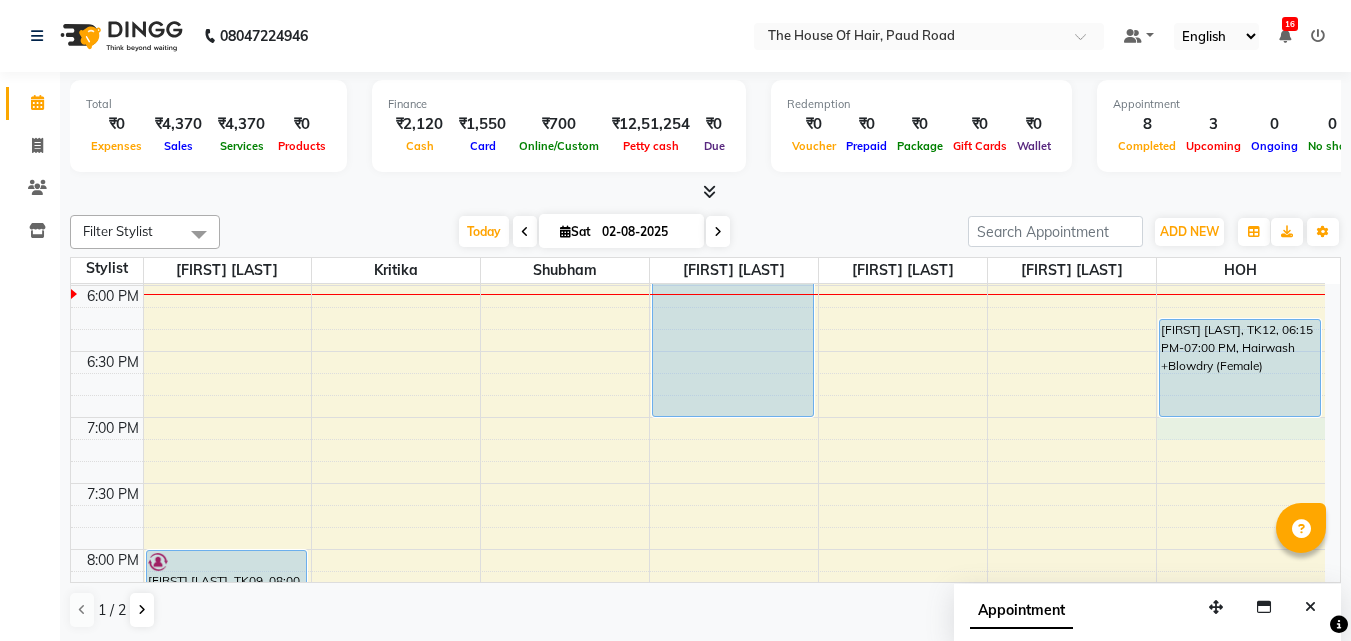 click on "8:00 AM 8:30 AM 9:00 AM 9:30 AM 10:00 AM 10:30 AM 11:00 AM 11:30 AM 12:00 PM 12:30 PM 1:00 PM 1:30 PM 2:00 PM 2:30 PM 3:00 PM 3:30 PM 4:00 PM 4:30 PM 5:00 PM 5:30 PM 6:00 PM 6:30 PM 7:00 PM 7:30 PM 8:00 PM 8:30 PM 9:00 PM 9:30 PM     [FIRST] [LAST], TK01, 11:30 AM-12:00 PM, HairCut  [Male]             [FIRST] ., TK06, 03:00 PM-03:30 PM, HairCut  [Male]     [FIRST] [LAST], TK09, 08:00 PM-09:00 PM, HairCut  [Male],HairCut  [Male]     [FIRST] ., TK04, 11:30 AM-12:00 PM, Hairwash+Paddle Dry (Female)     [FIRST] ., TK05, 12:00 PM-01:00 PM, Global Colour (Male)    [FIRST] [LAST], TK11, 05:00 PM-07:00 PM, HairCut  [Male],Beard Triming Crafting(Male),Global Colour (Male)     [FIRST] [LAST], TK03, 11:15 AM-11:55 AM, EYEBROW,Upper lip (Regular),Upper lip (Regular)     [FIRST] [LAST], TK08, 01:15 PM-03:15 PM, PEDICURE  REGULAR,MANICURE REGULAR     [FIRST] ., TK02, 11:30 AM-12:00 PM, HairCut  [Male]     [FIRST] ., TK07, 03:15 PM-03:45 PM, HairCut  [Male]     [FIRST] -, TK10, 04:00 PM-04:30 PM, Beard Triming Crafting(Male)" at bounding box center [698, -111] 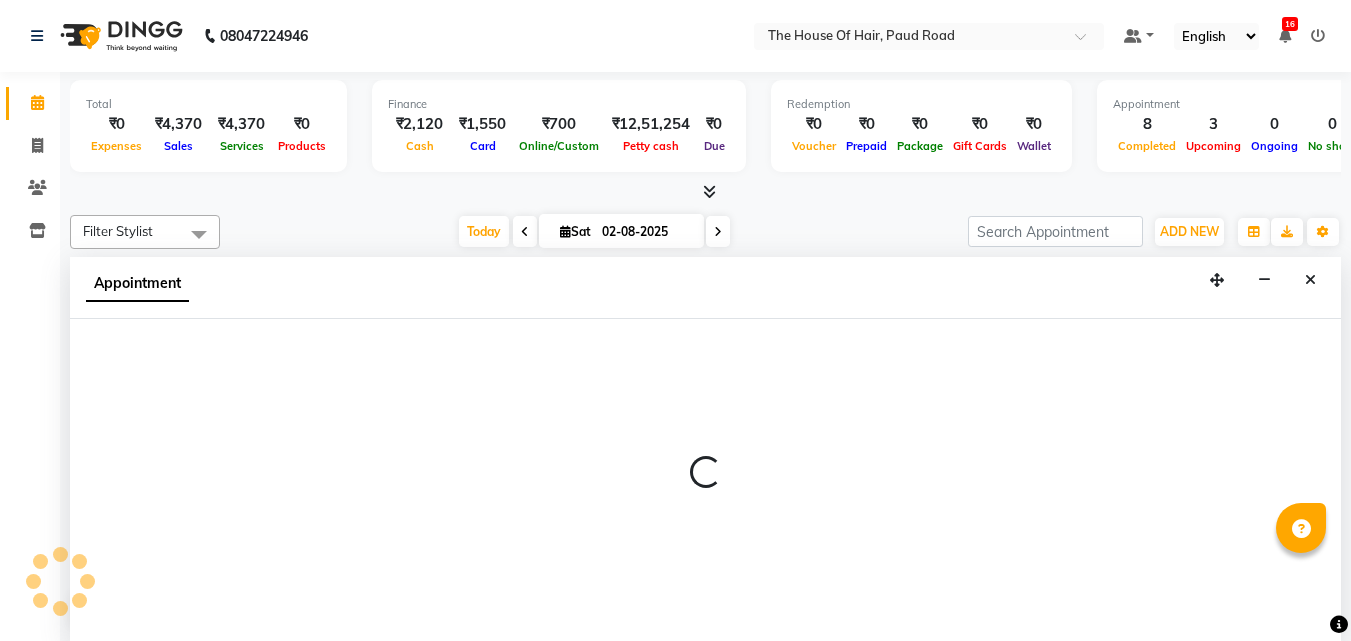 scroll, scrollTop: 1, scrollLeft: 0, axis: vertical 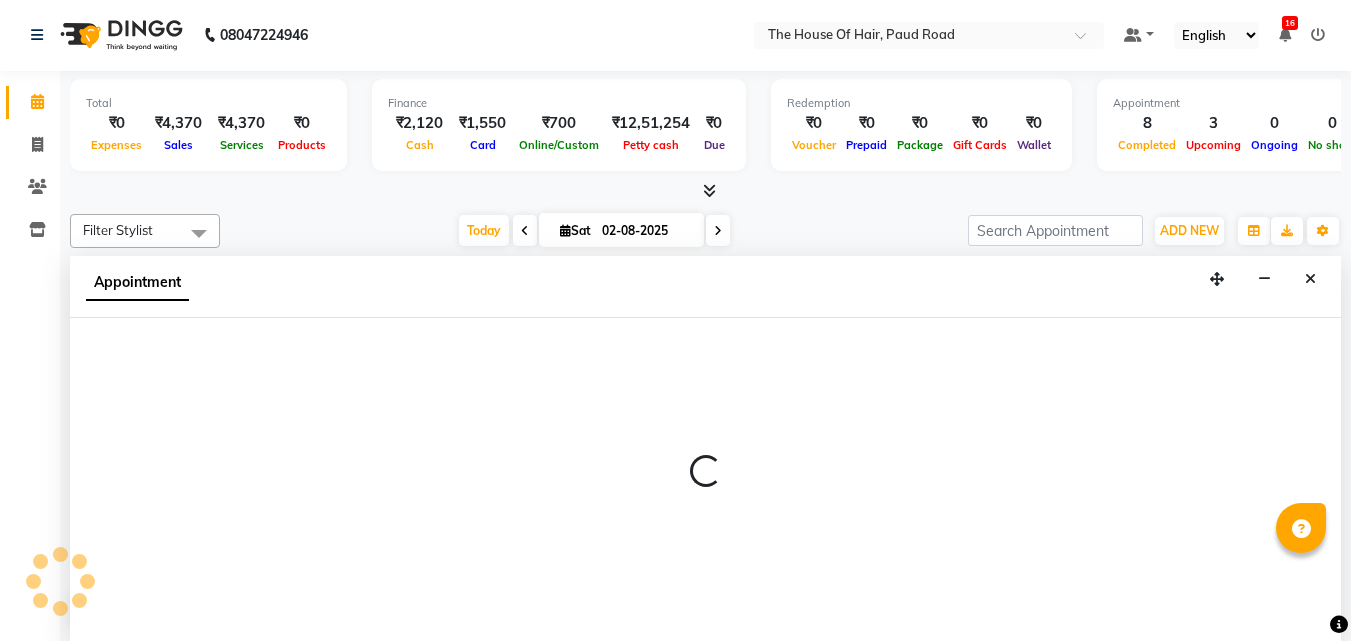 select on "80392" 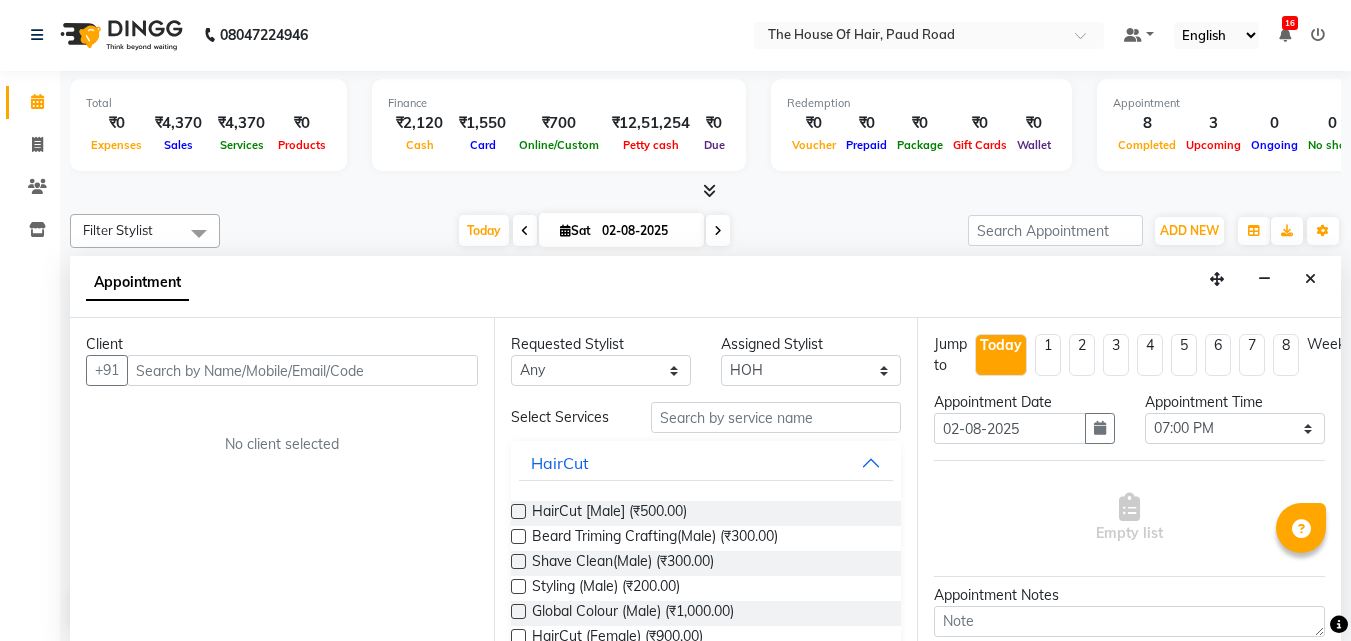 click at bounding box center [302, 370] 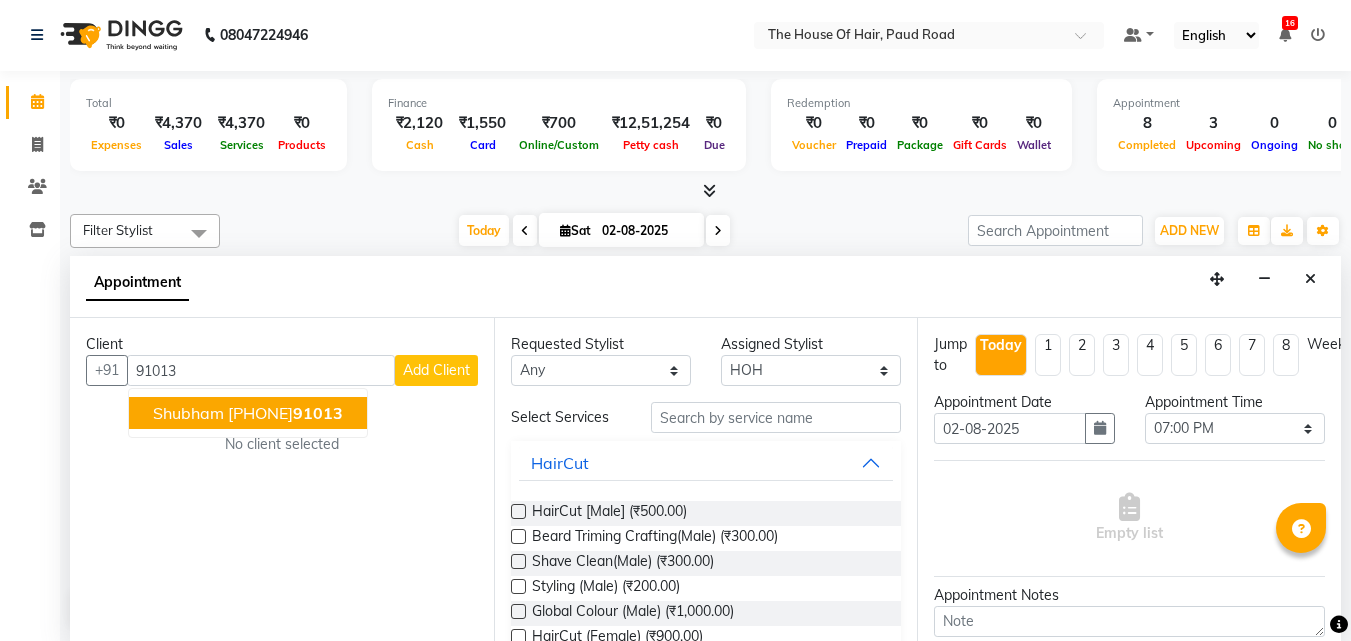 click on "91013" at bounding box center (318, 413) 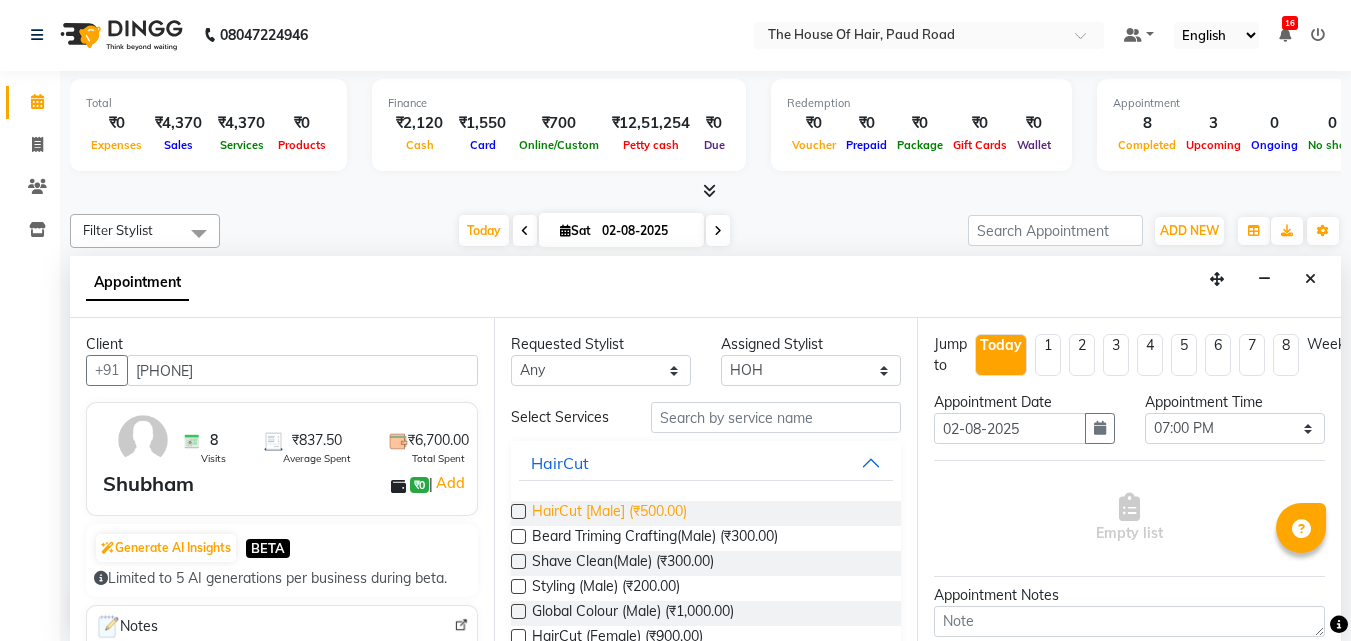 type on "[PHONE]" 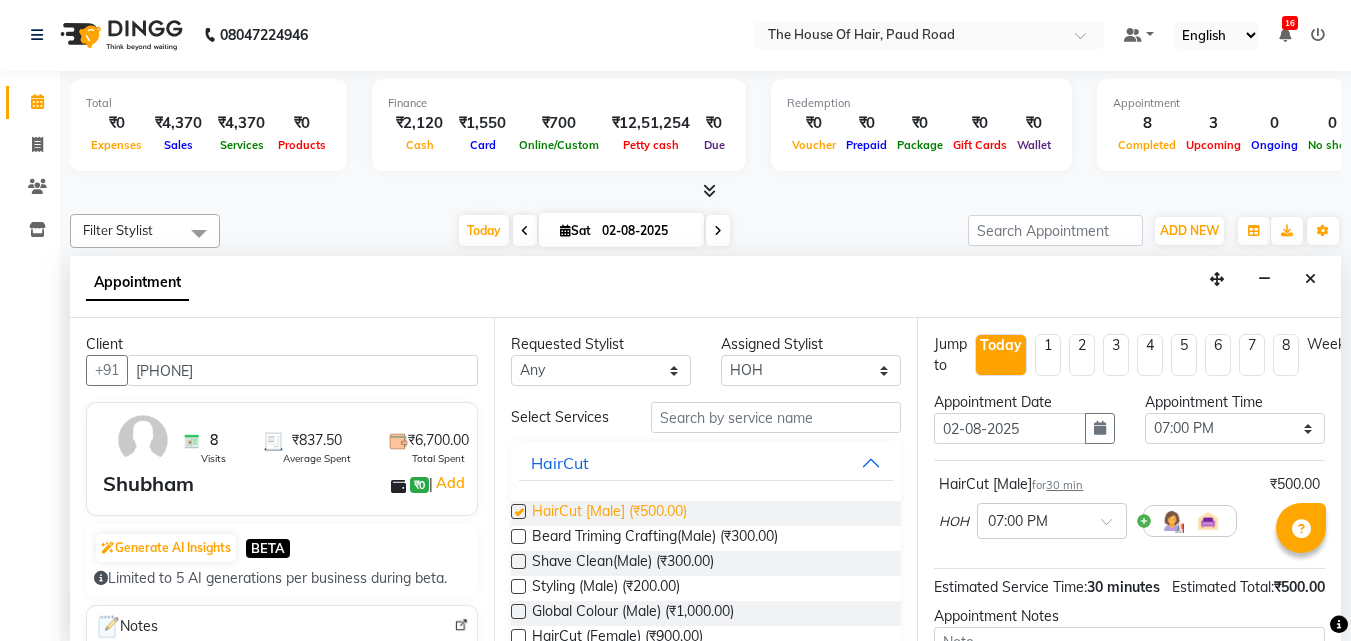 checkbox on "false" 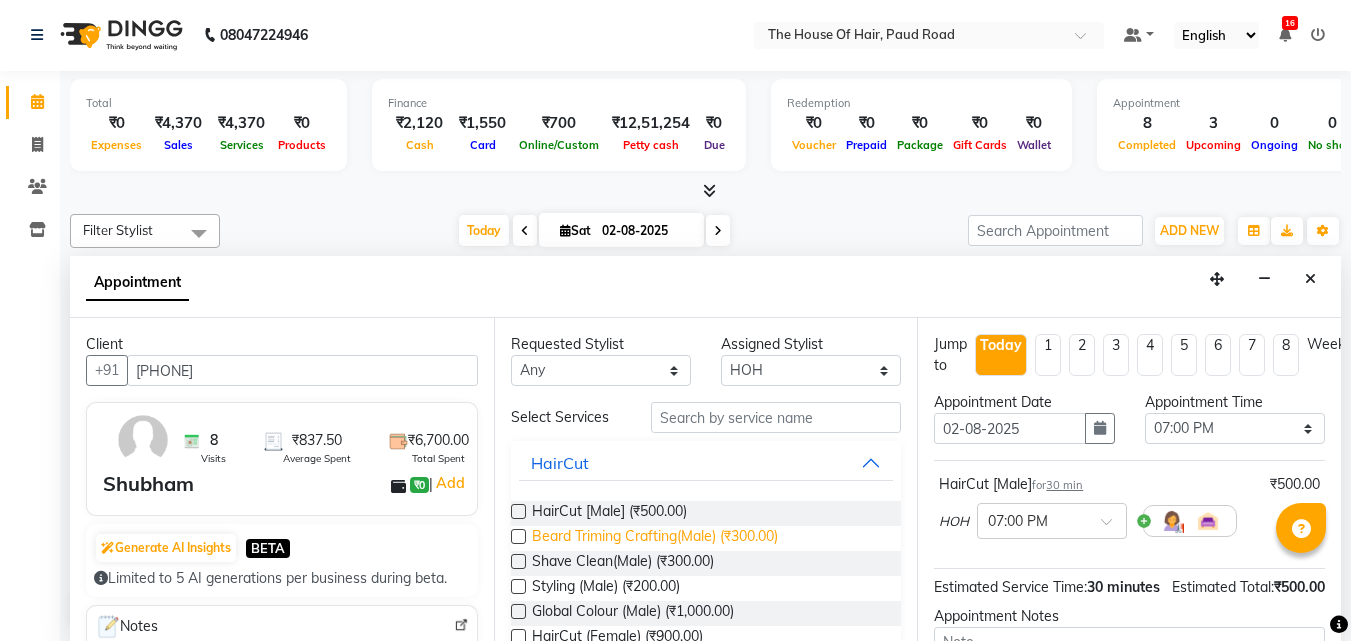 click on "Beard Triming Crafting(Male) (₹300.00)" at bounding box center [655, 538] 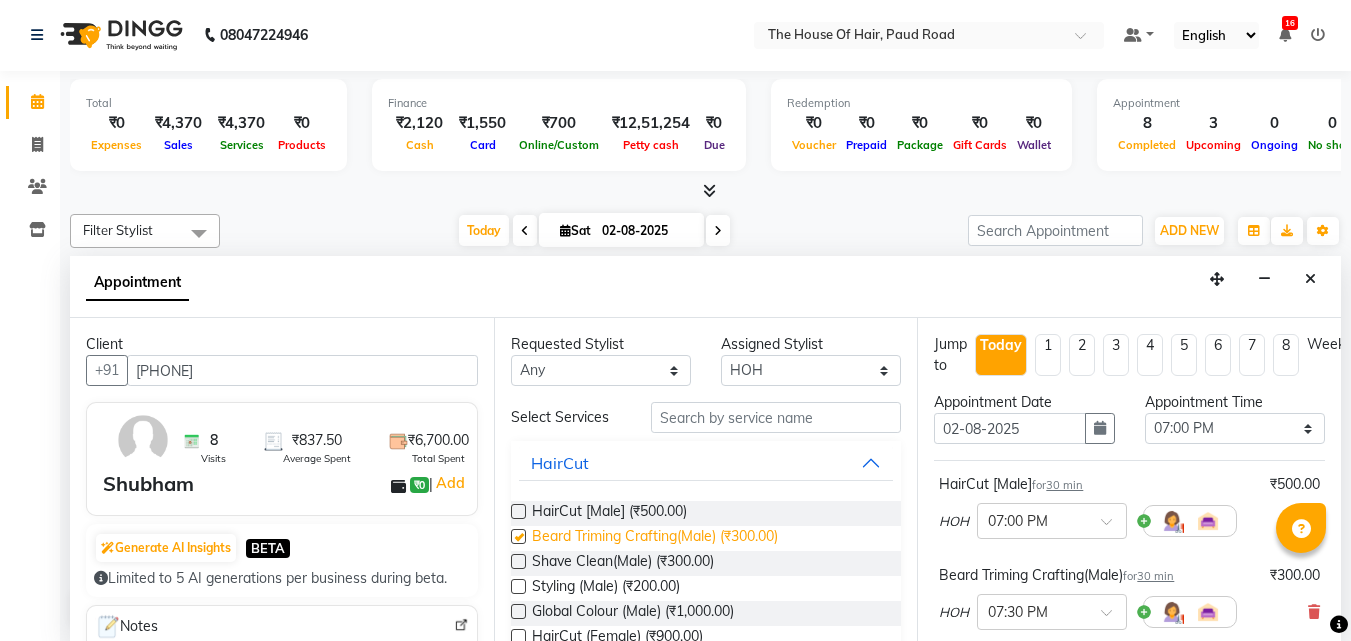 checkbox on "false" 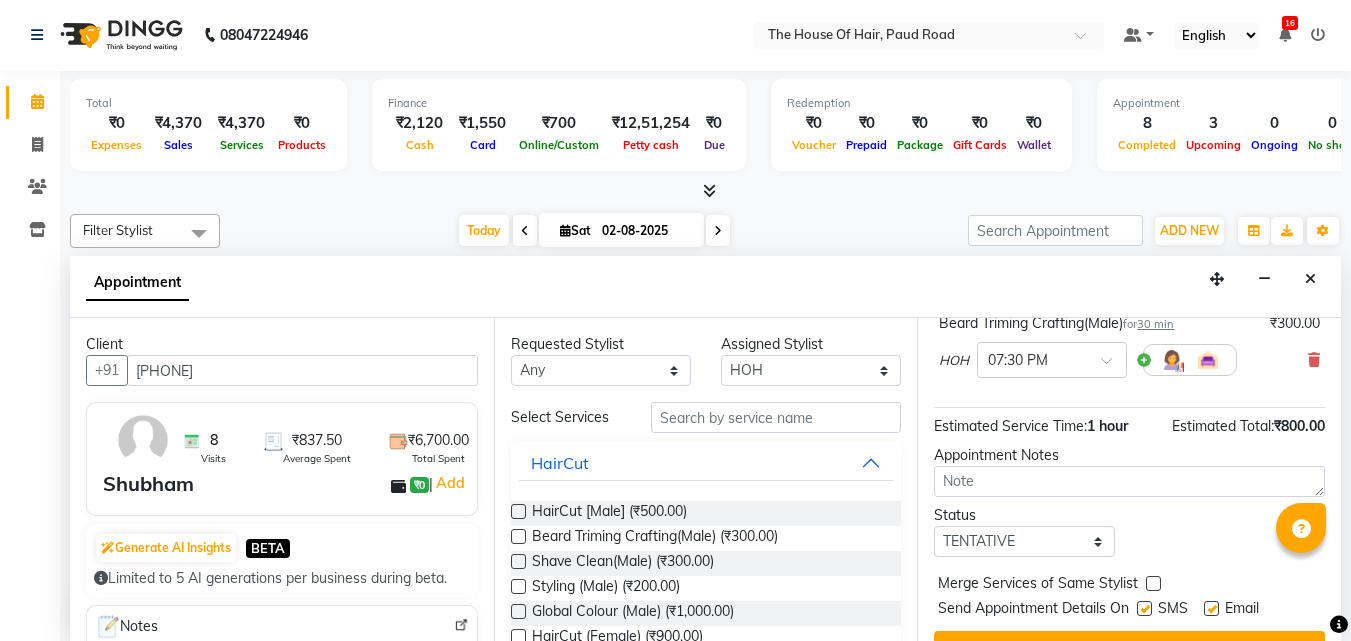 scroll, scrollTop: 268, scrollLeft: 0, axis: vertical 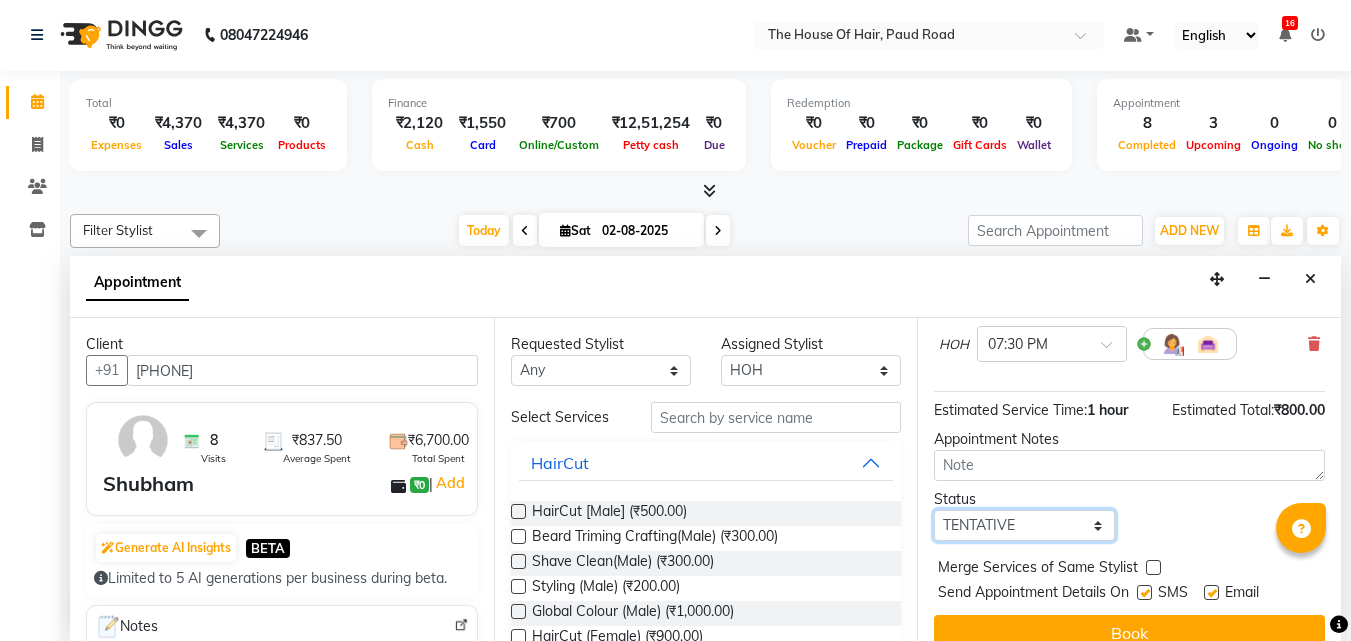 click on "Select TENTATIVE CONFIRM CHECK-IN UPCOMING" at bounding box center [1024, 525] 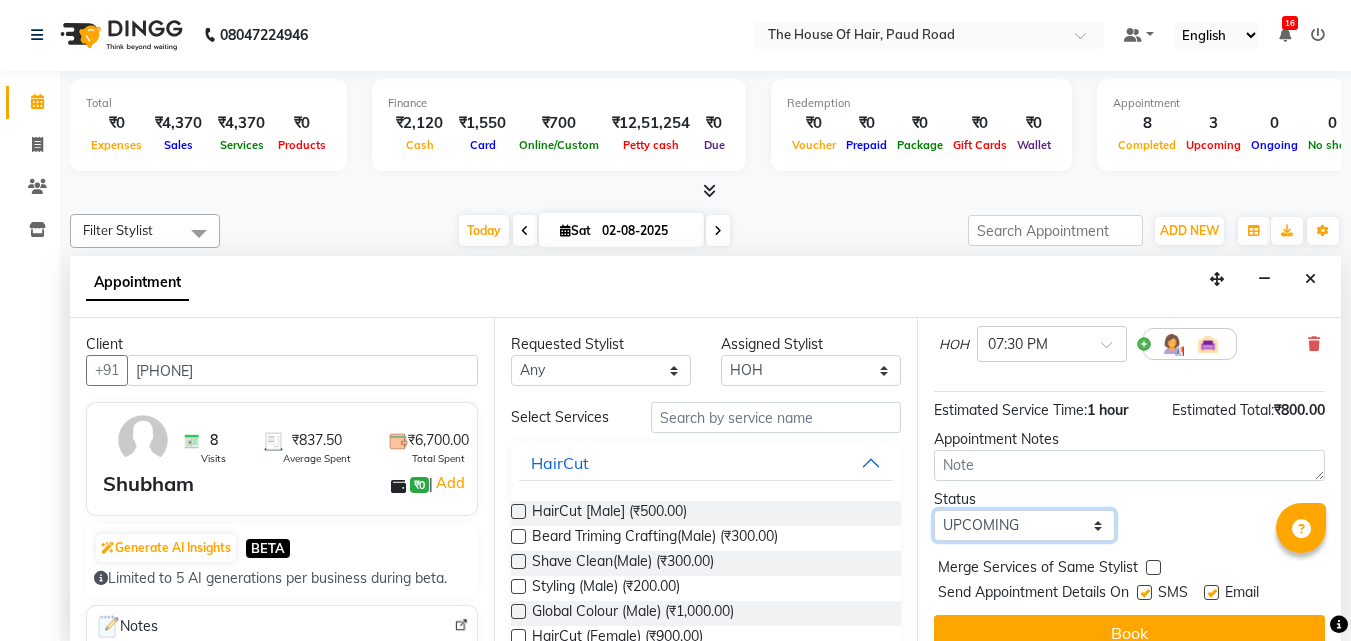 click on "Select TENTATIVE CONFIRM CHECK-IN UPCOMING" at bounding box center [1024, 525] 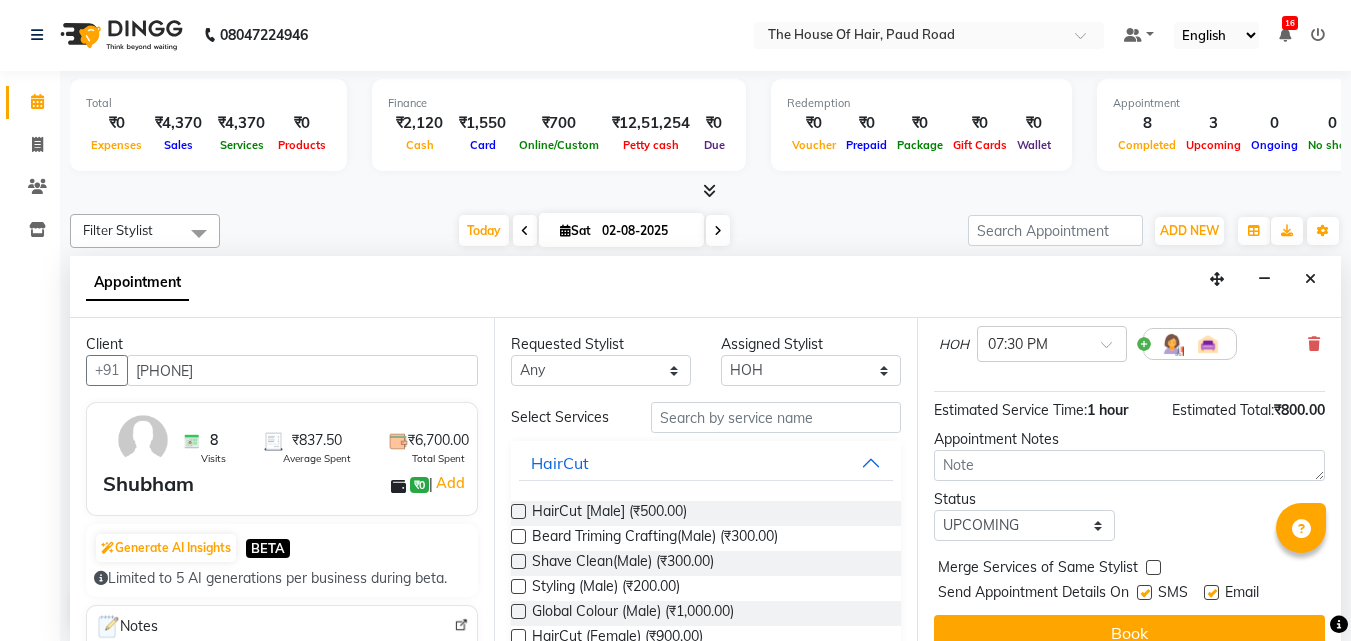 click at bounding box center (1153, 567) 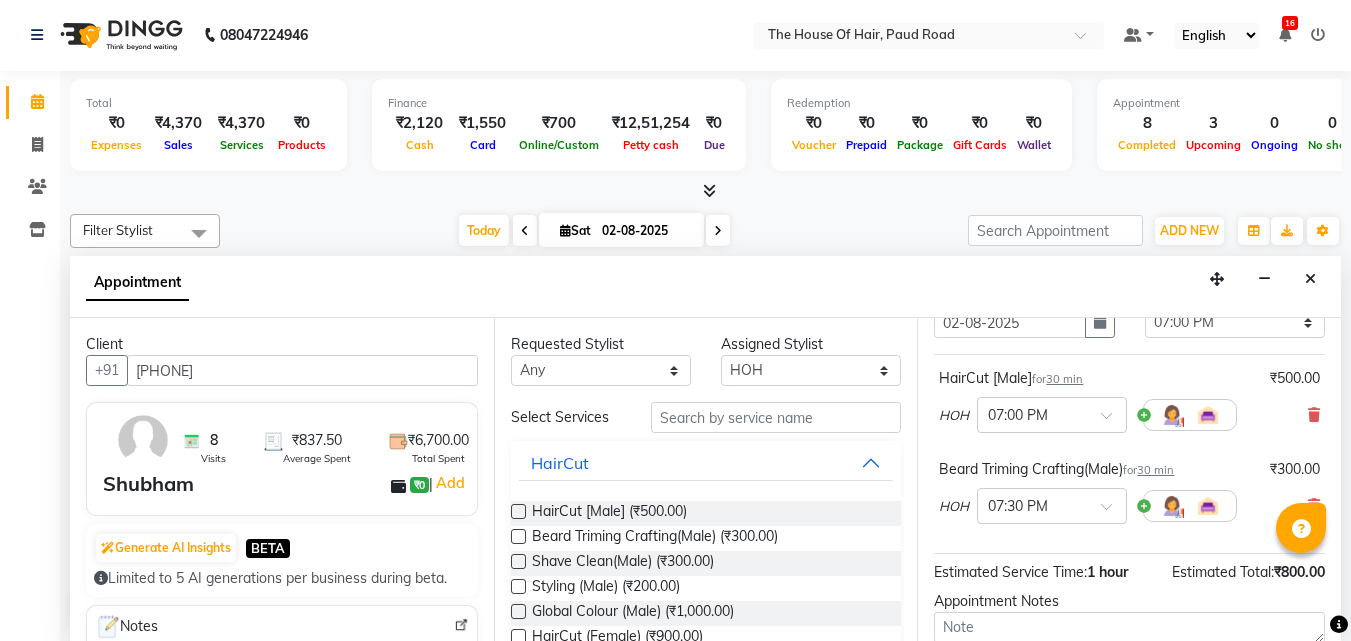 scroll, scrollTop: 107, scrollLeft: 0, axis: vertical 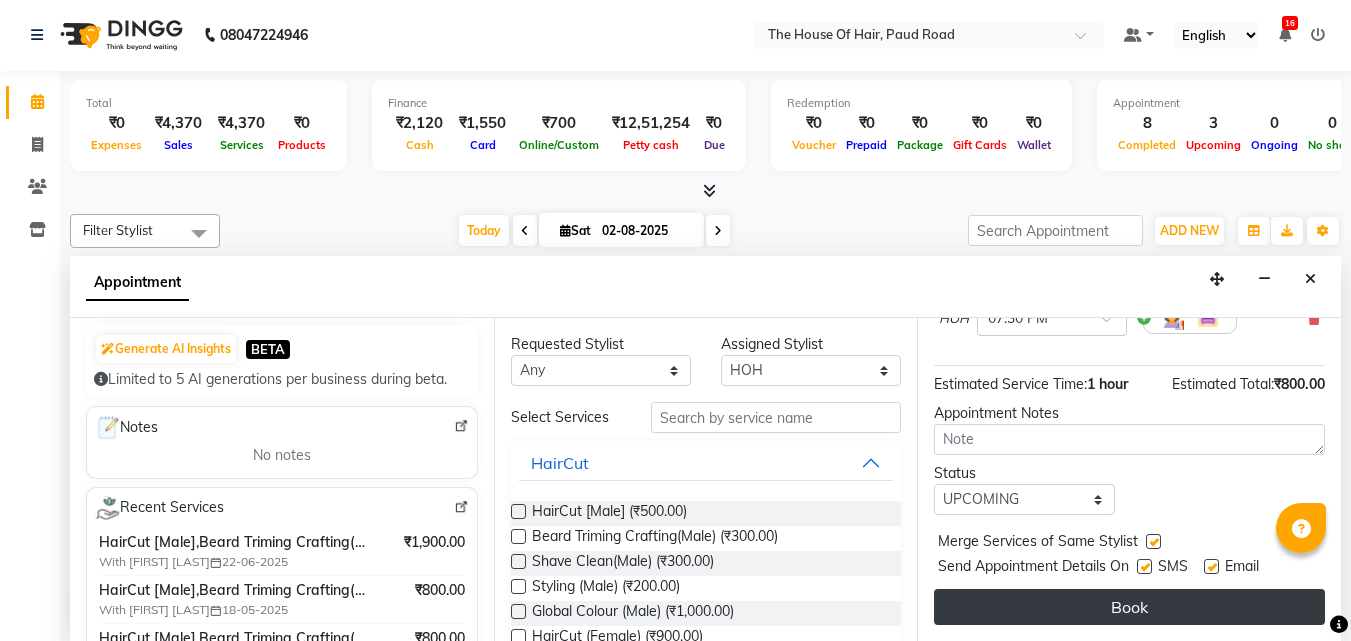 click on "Book" at bounding box center [1129, 607] 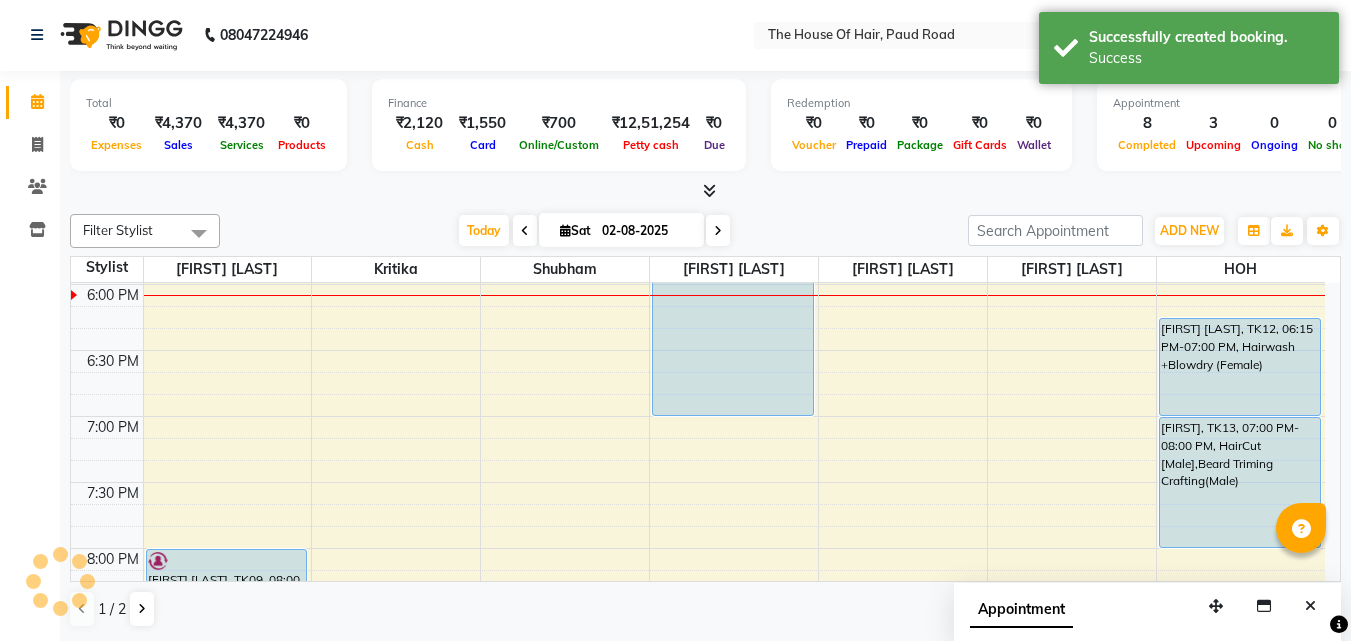 scroll, scrollTop: 0, scrollLeft: 0, axis: both 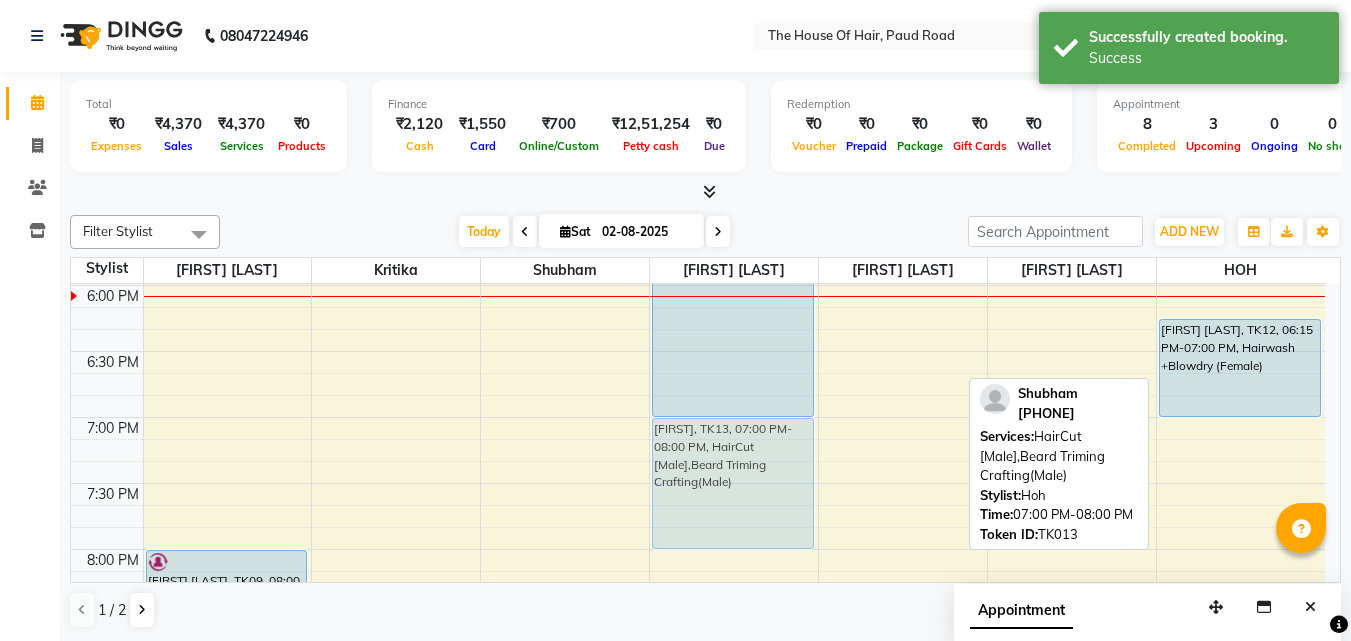 drag, startPoint x: 1222, startPoint y: 475, endPoint x: 717, endPoint y: 471, distance: 505.01584 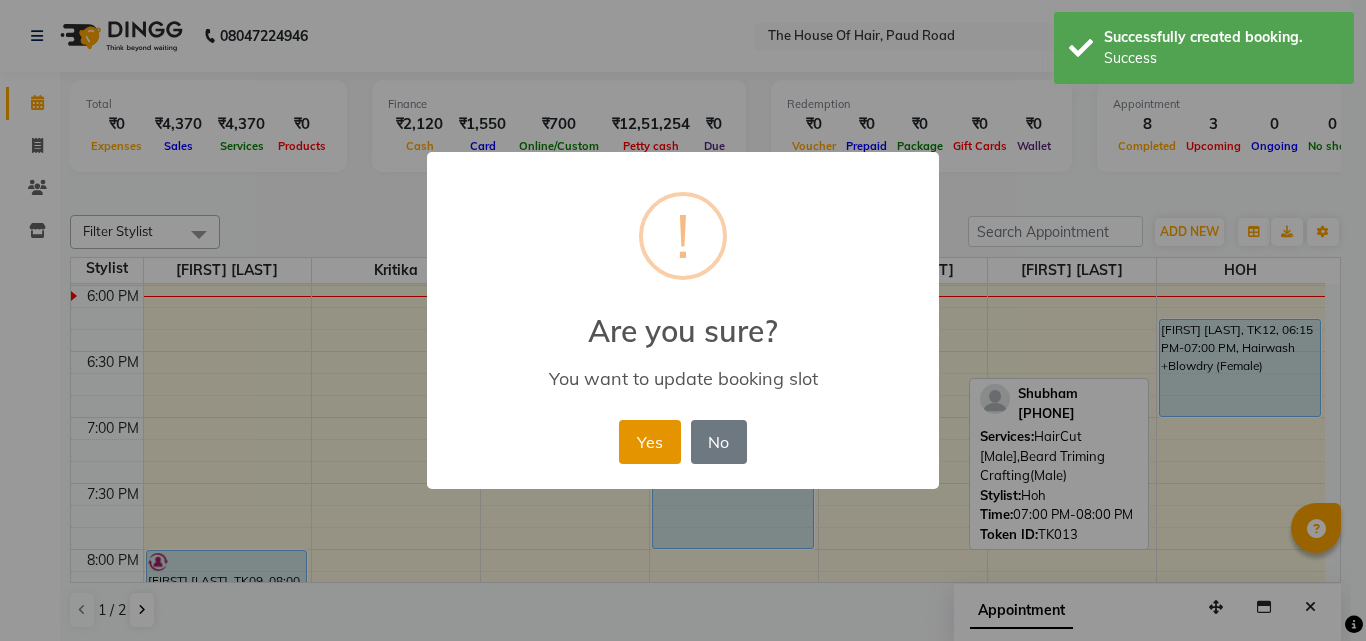 click on "Yes" at bounding box center [649, 442] 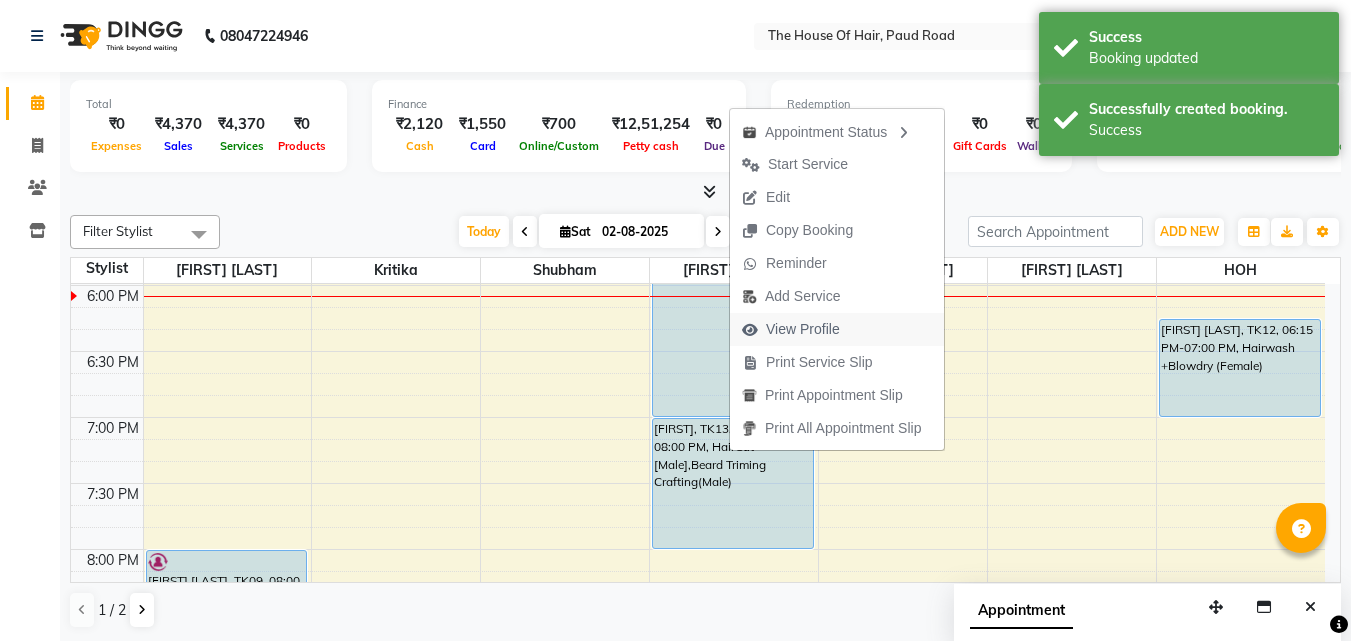 click on "View Profile" at bounding box center (803, 329) 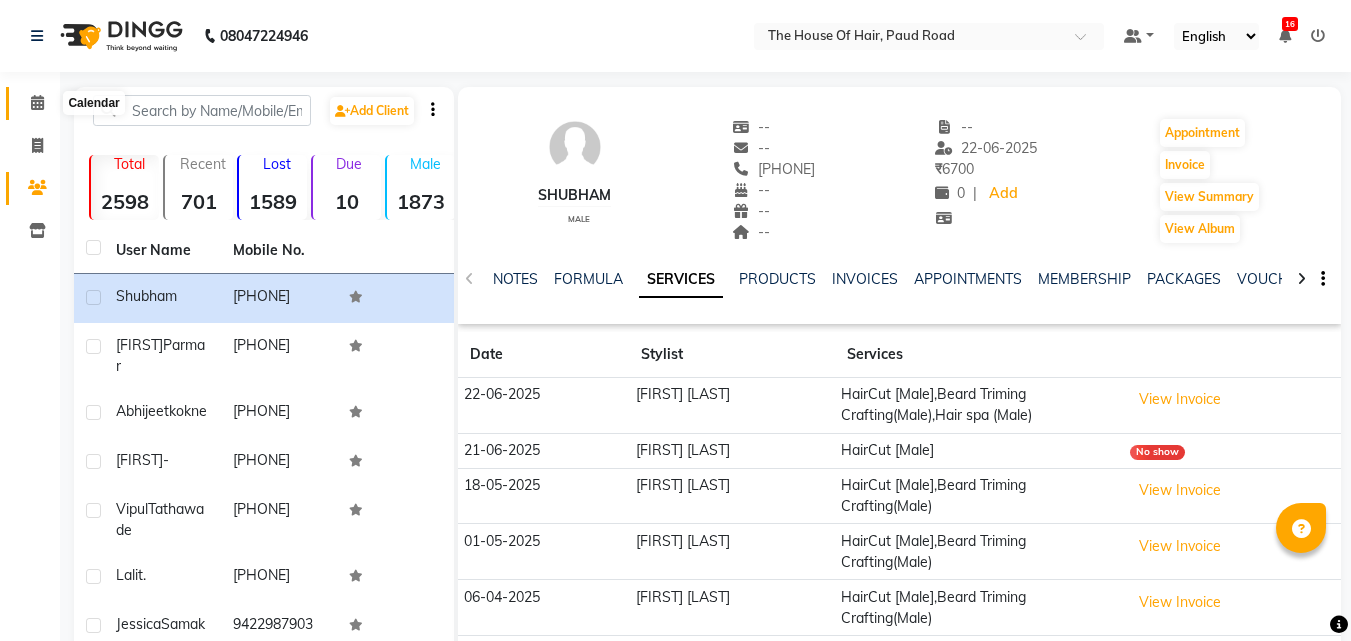 click 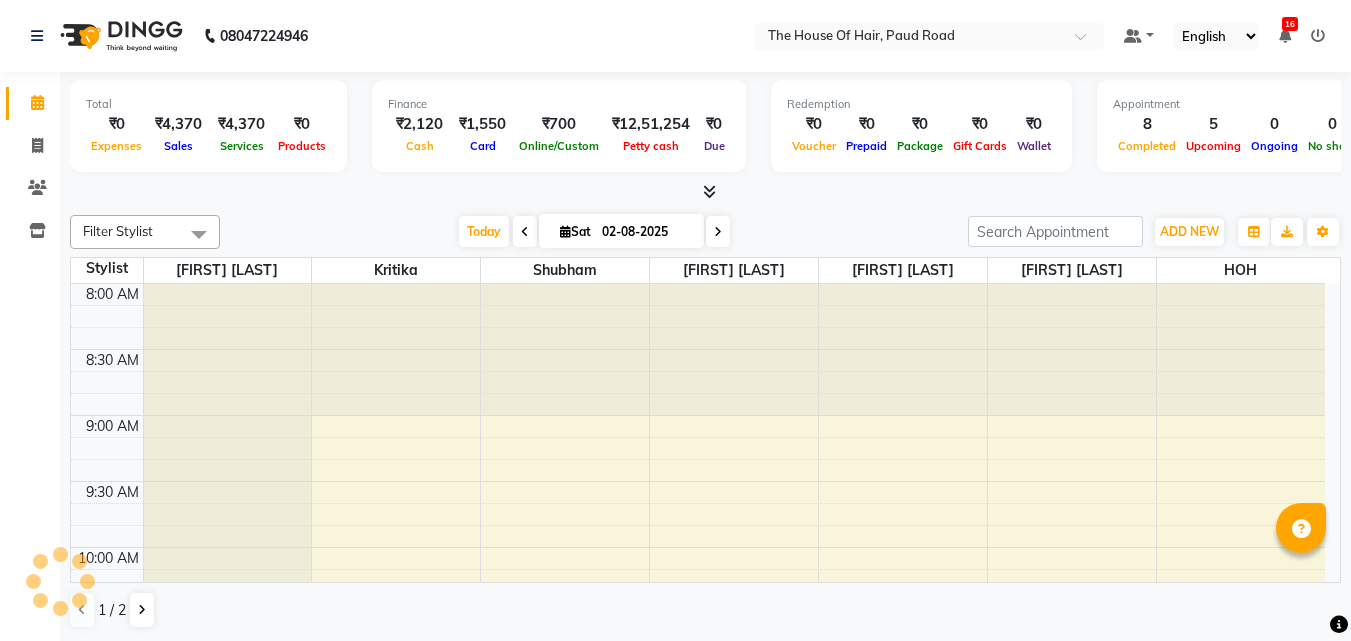 scroll, scrollTop: 1321, scrollLeft: 0, axis: vertical 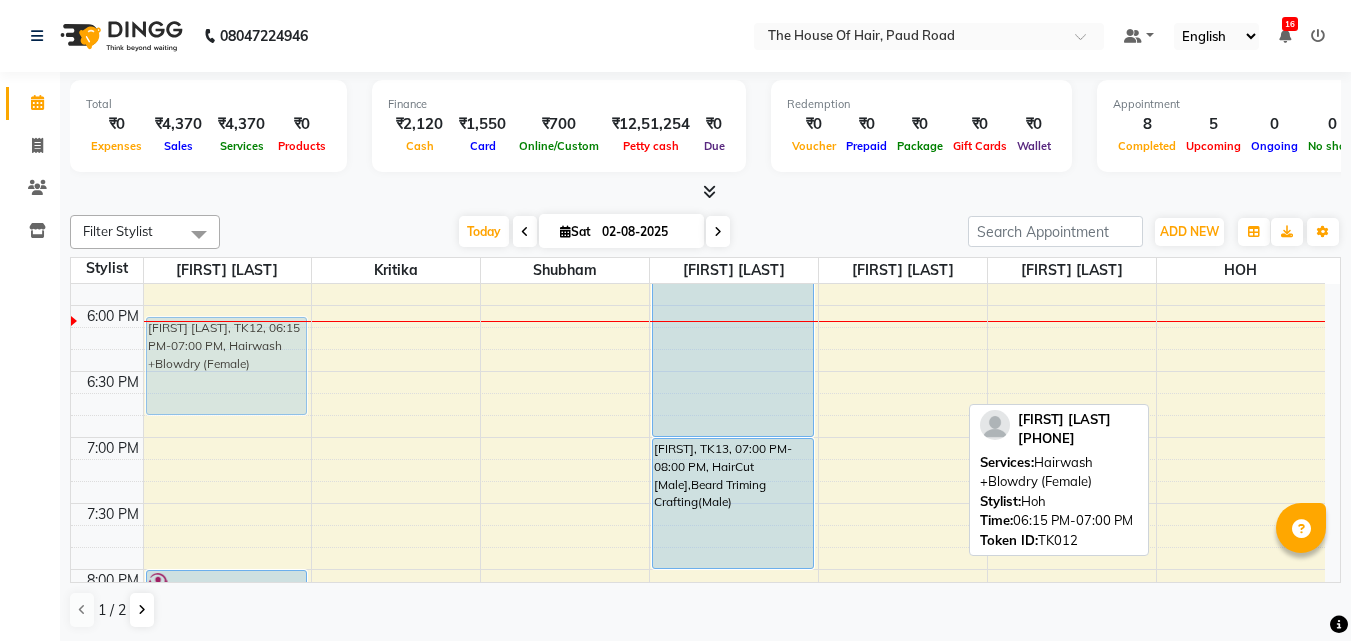 drag, startPoint x: 1219, startPoint y: 379, endPoint x: 245, endPoint y: 382, distance: 974.00464 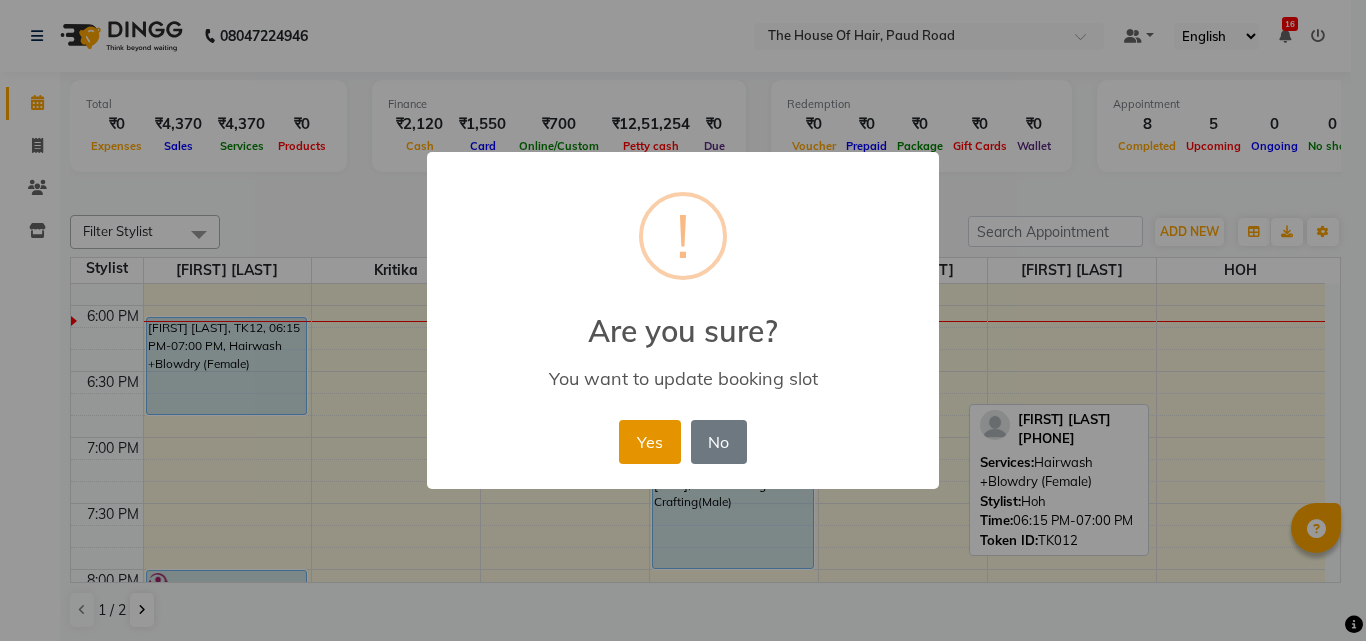 click on "Yes" at bounding box center [649, 442] 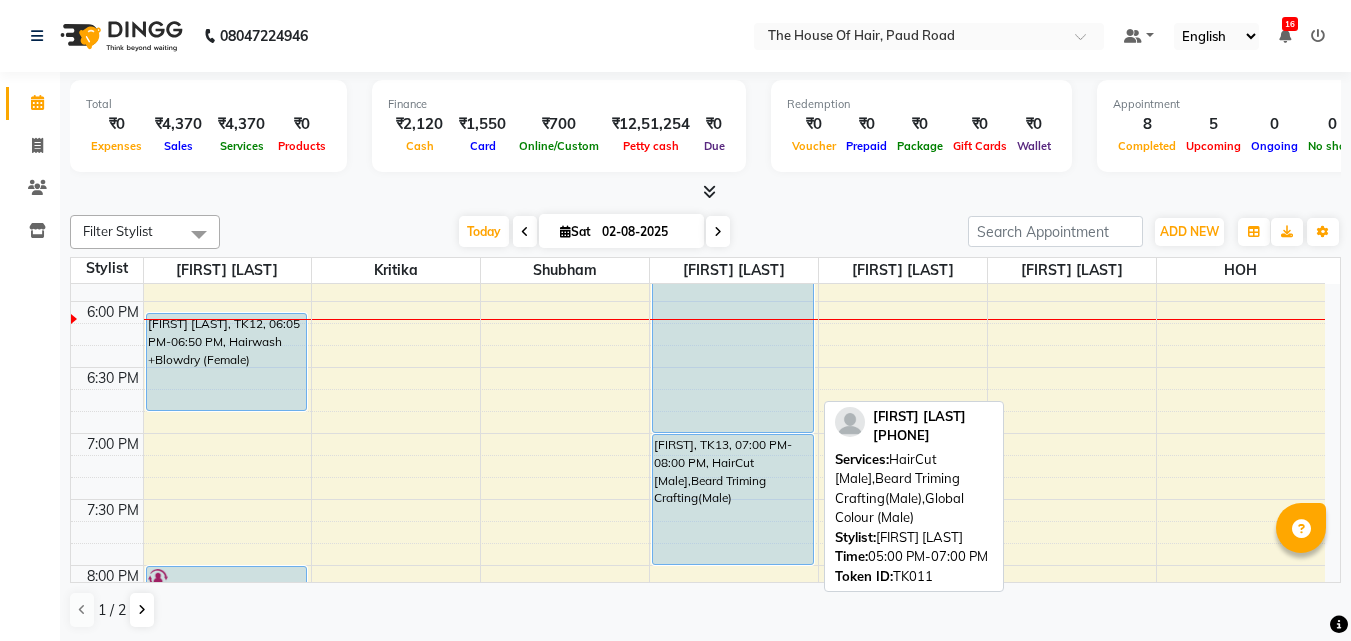 scroll, scrollTop: 1281, scrollLeft: 0, axis: vertical 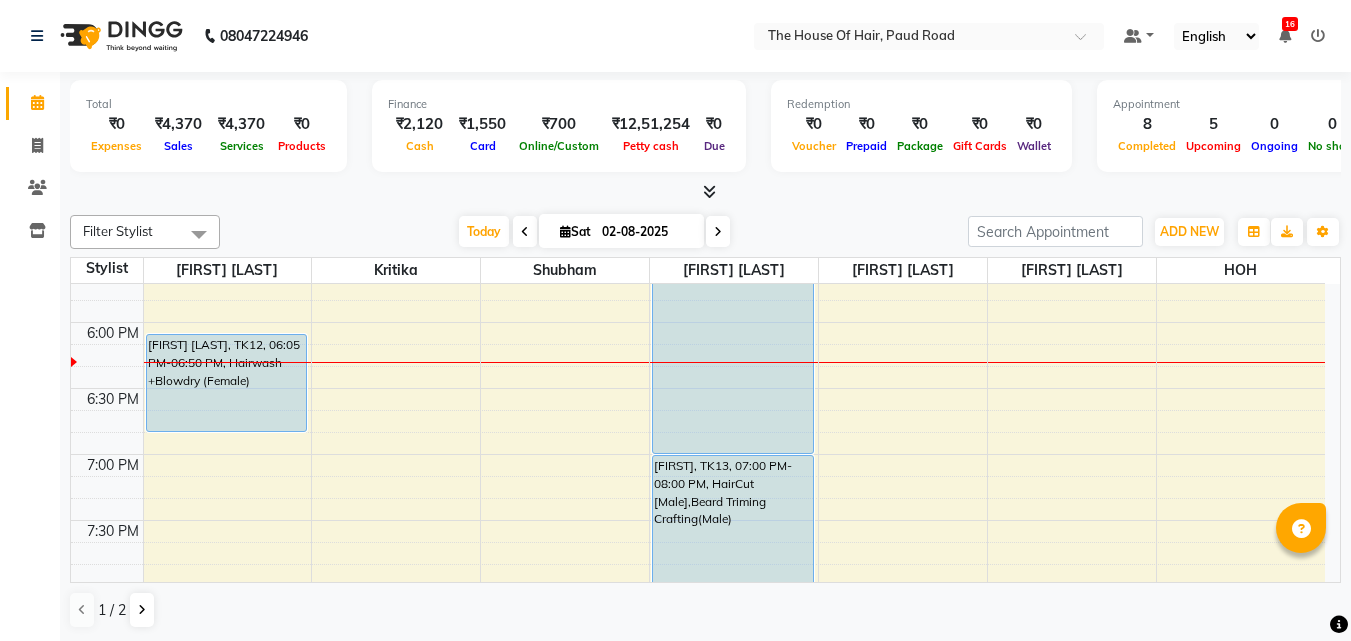 click on "8:00 AM 8:30 AM 9:00 AM 9:30 AM 10:00 AM 10:30 AM 11:00 AM 11:30 AM 12:00 PM 12:30 PM 1:00 PM 1:30 PM 2:00 PM 2:30 PM 3:00 PM 3:30 PM 4:00 PM 4:30 PM 5:00 PM 5:30 PM 6:00 PM 6:30 PM 7:00 PM 7:30 PM 8:00 PM 8:30 PM 9:00 PM 9:30 PM     [FIRST] [LAST], TK01, 11:30 AM-12:00 PM, HairCut  [Male]             [FIRST] ., TK06, 03:00 PM-03:30 PM, HairCut  [Male]    [FIRST] [LAST], TK12, 06:05 PM-06:50 PM, Hairwash +Blowdry (Female)     [FIRST] [LAST], TK09, 08:00 PM-09:00 PM, HairCut  [Male],HairCut  [Male]     [FIRST] ., TK04, 11:30 AM-12:00 PM, Hairwash+Paddle Dry (Female)     [FIRST] ., TK05, 12:00 PM-01:00 PM, Global Colour (Male)    [FIRST] [LAST], TK11, 05:00 PM-07:00 PM, HairCut  [Male],Beard Triming Crafting(Male),Global Colour (Male)     [FIRST] [LAST], TK03, 11:15 AM-11:55 AM, EYEBROW,Upper lip (Regular),Upper lip (Regular)     [FIRST] [LAST], TK08, 01:15 PM-03:15 PM, PEDICURE  REGULAR,MANICURE REGULAR" at bounding box center [698, -74] 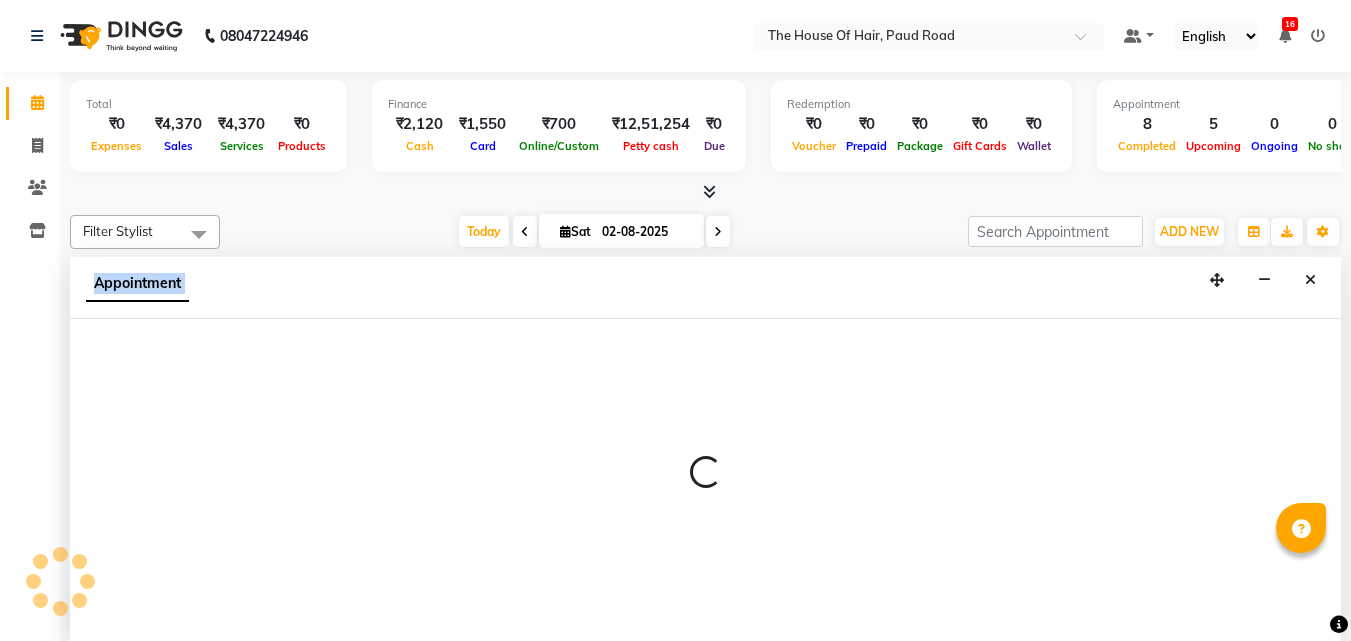 click at bounding box center [705, 480] 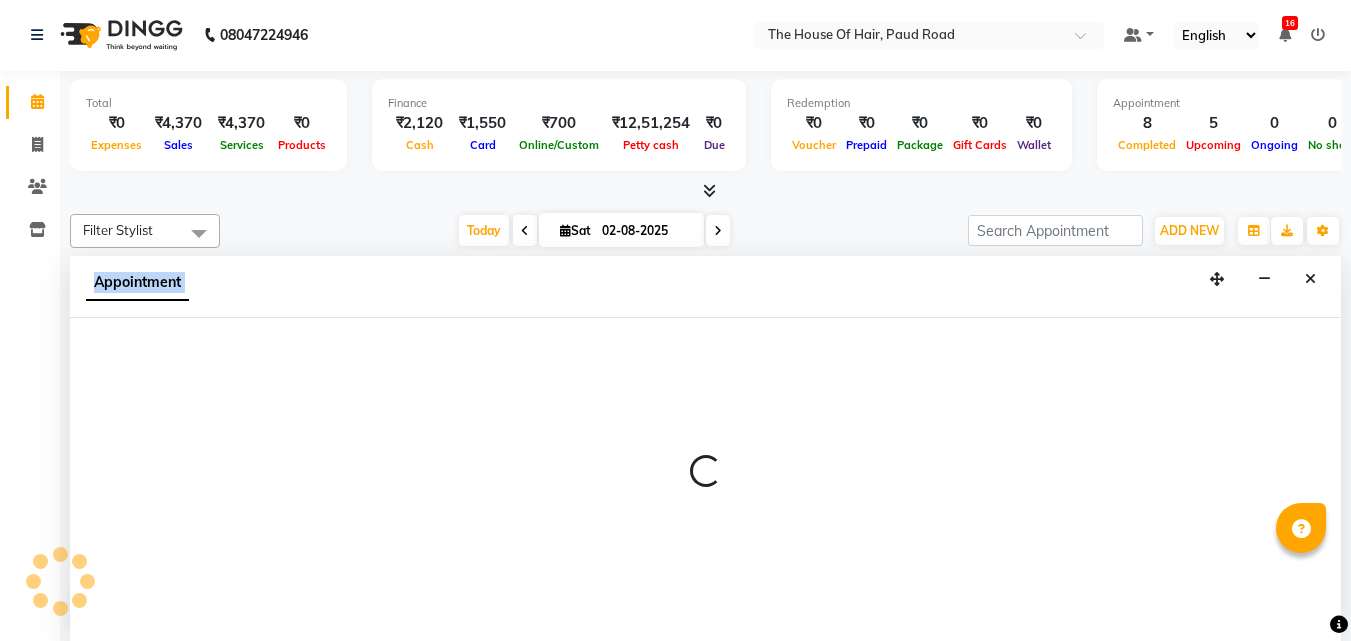 select on "42823" 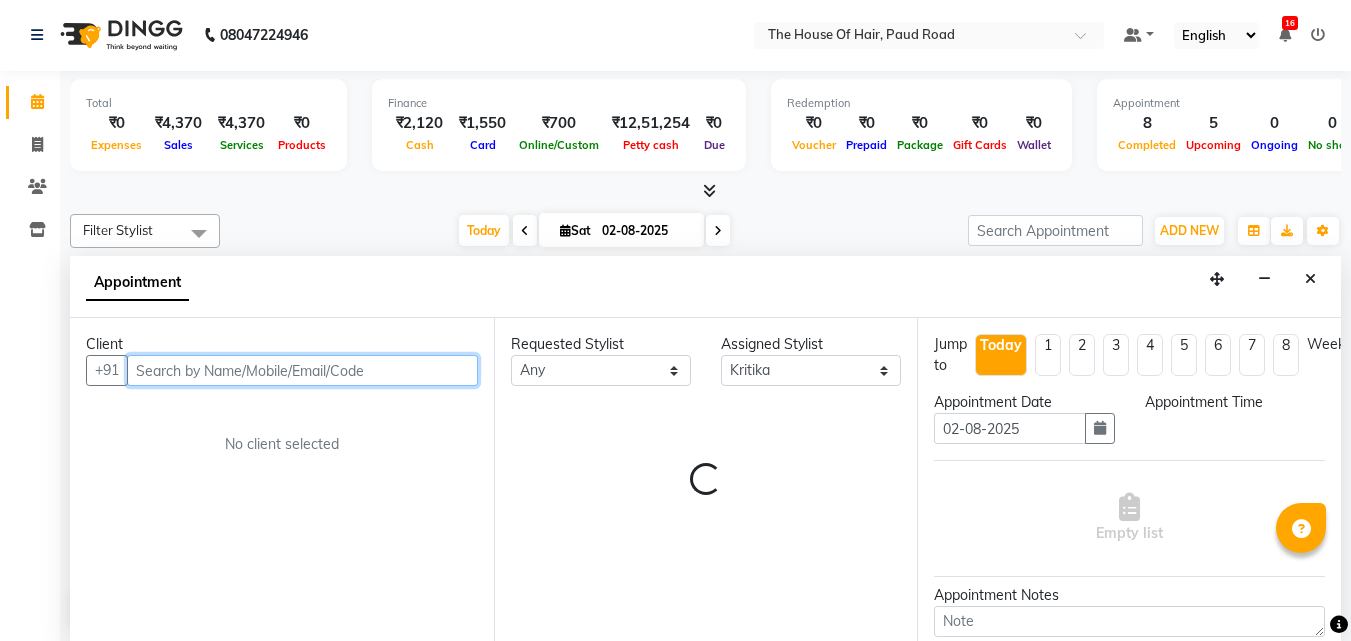 select on "1110" 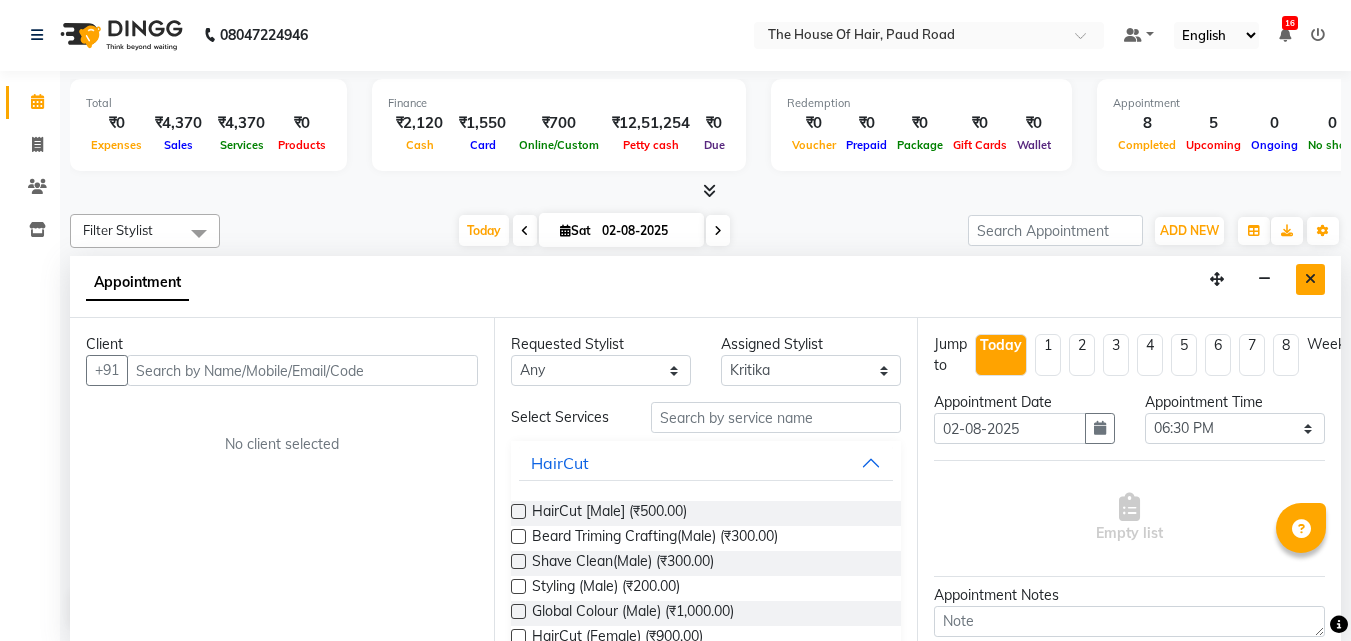 click at bounding box center [1310, 279] 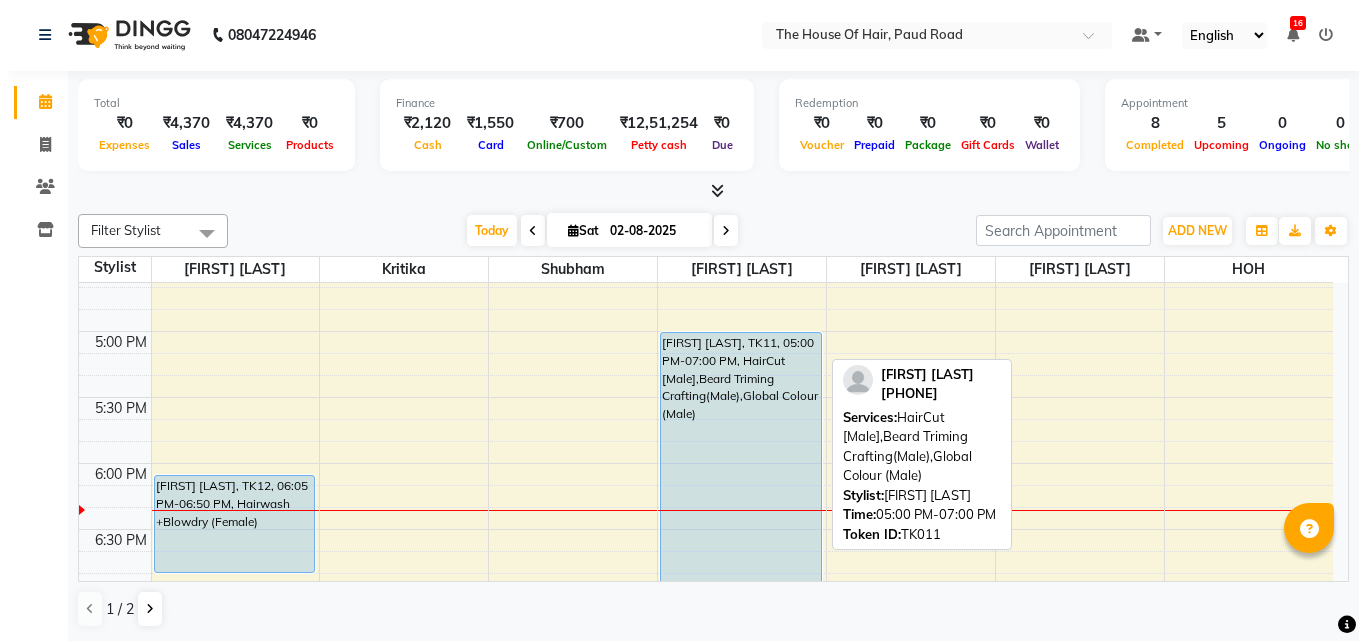 scroll, scrollTop: 1138, scrollLeft: 0, axis: vertical 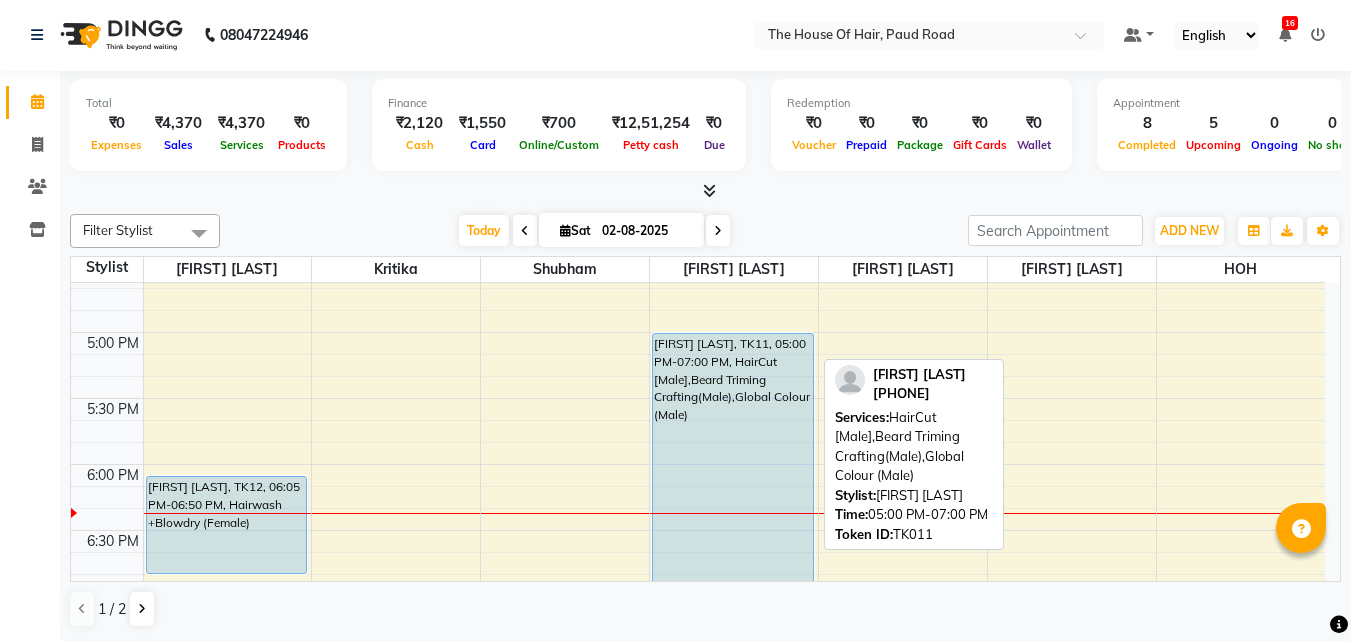 click on "[FIRST] [LAST], TK11, 05:00 PM-07:00 PM, HairCut  [Male],Beard Triming Crafting(Male),Global Colour (Male)" at bounding box center [733, 464] 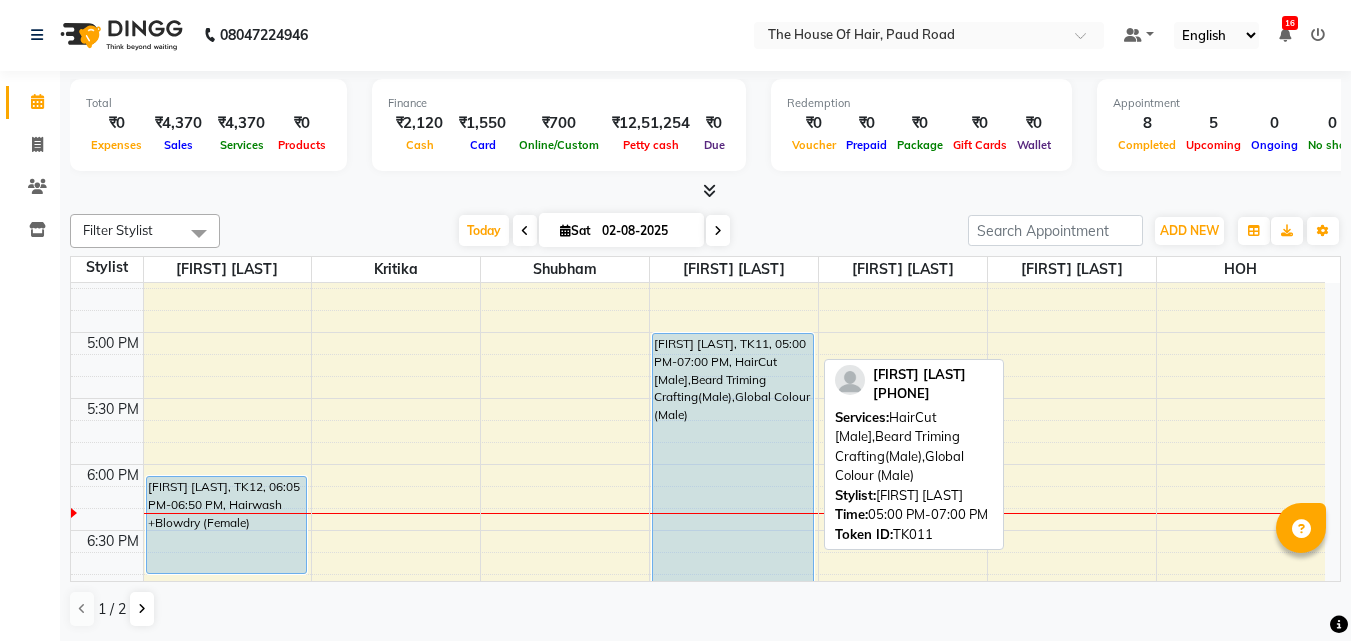 click on "[FIRST] [LAST], TK11, 05:00 PM-07:00 PM, HairCut  [Male],Beard Triming Crafting(Male),Global Colour (Male)" at bounding box center (733, 464) 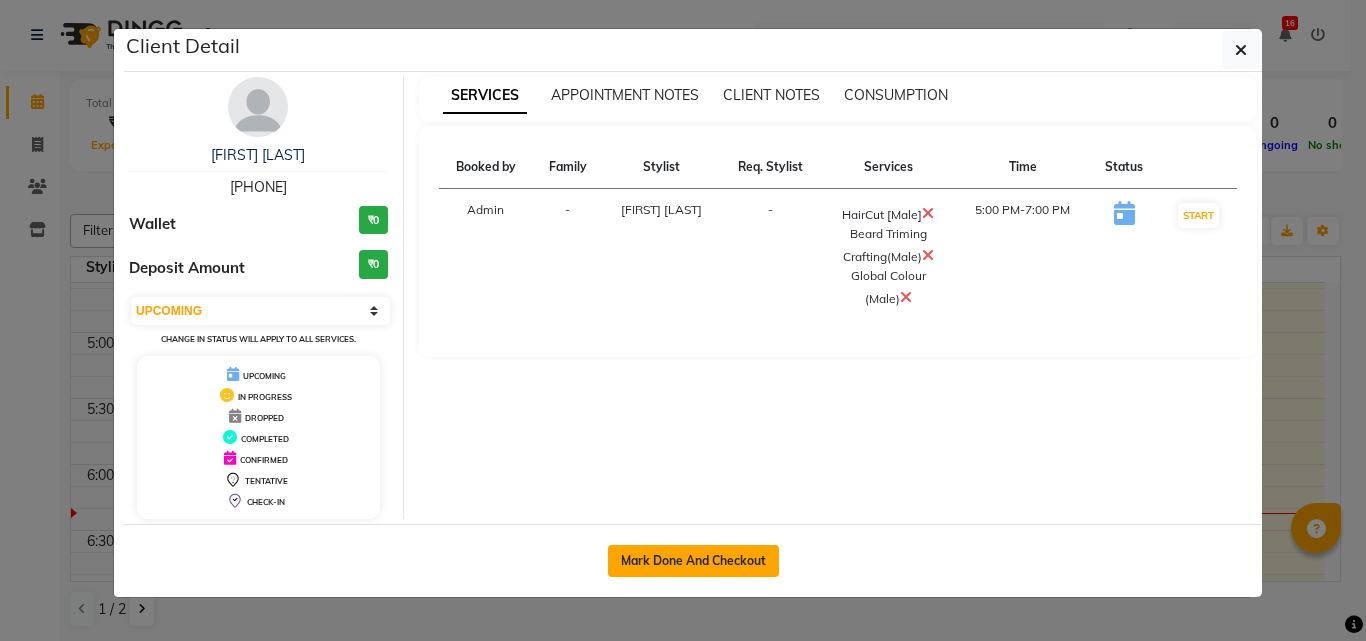 click on "Mark Done And Checkout" 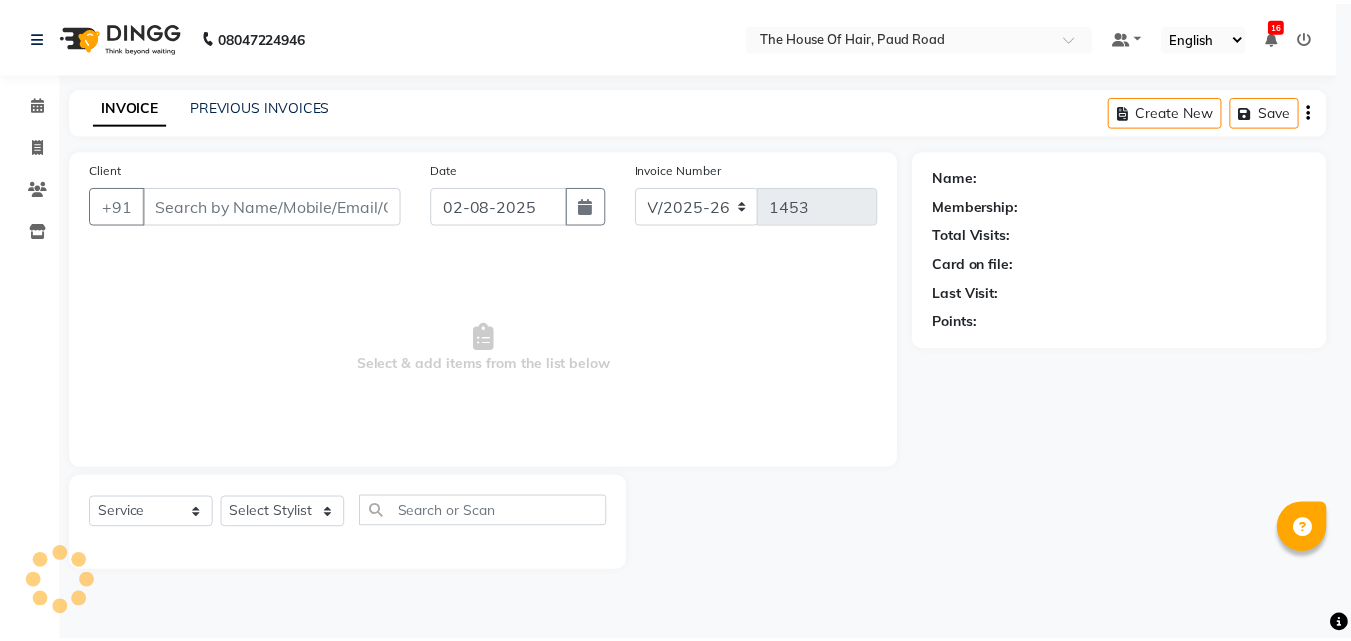 scroll, scrollTop: 0, scrollLeft: 0, axis: both 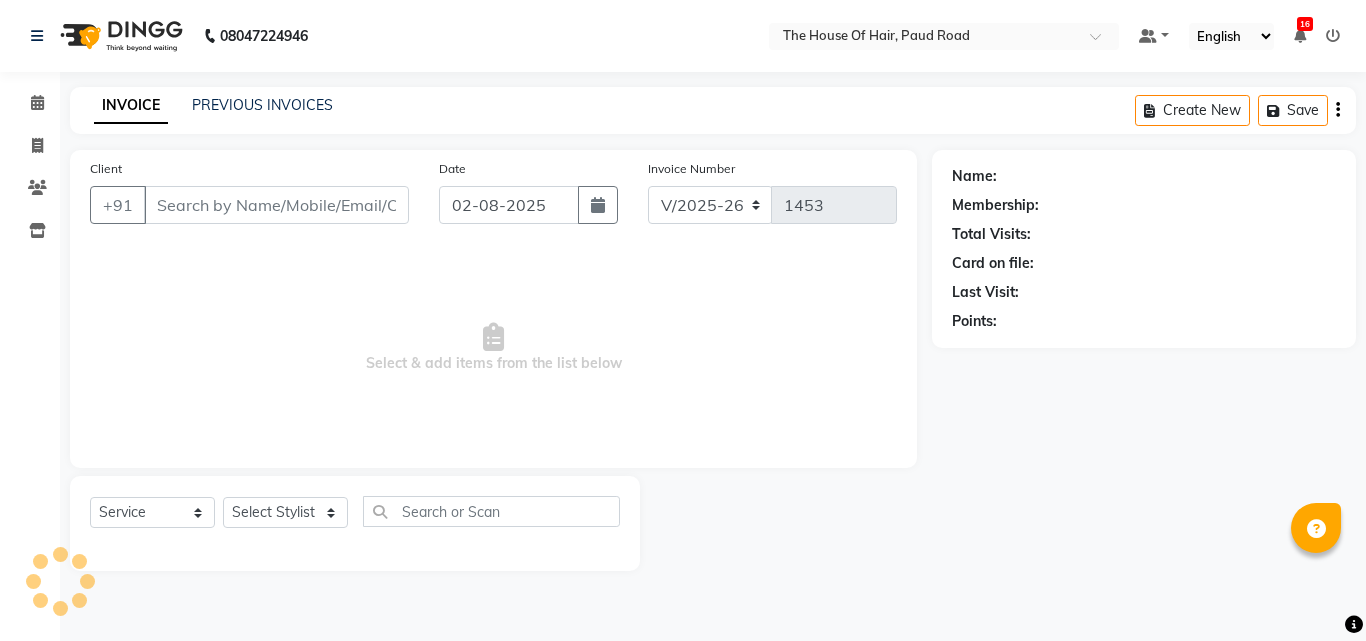 type on "[PHONE]" 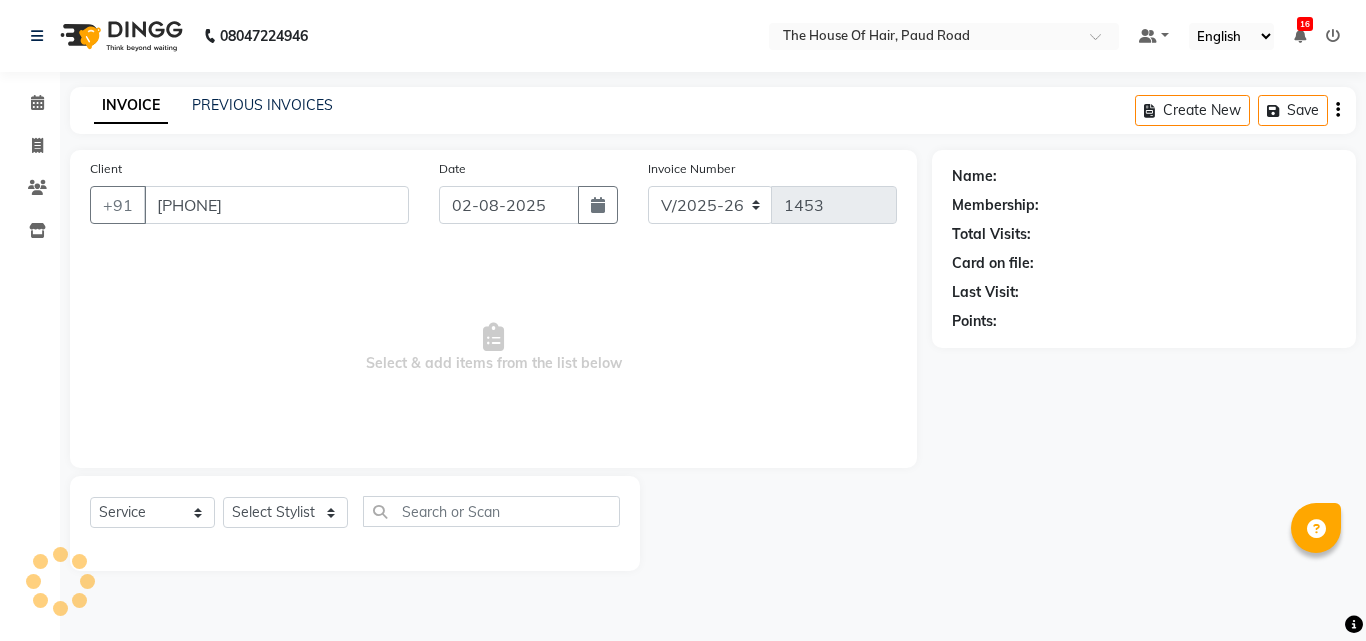 select on "57808" 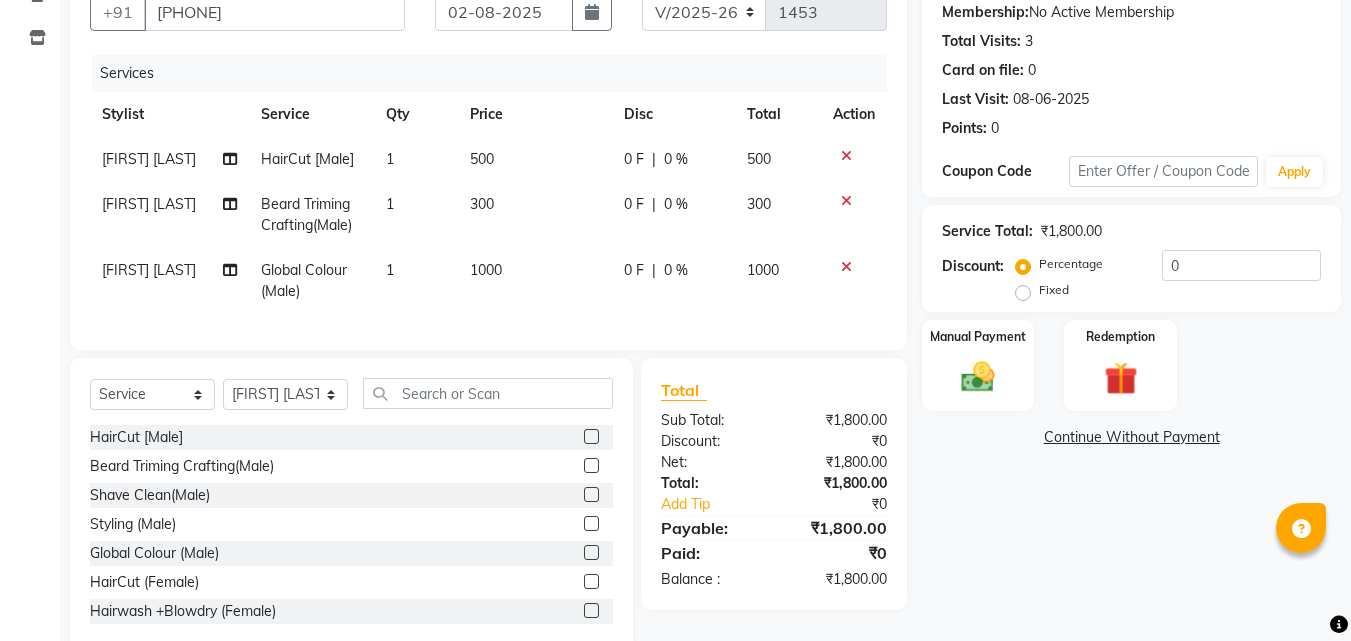 scroll, scrollTop: 194, scrollLeft: 0, axis: vertical 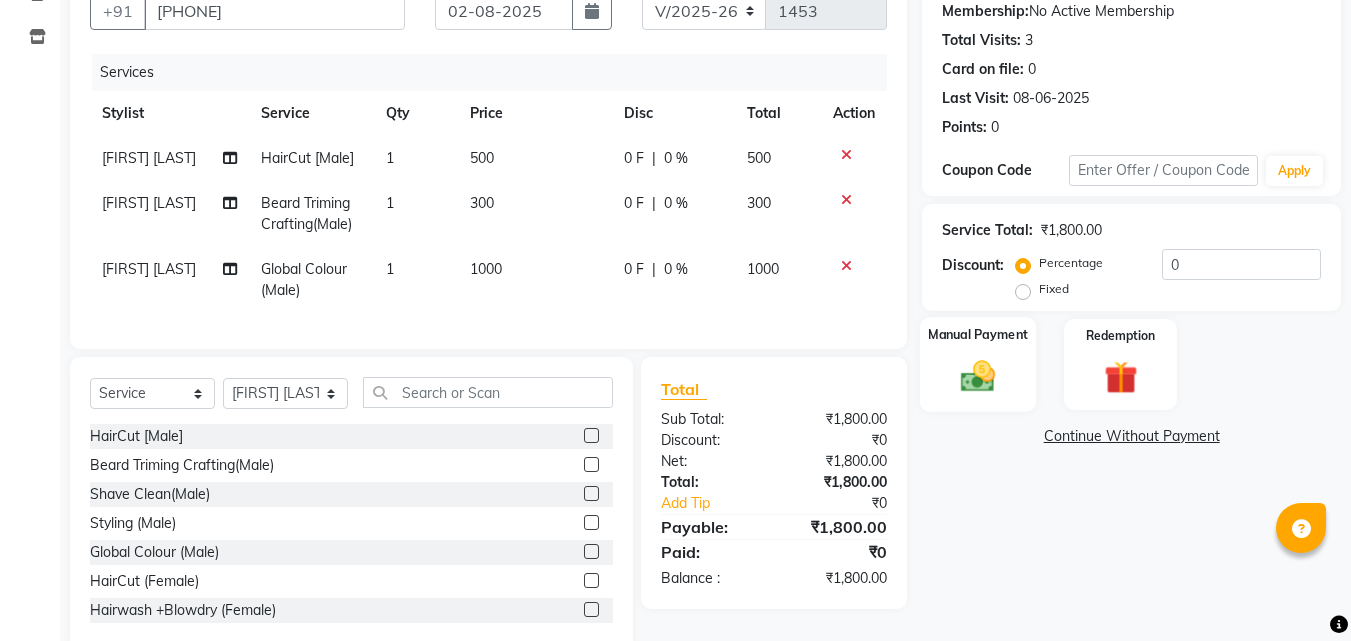 click on "Manual Payment" 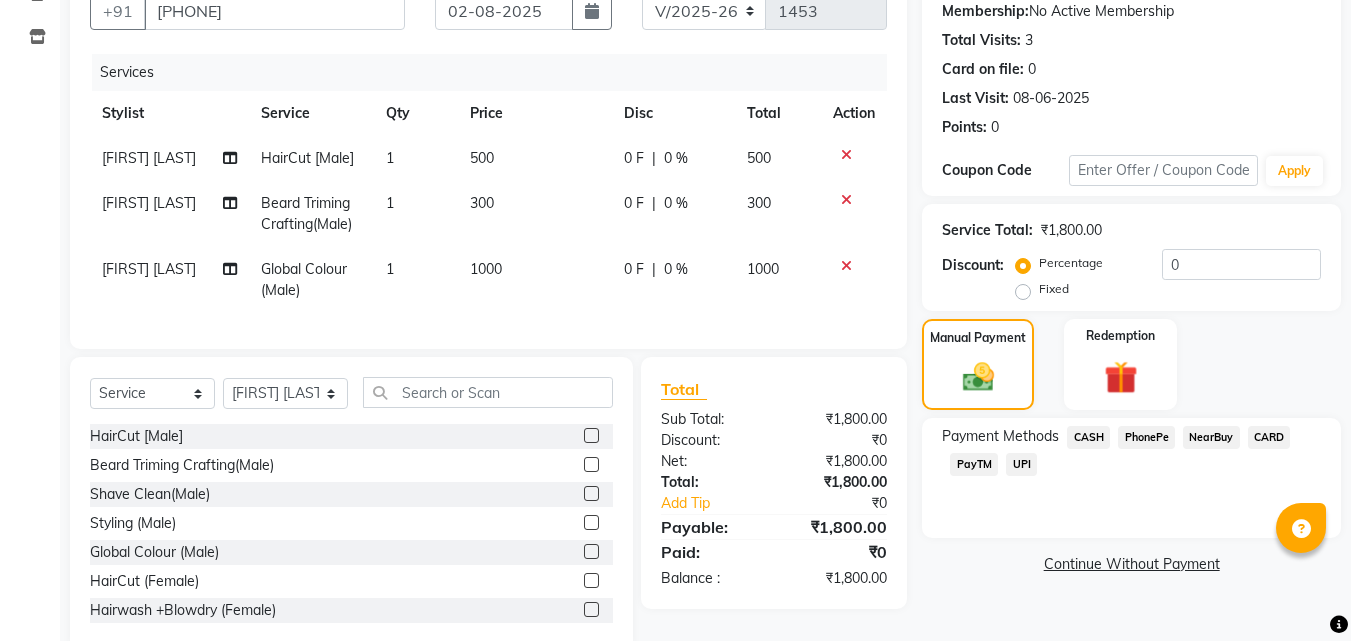 click on "UPI" 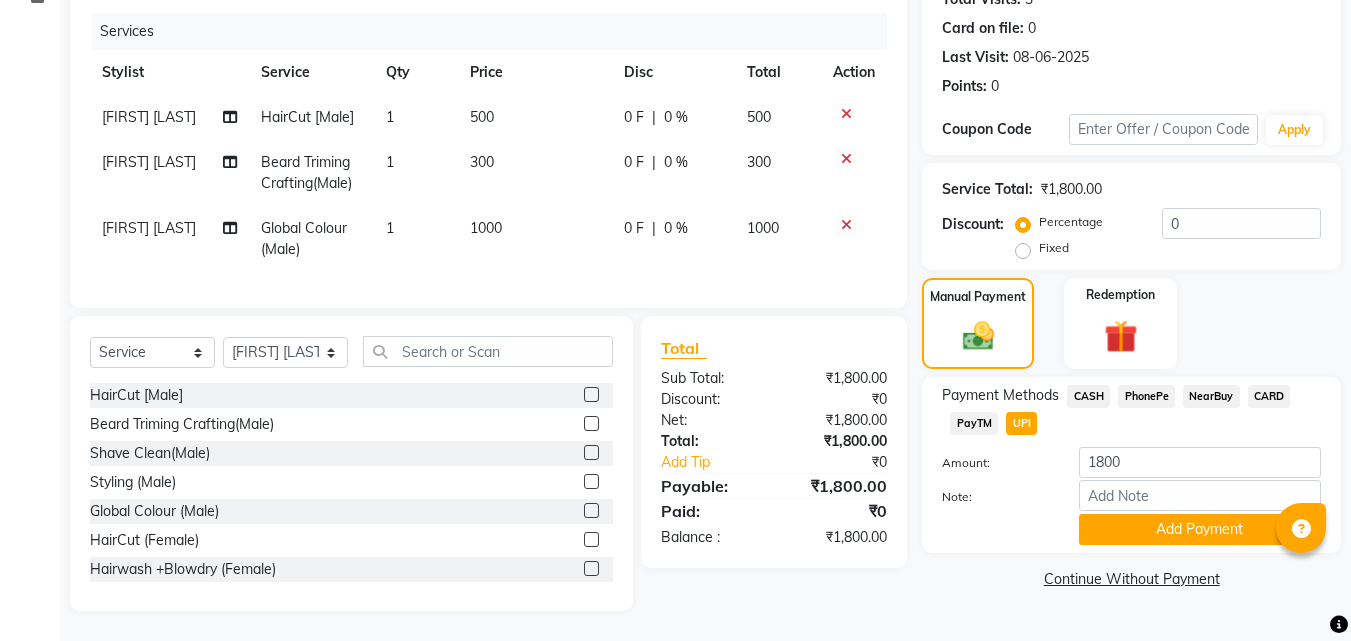 scroll, scrollTop: 250, scrollLeft: 0, axis: vertical 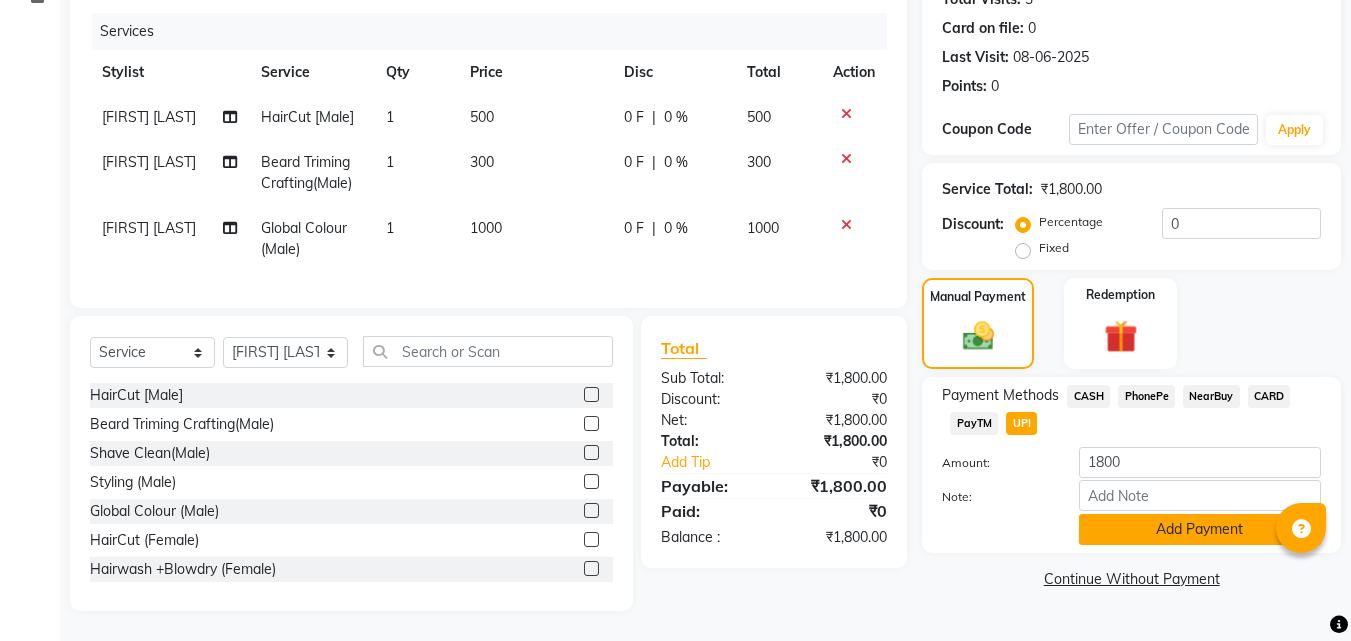 click on "Add Payment" 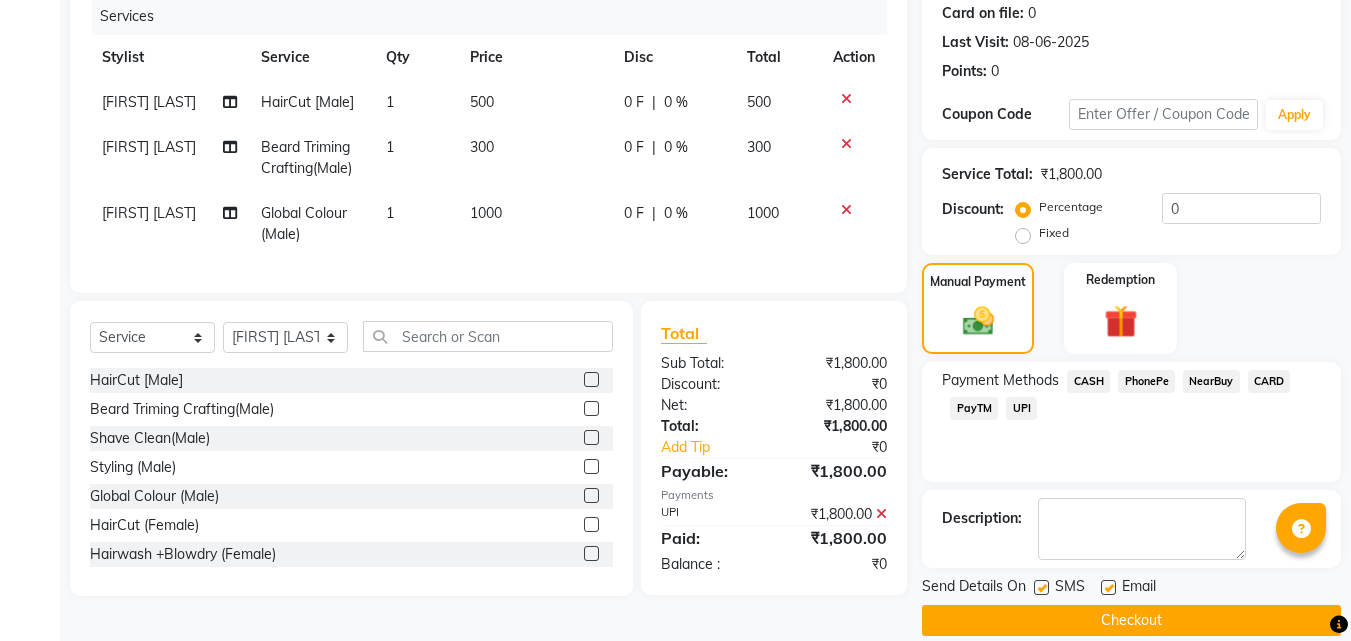 click on "Checkout" 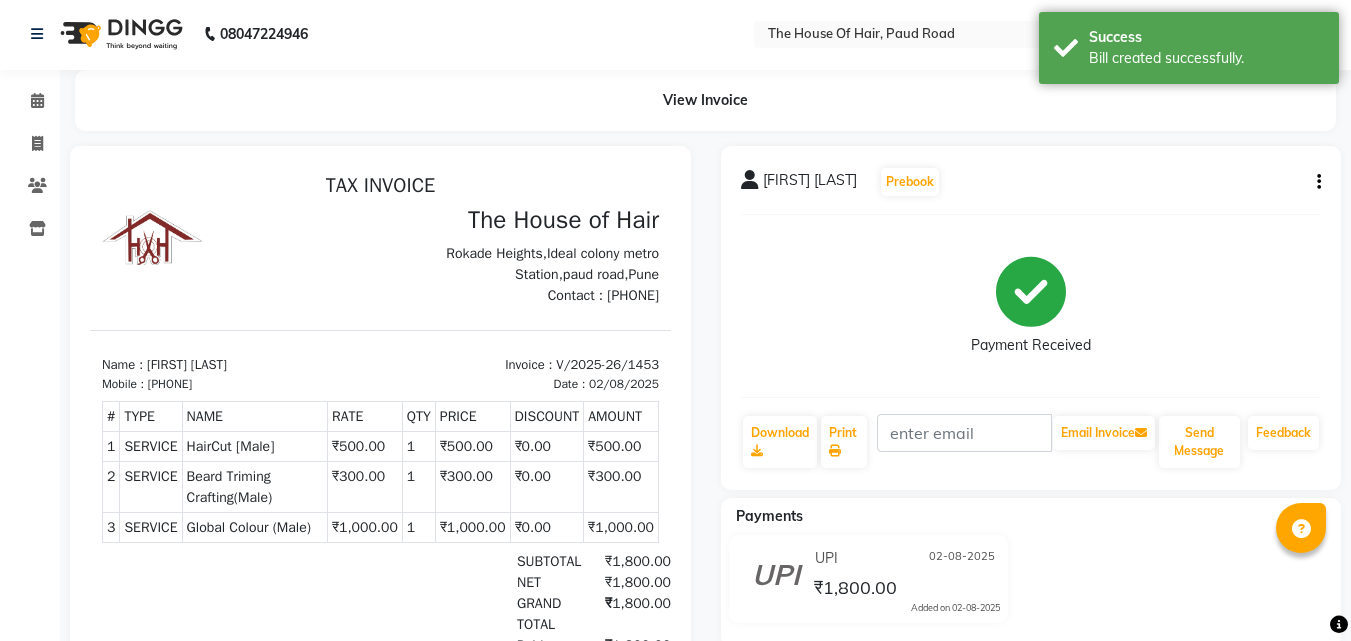 scroll, scrollTop: 4, scrollLeft: 0, axis: vertical 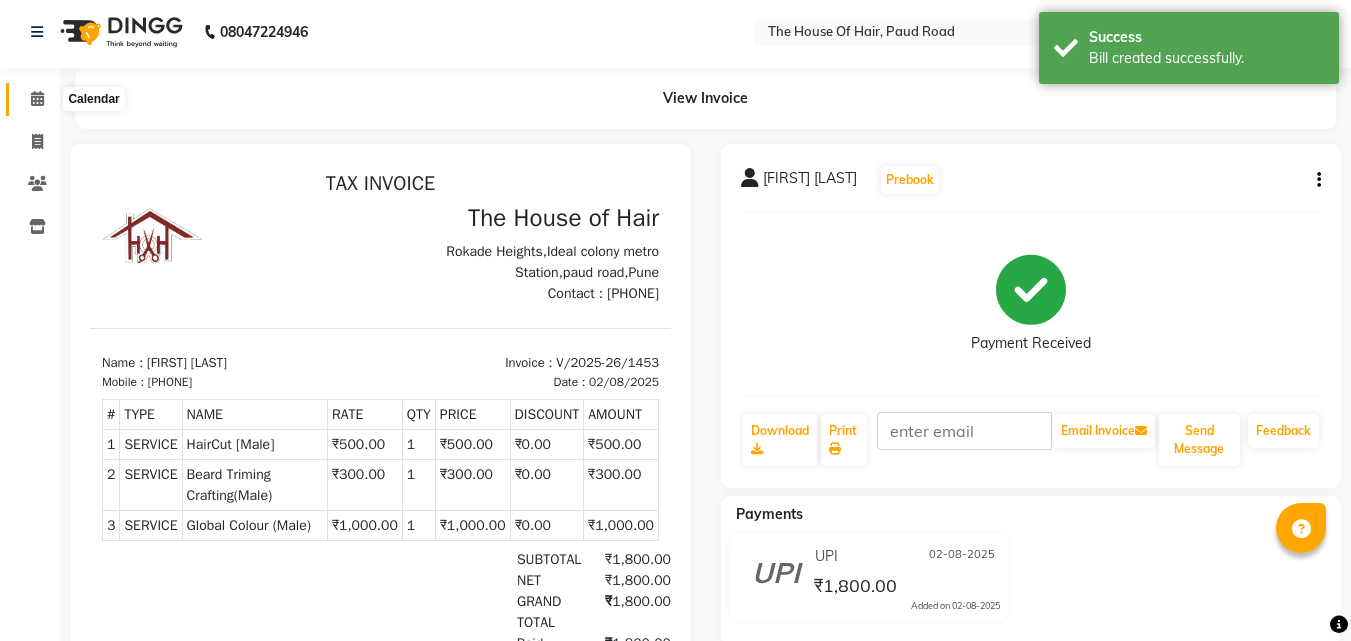 click 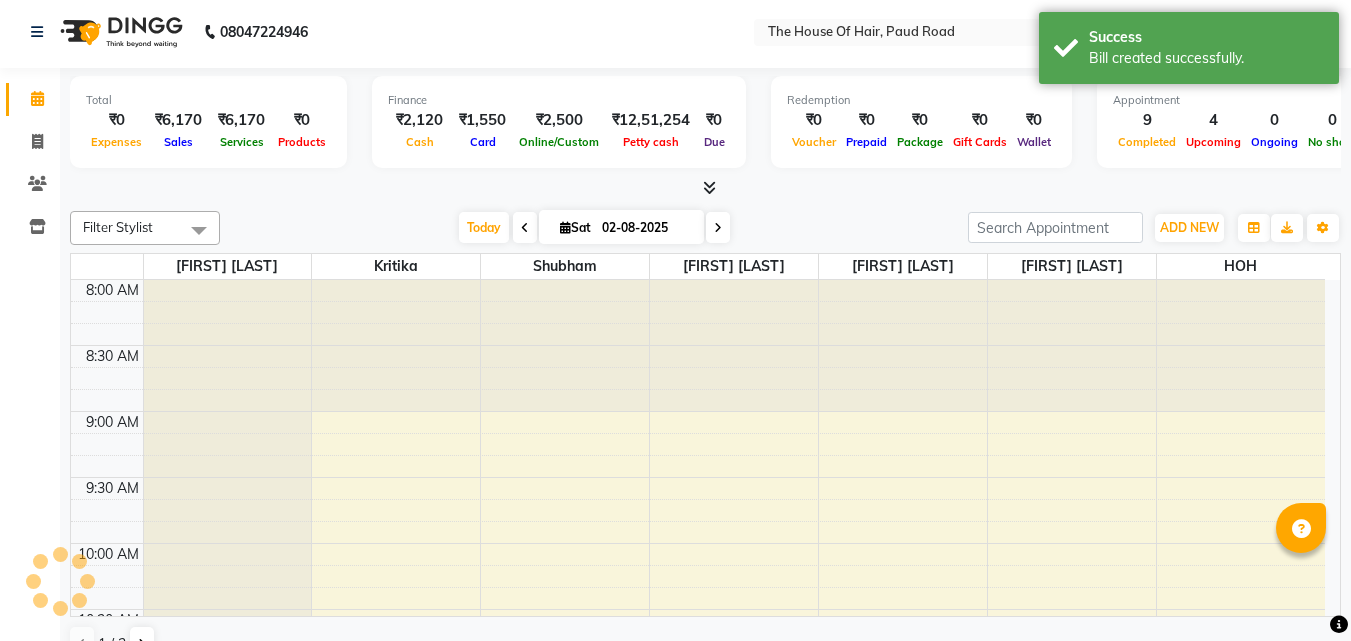 scroll, scrollTop: 0, scrollLeft: 0, axis: both 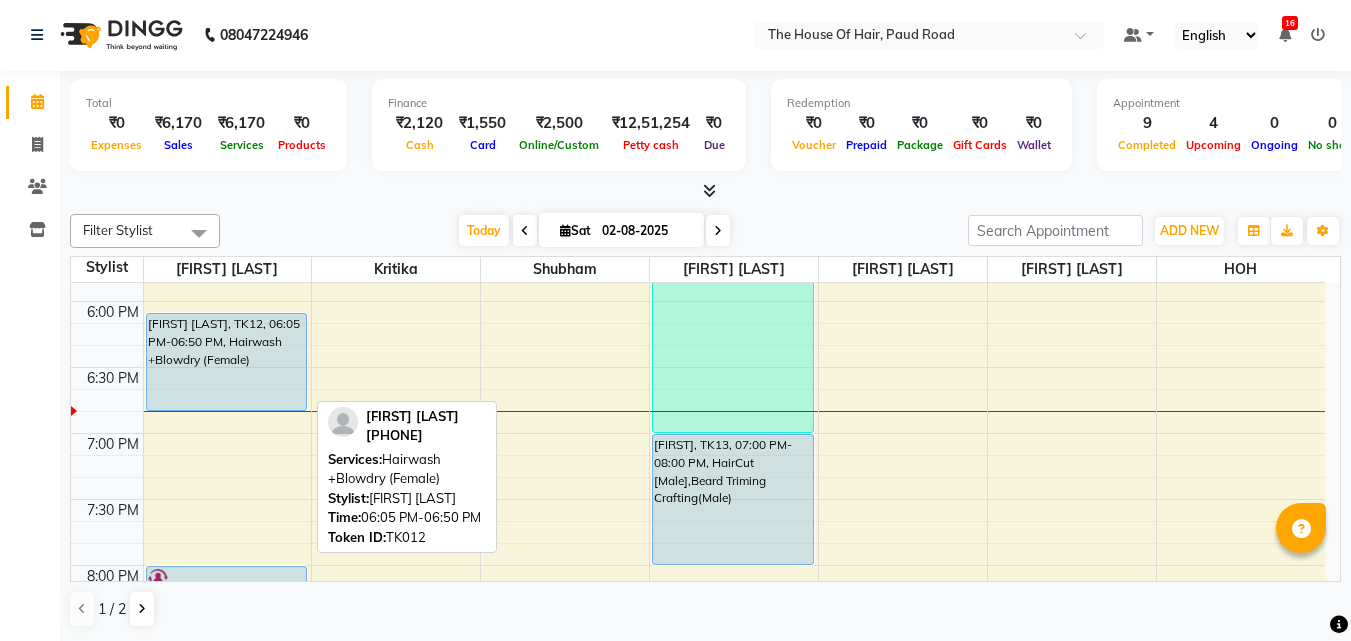 click on "[FIRST] [LAST], TK12, 06:05 PM-06:50 PM, Hairwash +Blowdry (Female)" at bounding box center (227, 362) 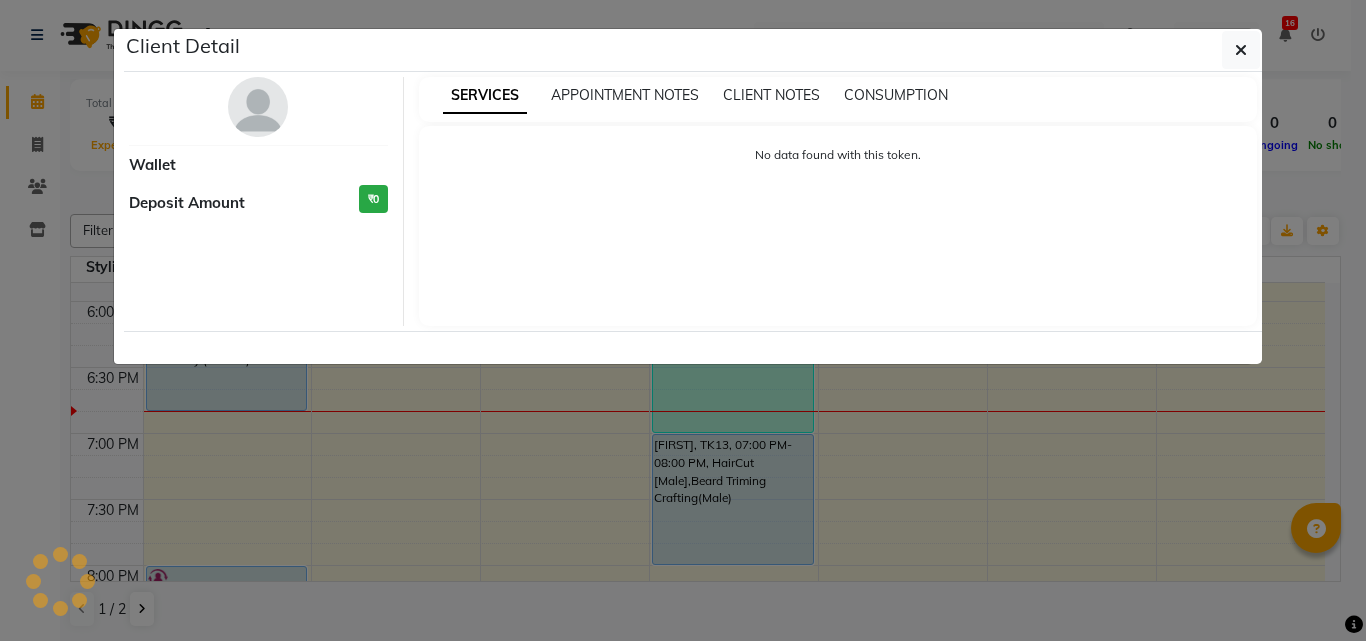 select on "5" 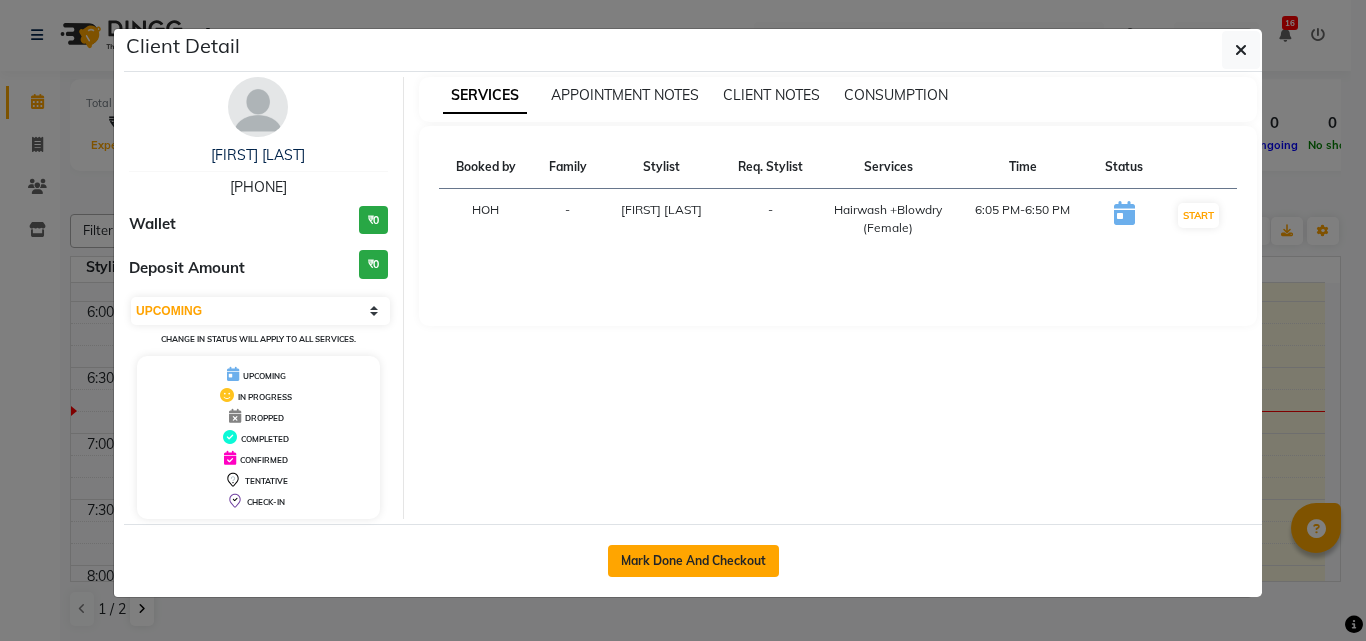 click on "Mark Done And Checkout" 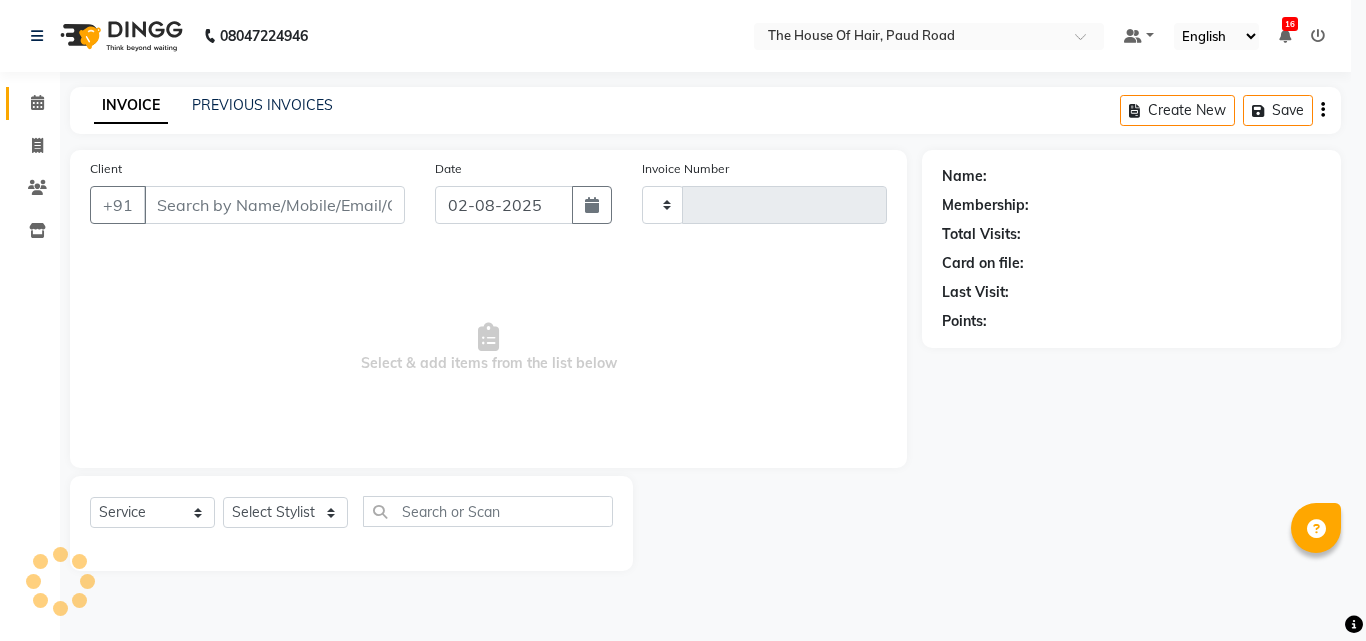 type on "1454" 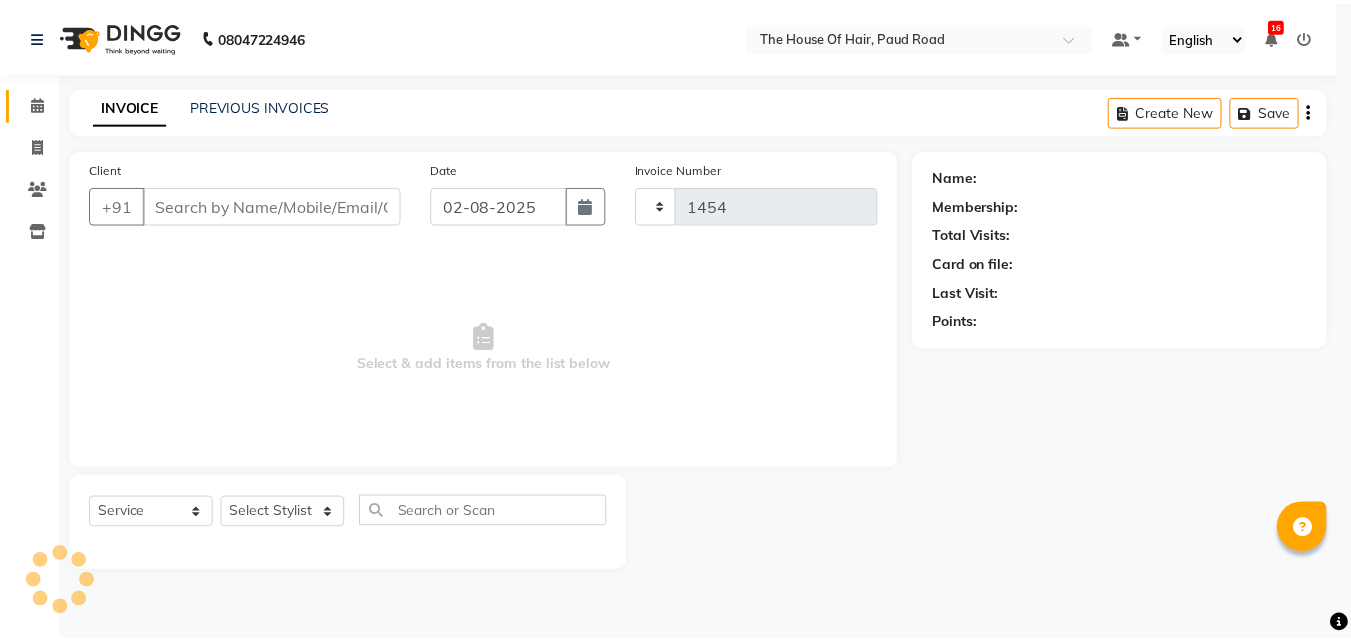 scroll, scrollTop: 0, scrollLeft: 0, axis: both 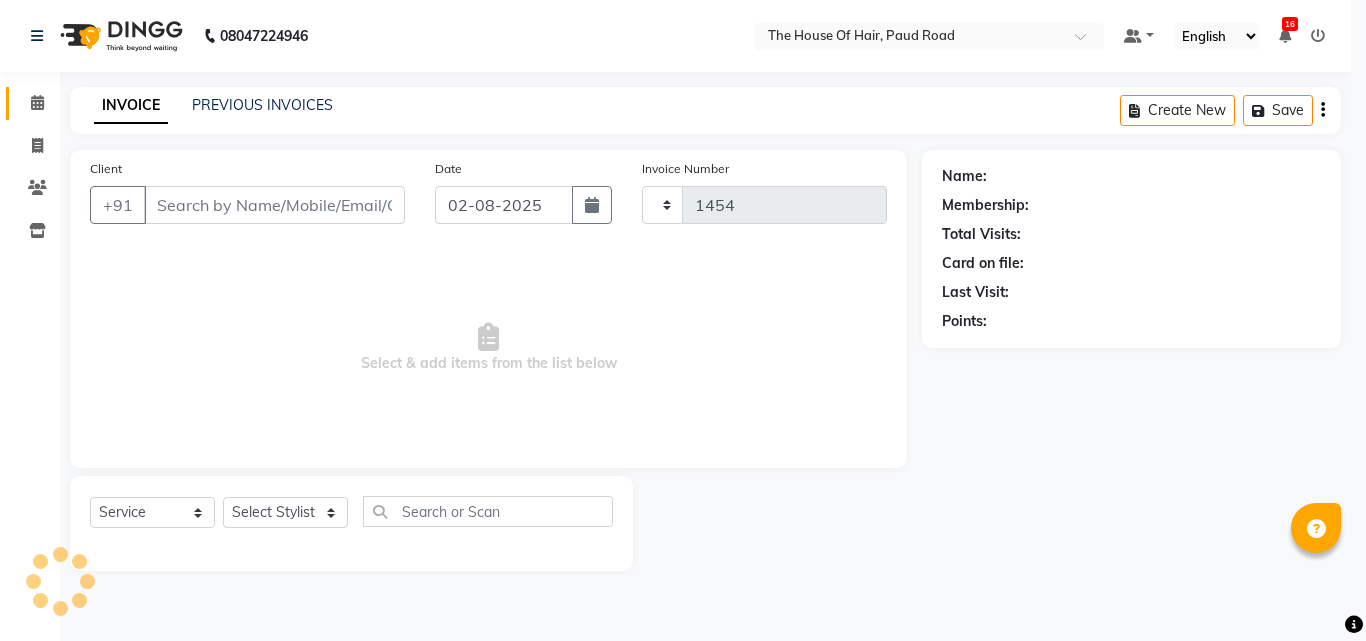 select on "5992" 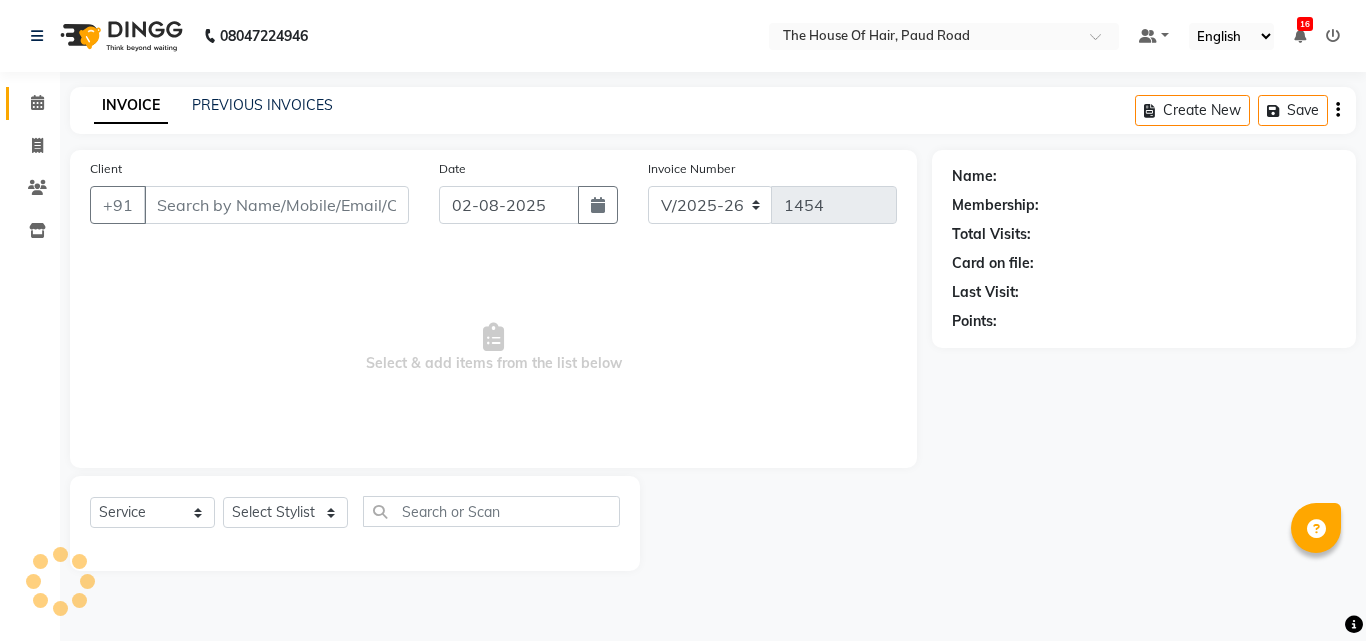 type on "[PHONE]" 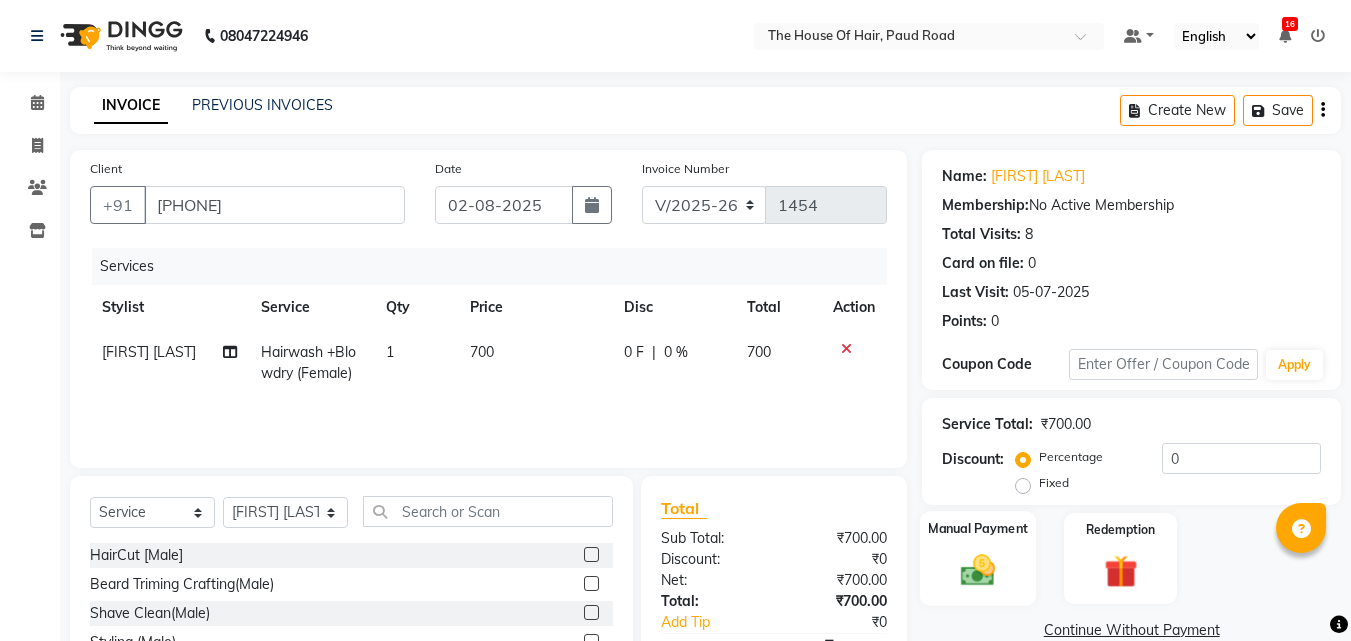 click 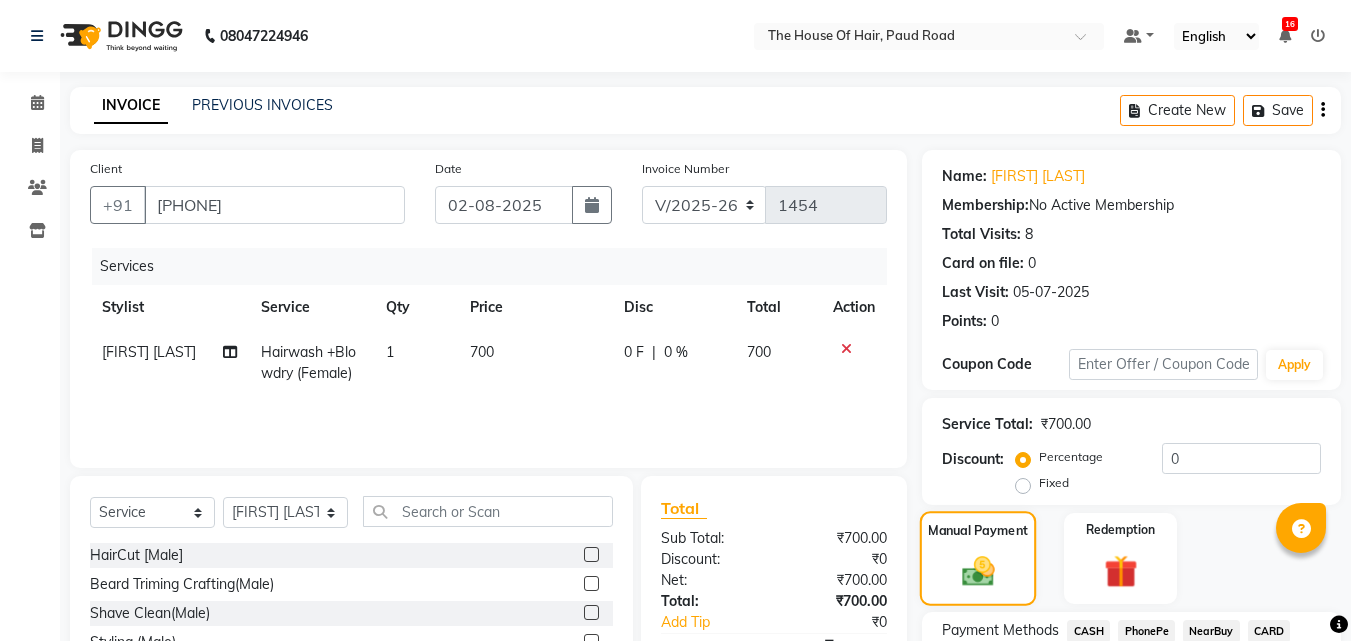 scroll, scrollTop: 162, scrollLeft: 0, axis: vertical 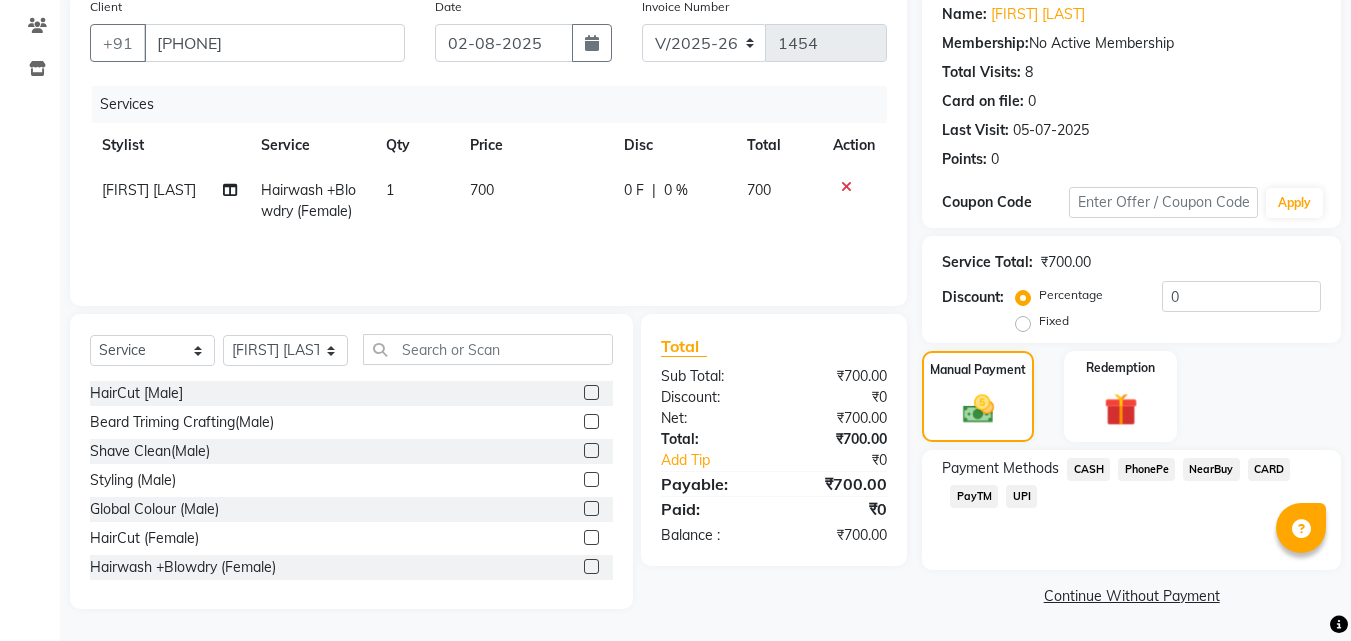 click on "UPI" 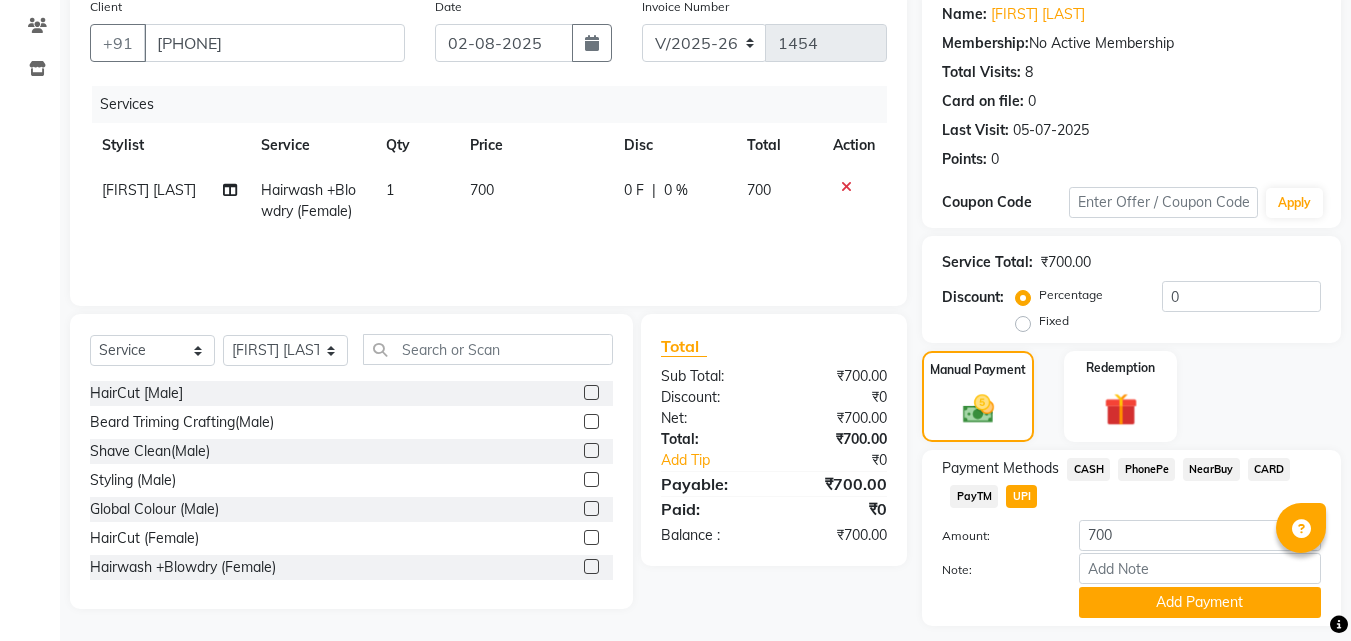 scroll, scrollTop: 218, scrollLeft: 0, axis: vertical 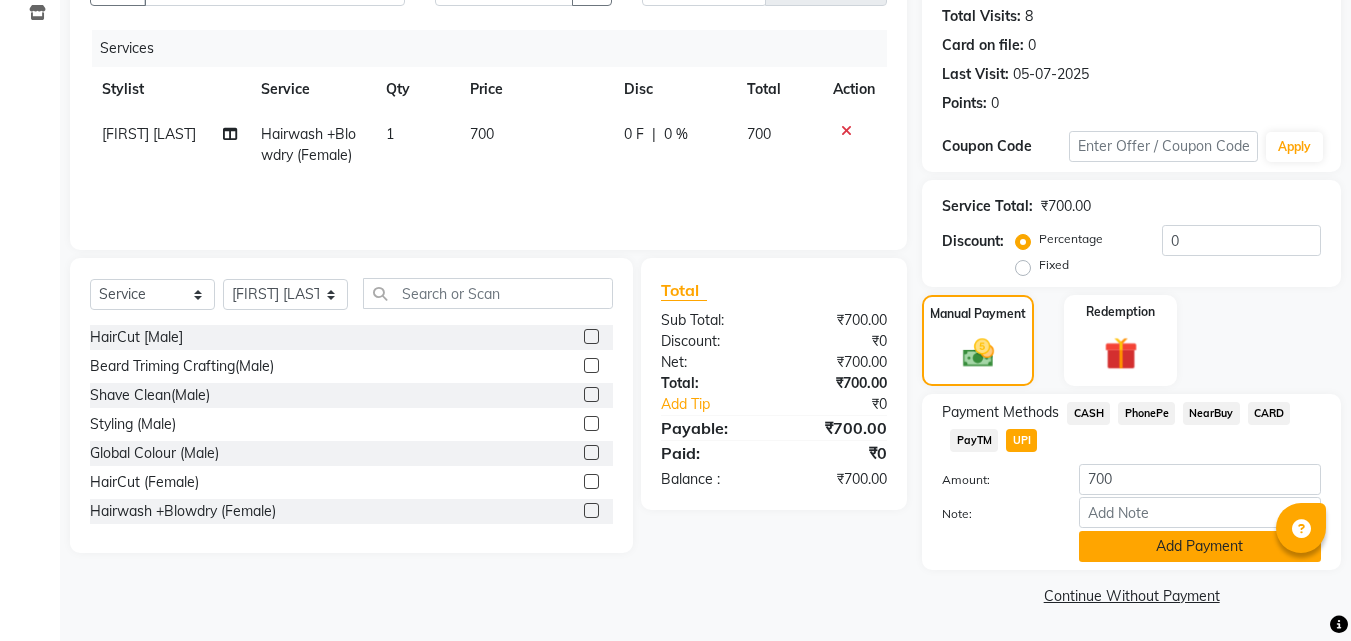 click on "Add Payment" 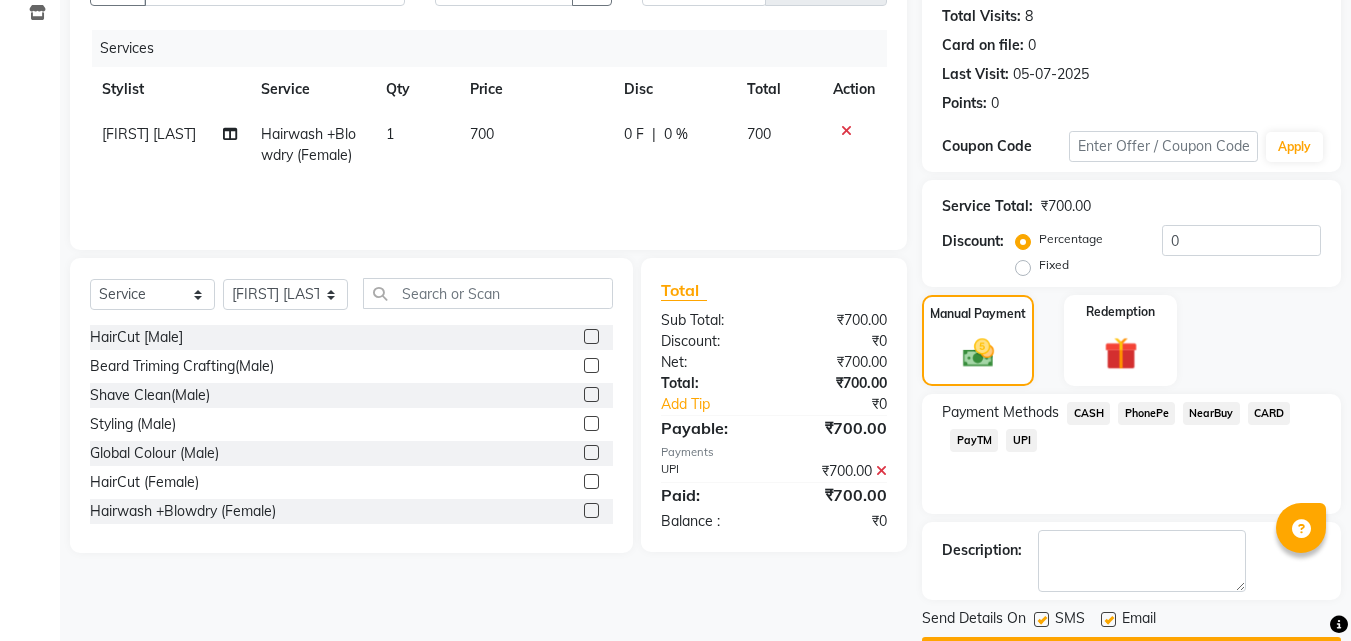 scroll, scrollTop: 275, scrollLeft: 0, axis: vertical 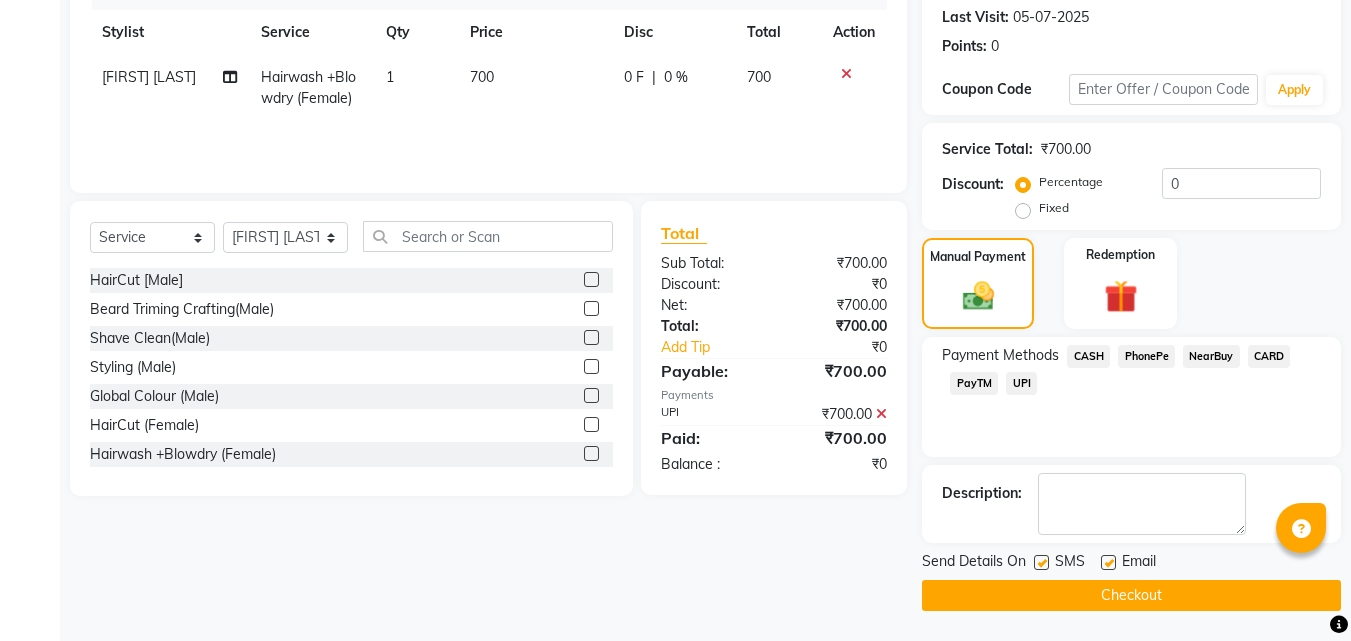 click on "Checkout" 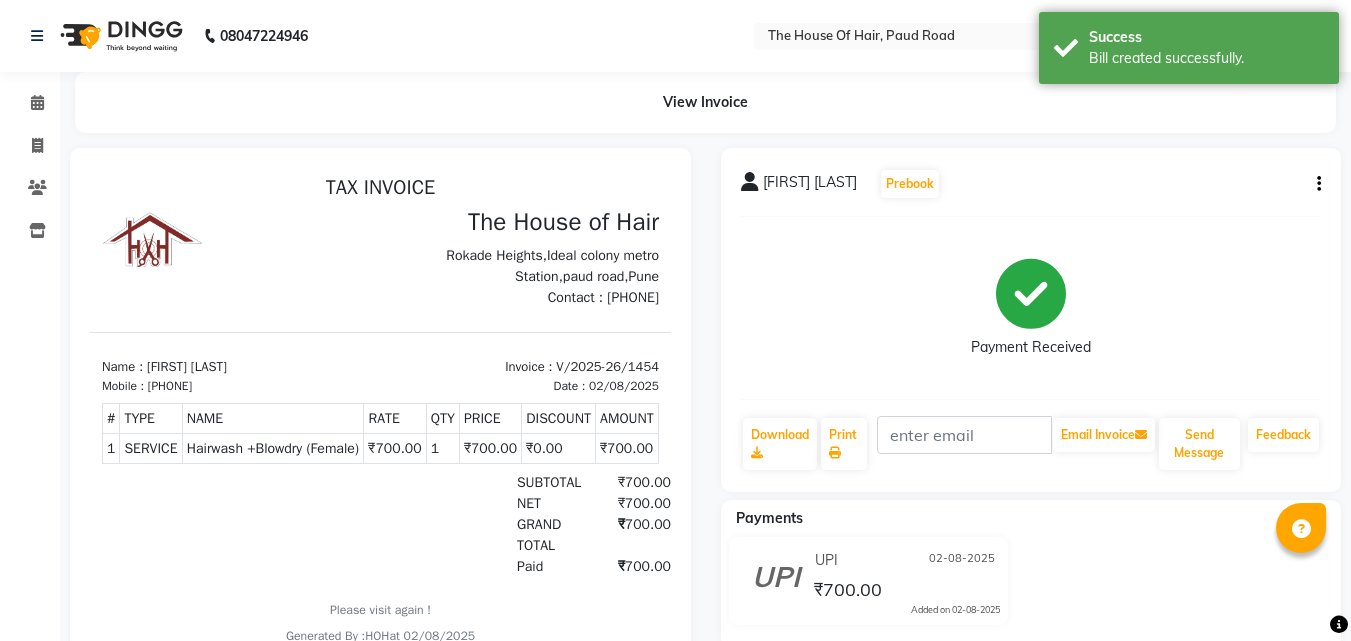 scroll, scrollTop: 0, scrollLeft: 0, axis: both 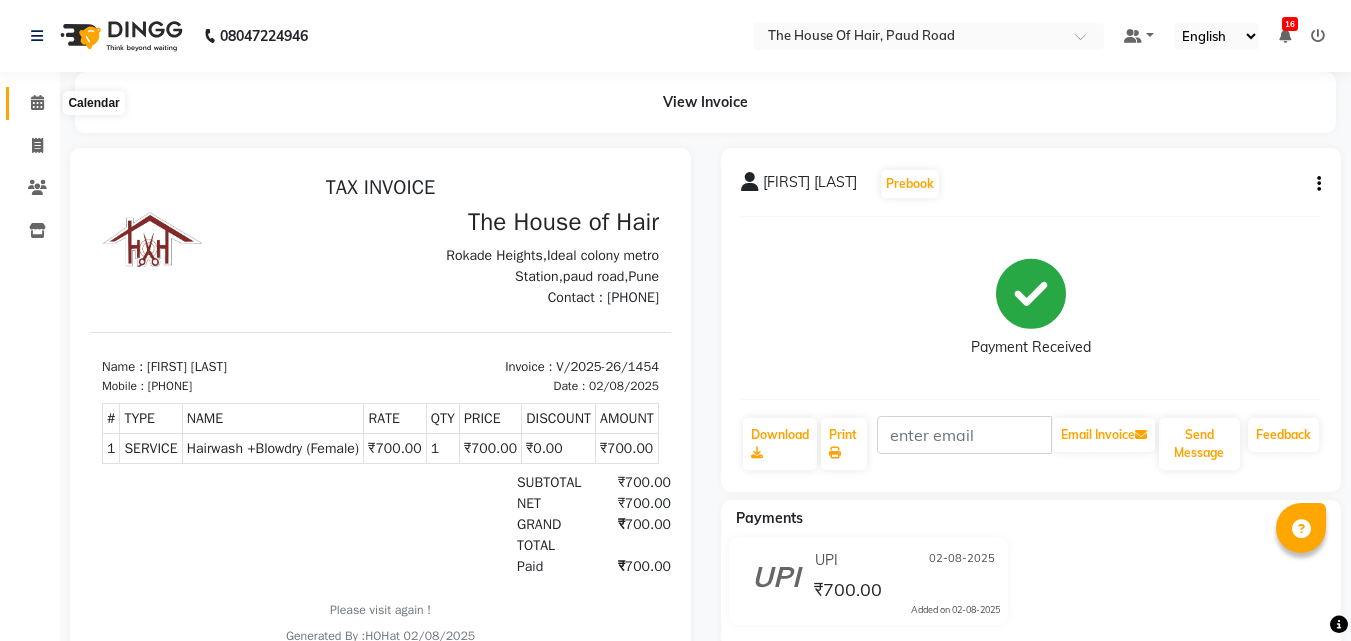 click 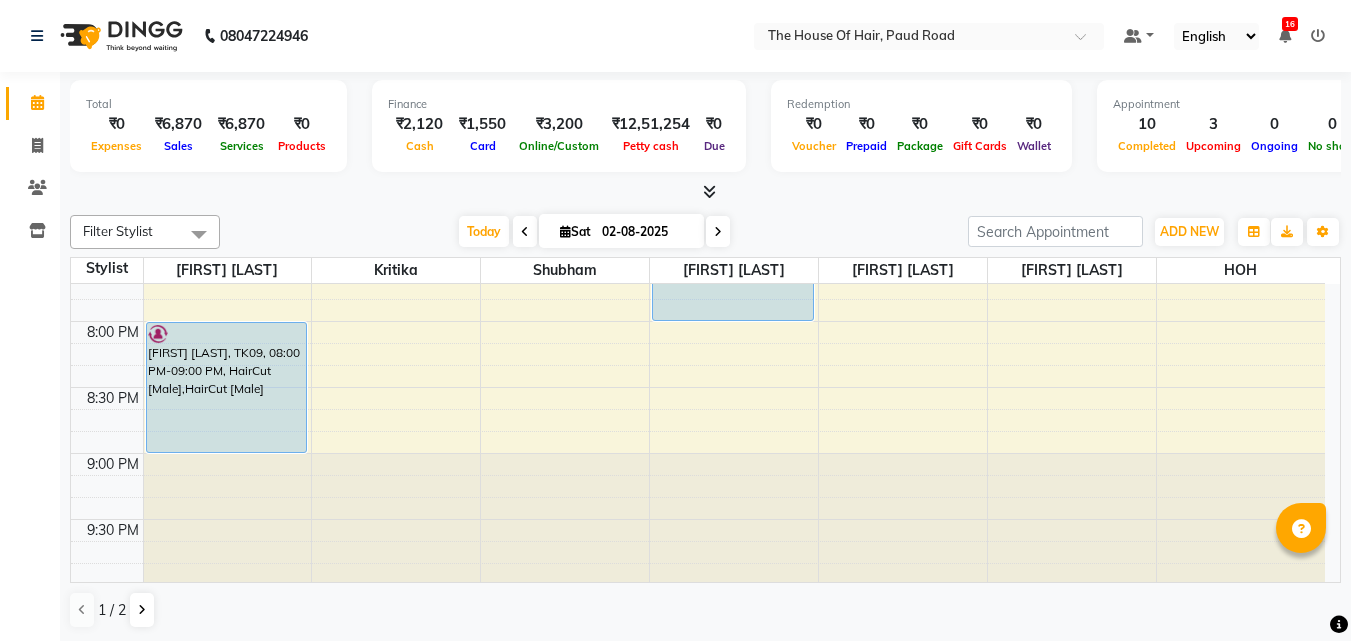 scroll, scrollTop: 1549, scrollLeft: 0, axis: vertical 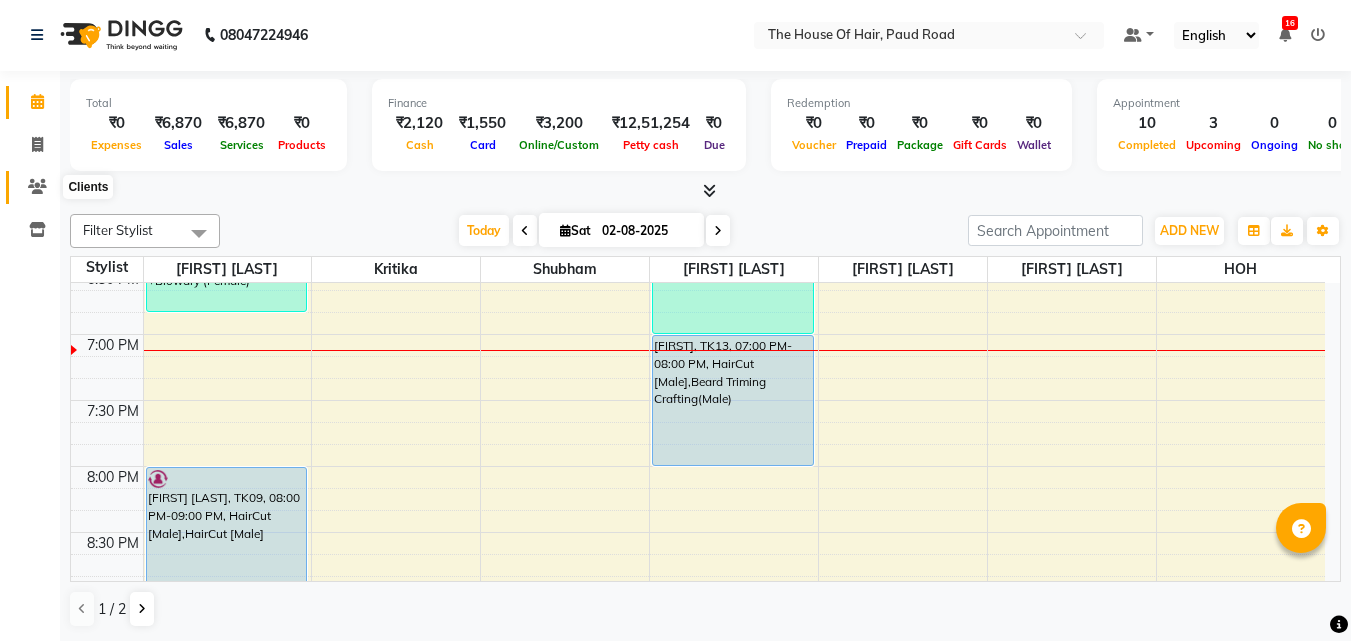 click 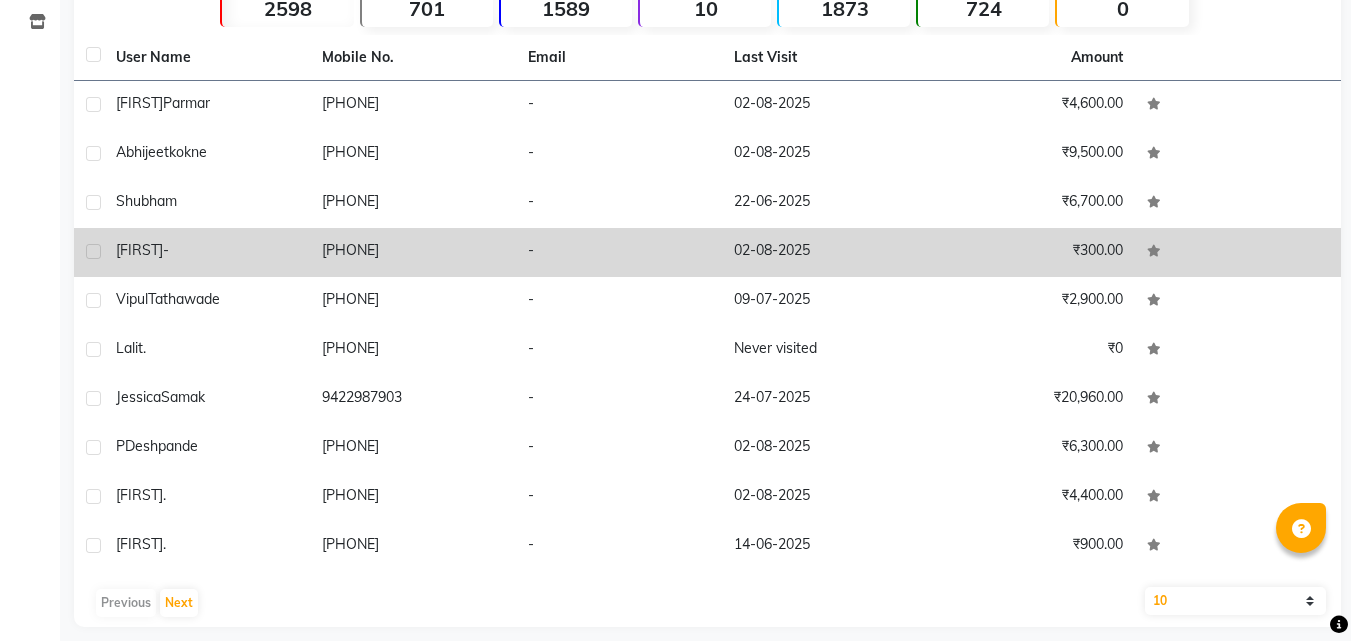 scroll, scrollTop: 225, scrollLeft: 0, axis: vertical 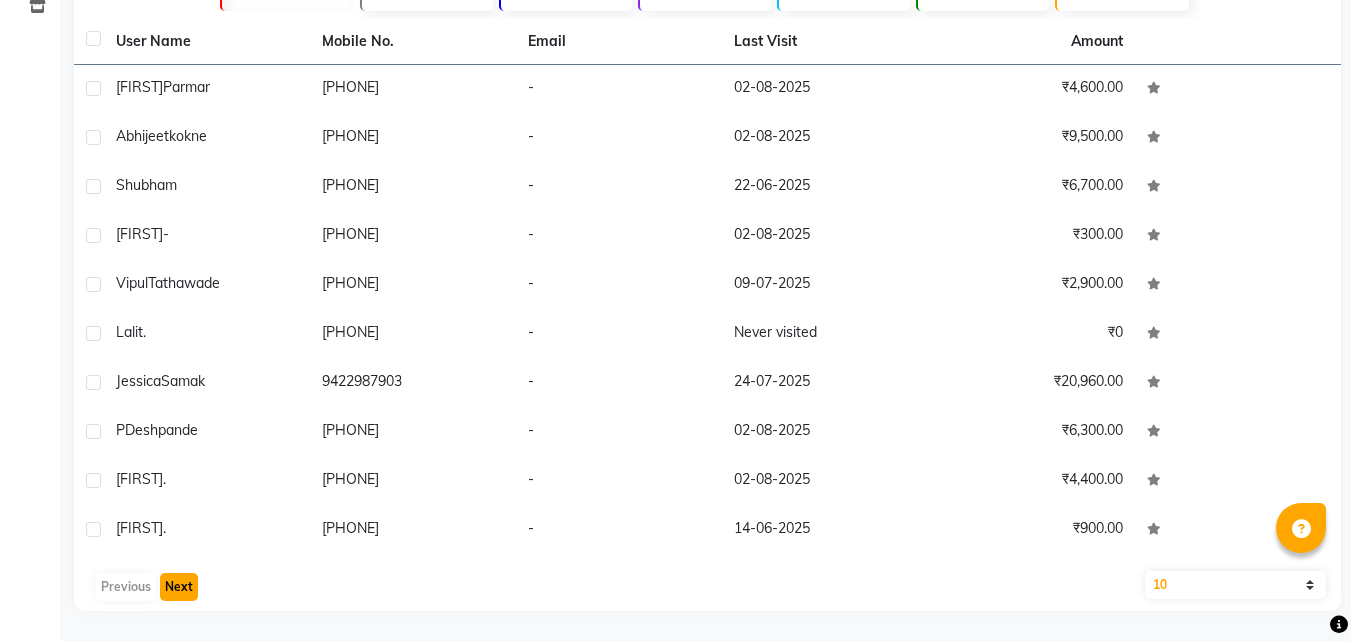 click on "Next" 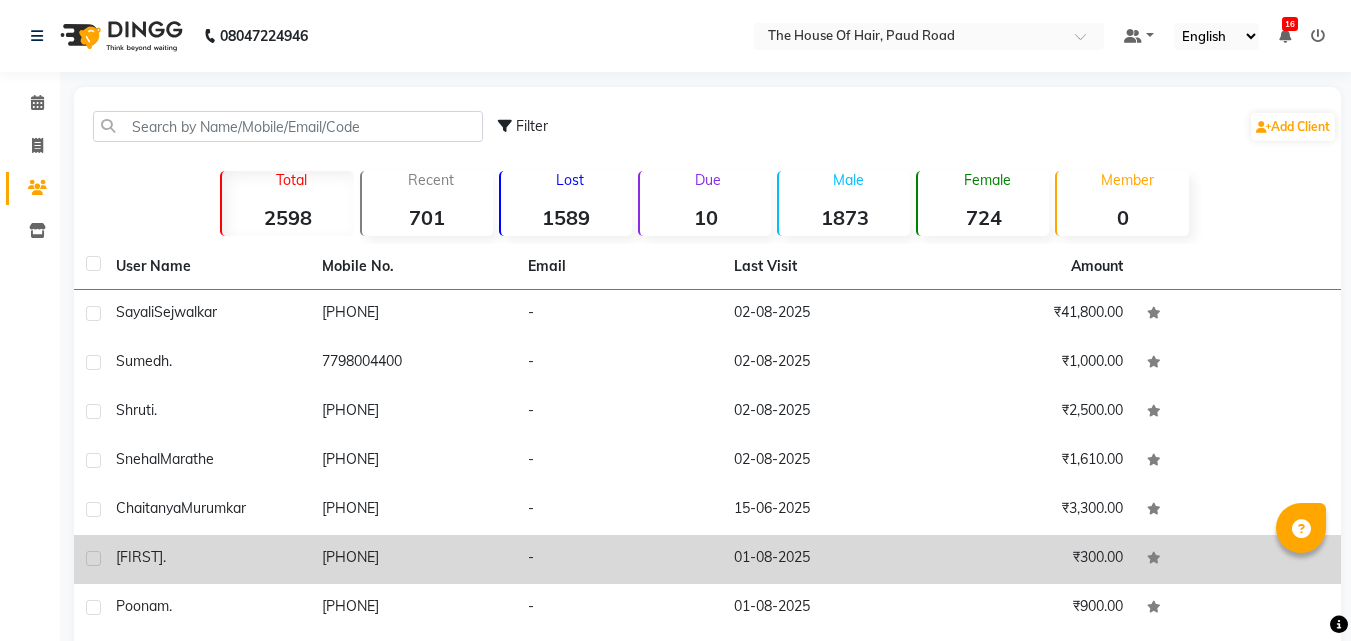 scroll, scrollTop: 225, scrollLeft: 0, axis: vertical 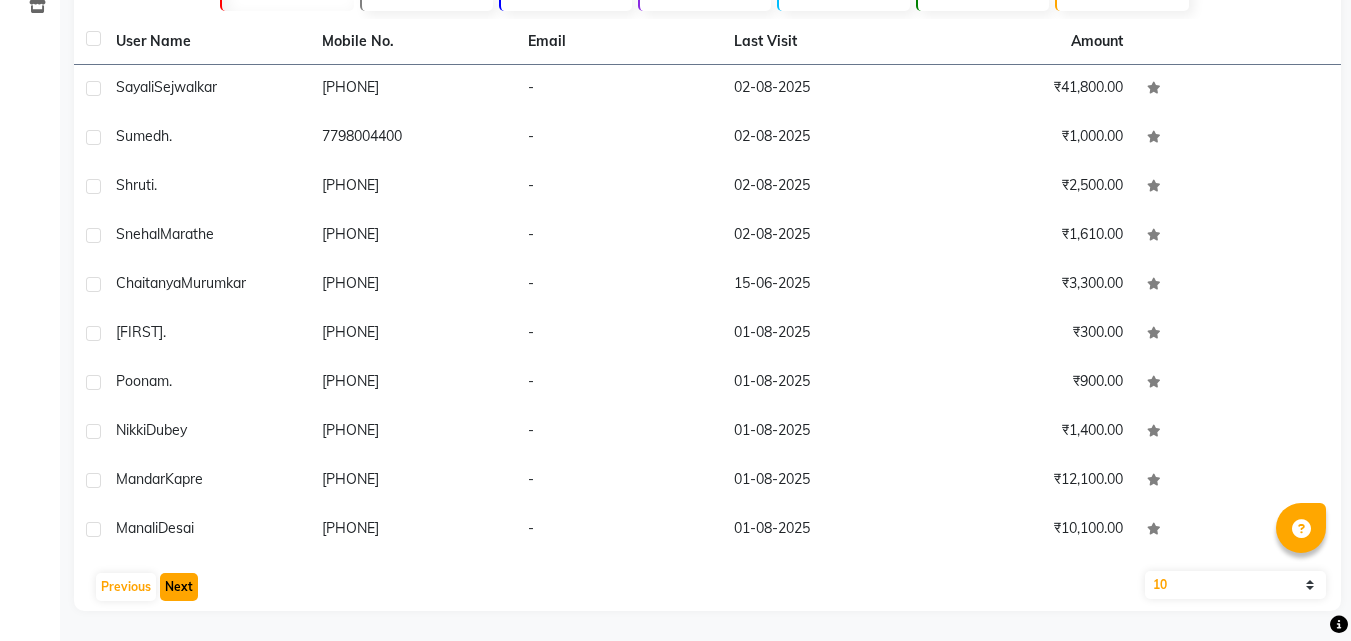 click on "Next" 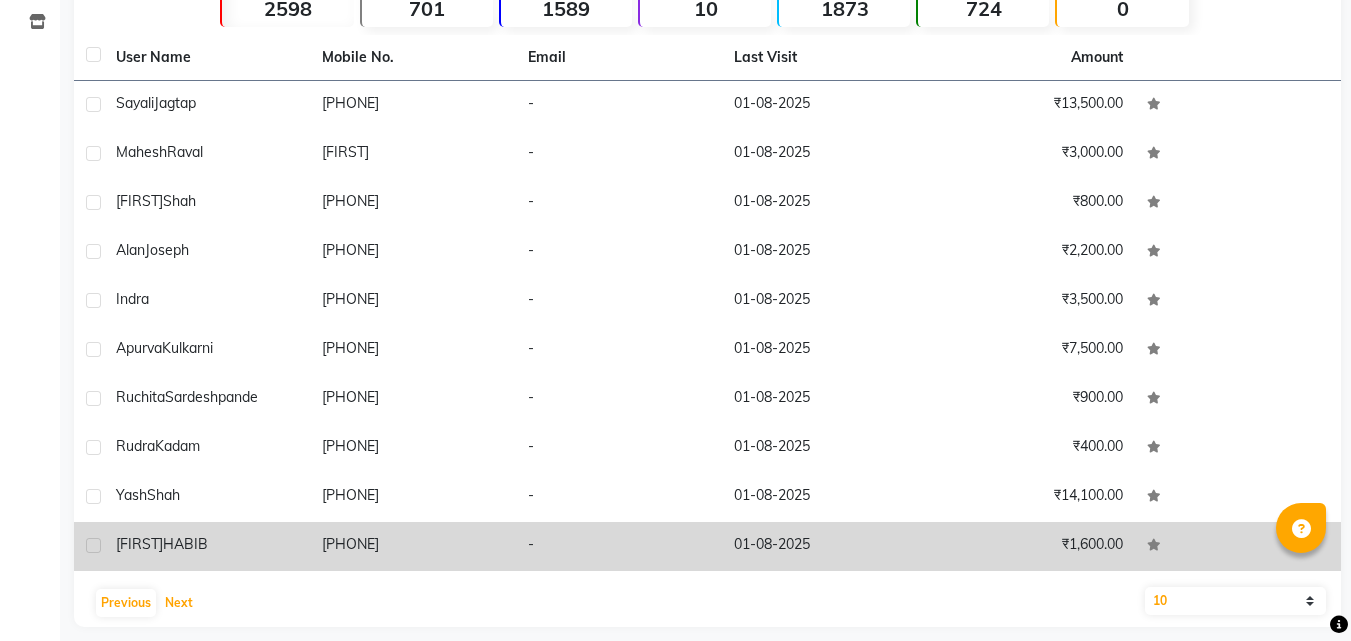 scroll, scrollTop: 225, scrollLeft: 0, axis: vertical 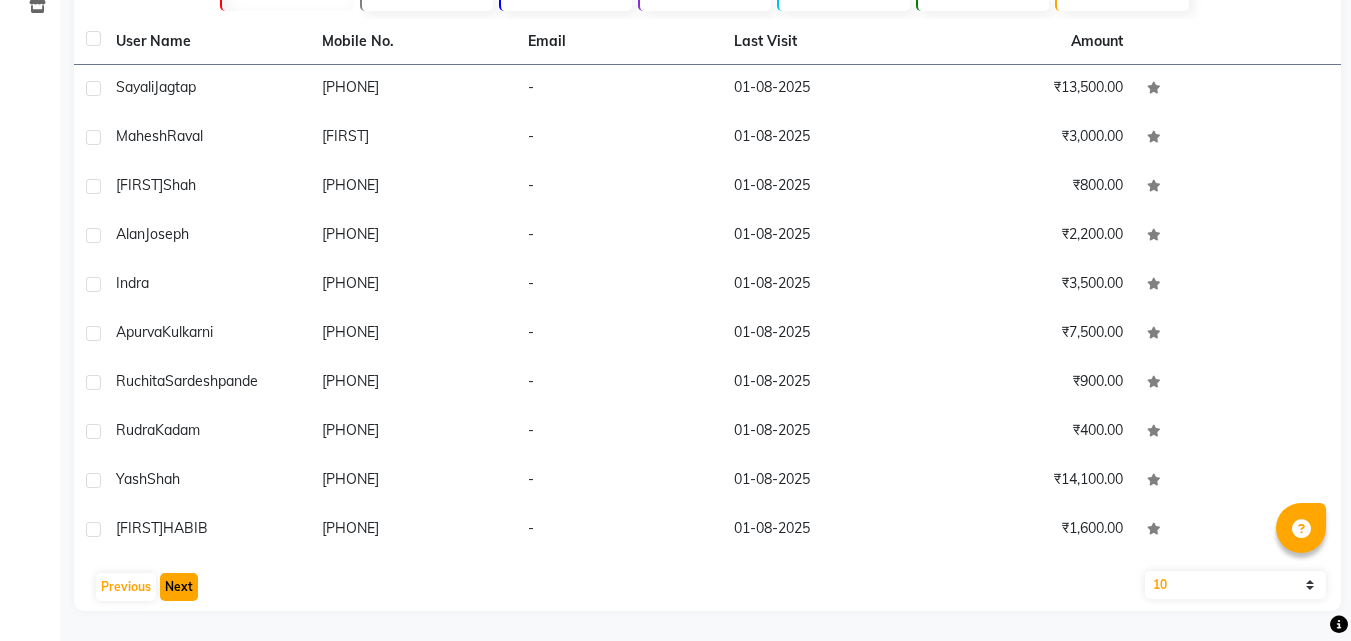 click on "Next" 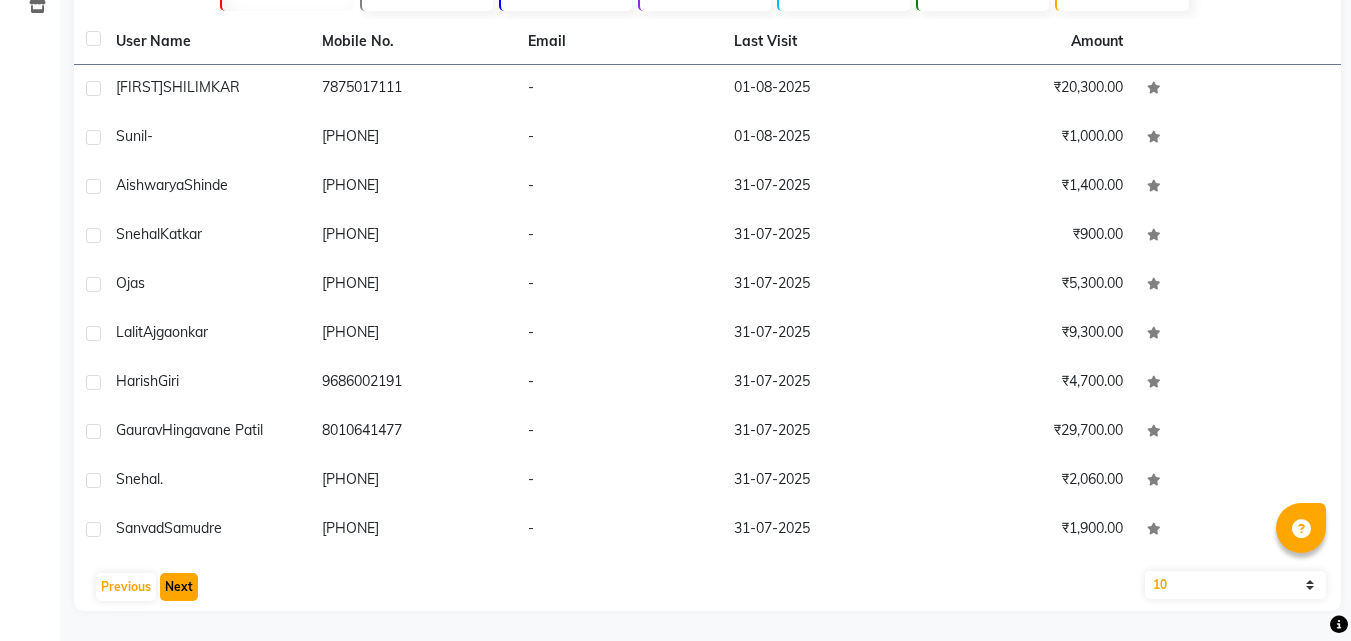 click on "Next" 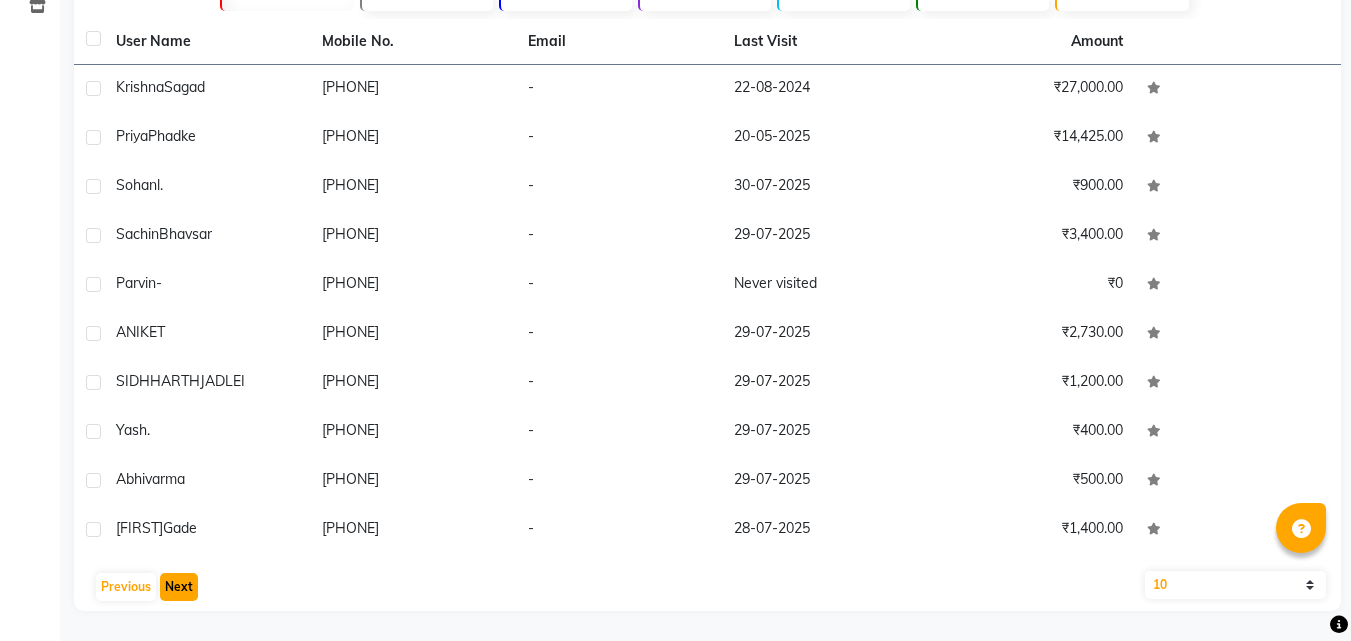 click on "Next" 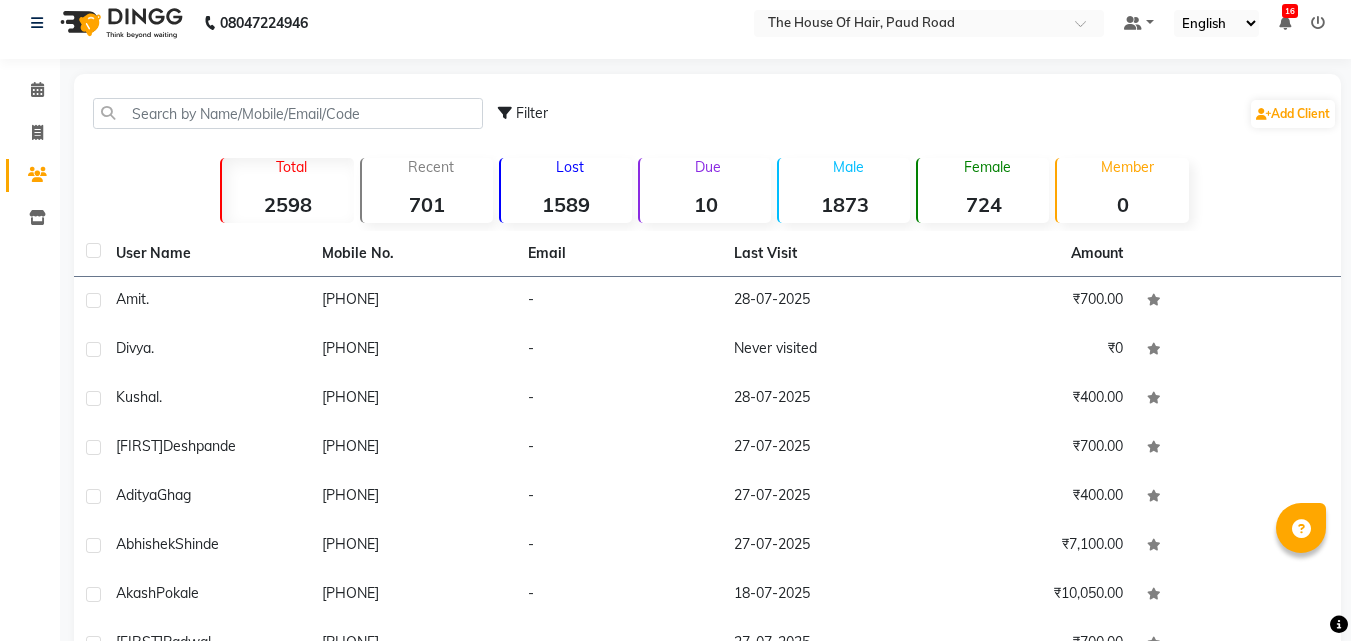 scroll, scrollTop: 0, scrollLeft: 0, axis: both 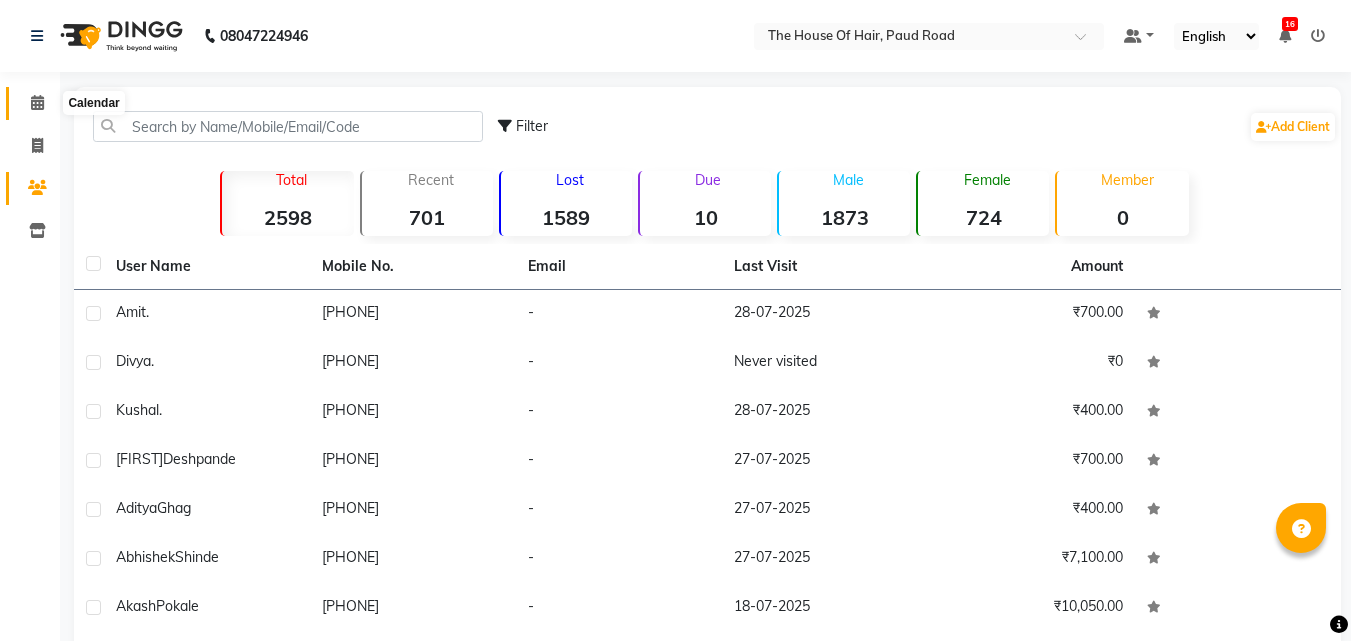 click 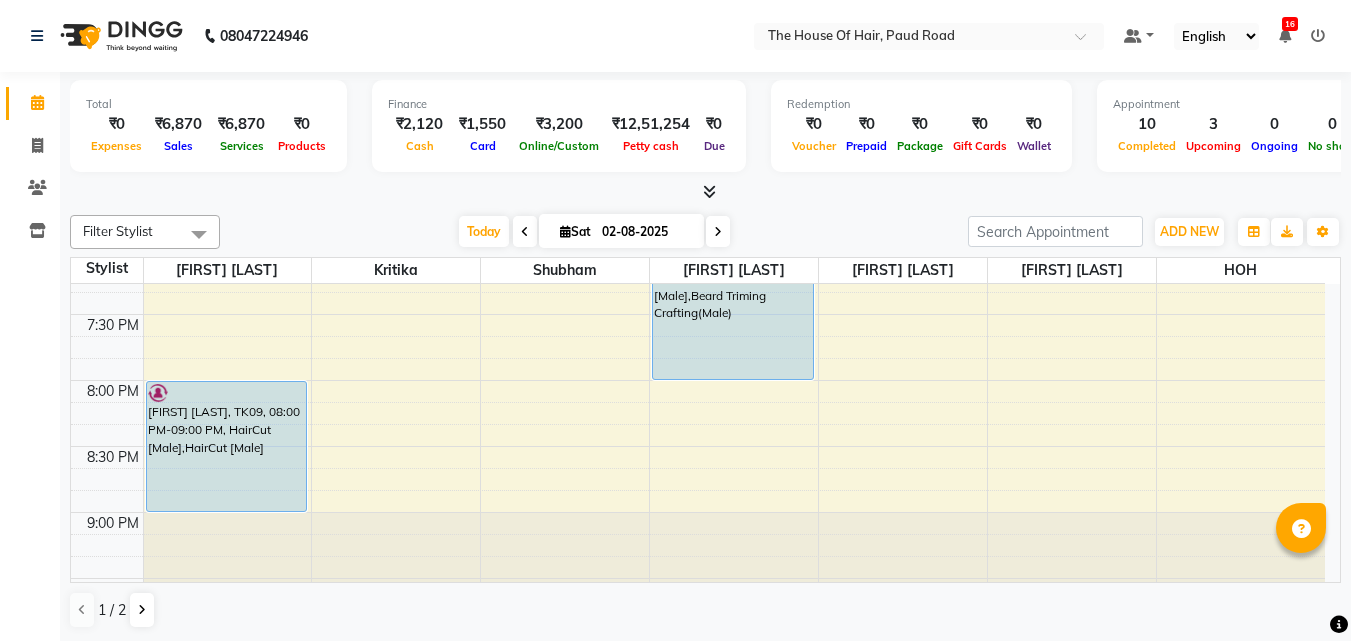 scroll, scrollTop: 1486, scrollLeft: 0, axis: vertical 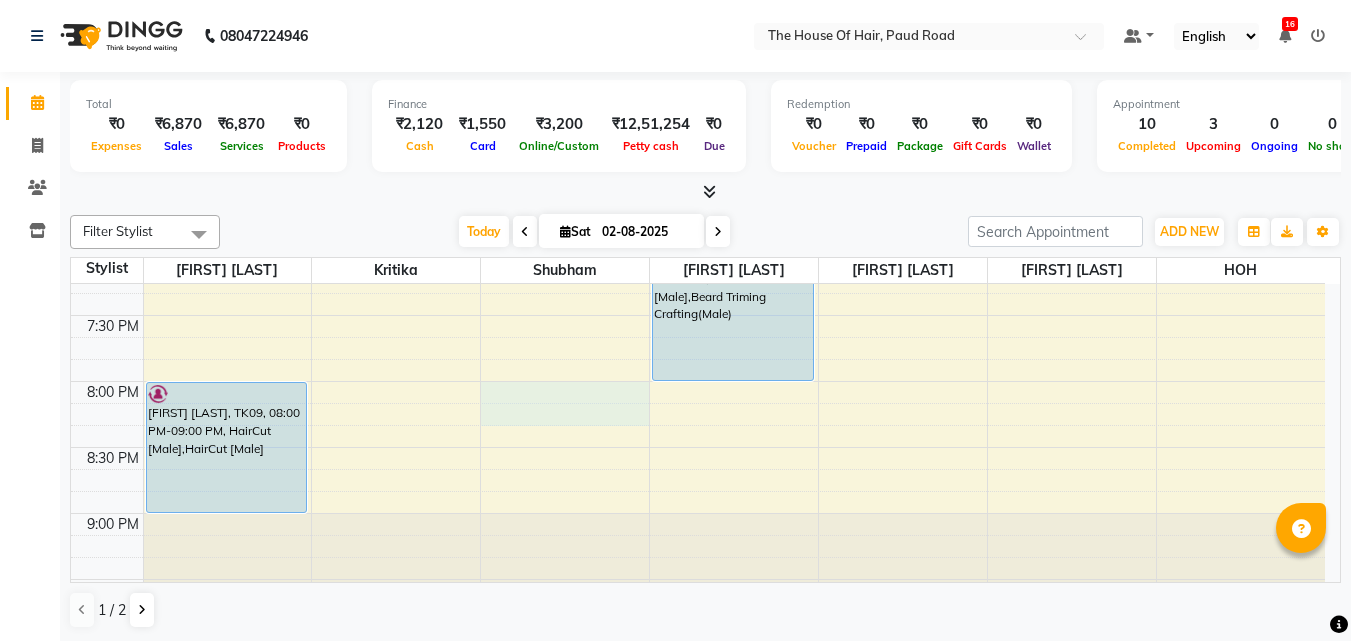 click on "8:00 AM 8:30 AM 9:00 AM 9:30 AM 10:00 AM 10:30 AM 11:00 AM 11:30 AM 12:00 PM 12:30 PM 1:00 PM 1:30 PM 2:00 PM 2:30 PM 3:00 PM 3:30 PM 4:00 PM 4:30 PM 5:00 PM 5:30 PM 6:00 PM 6:30 PM 7:00 PM 7:30 PM 8:00 PM 8:30 PM 9:00 PM 9:30 PM     [FIRST] [LAST], TK01, 11:30 AM-12:00 PM, HairCut  [Male]             [FIRST] ., TK06, 03:00 PM-03:30 PM, HairCut  [Male]     [FIRST] [LAST], TK12, 06:05 PM-06:50 PM, Hairwash +Blowdry (Female)     [FIRST] [LAST], TK09, 08:00 PM-09:00 PM, HairCut  [Male],HairCut  [Male]     [FIRST] ., TK04, 11:30 AM-12:00 PM, Hairwash+Paddle Dry (Female)     [FIRST] ., TK05, 12:00 PM-01:00 PM, Global Colour (Male)    [FIRST] [LAST], TK11, 05:00 PM-07:00 PM, HairCut  [Male],Beard Triming Crafting(Male),Global Colour (Male)    [FIRST], TK13, 07:00 PM-08:00 PM, HairCut  [Male],Beard Triming Crafting(Male)     [FIRST] [LAST], TK03, 11:15 AM-11:55 AM, EYEBROW,Upper lip (Regular),Upper lip (Regular)     [FIRST] [LAST], TK08, 01:15 PM-03:15 PM, PEDICURE  REGULAR,MANICURE REGULAR" at bounding box center (698, -279) 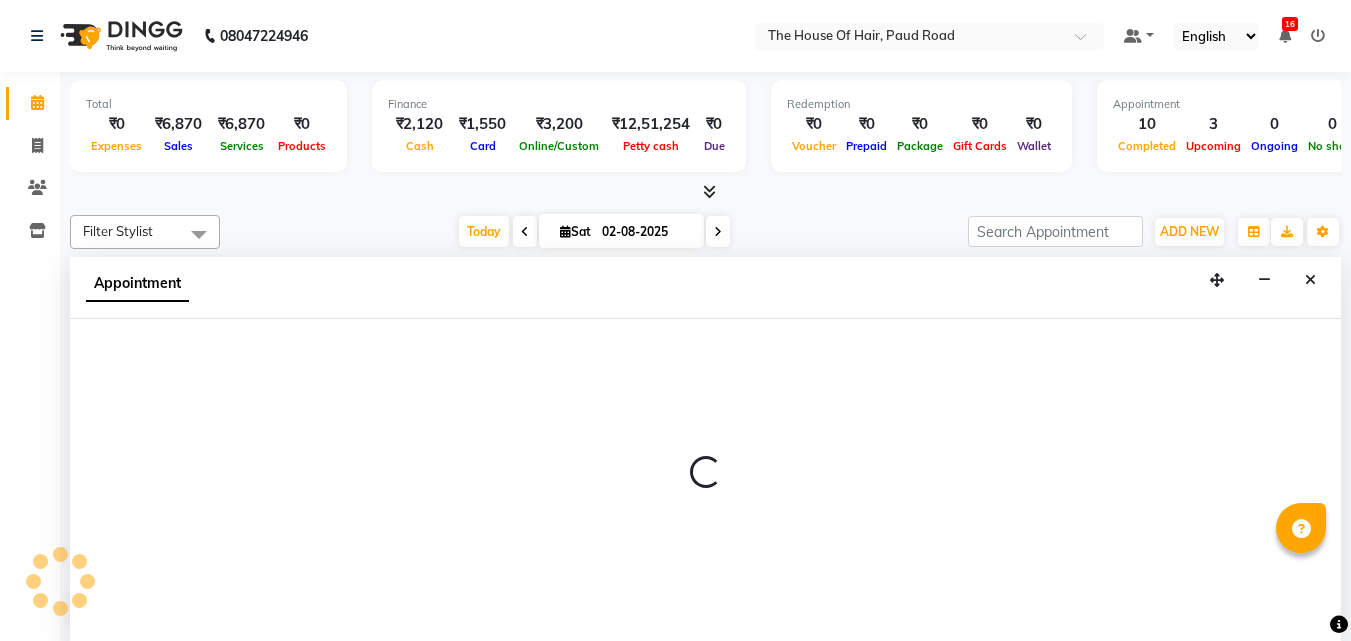 scroll, scrollTop: 1, scrollLeft: 0, axis: vertical 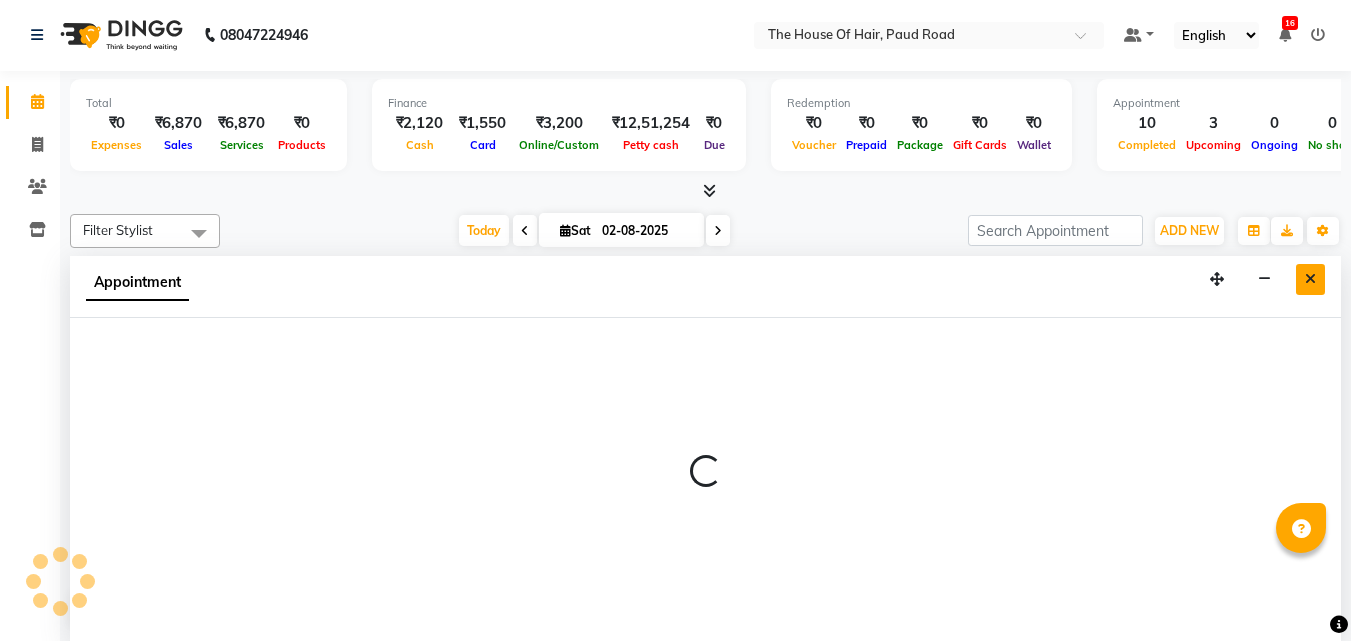 click at bounding box center [1310, 279] 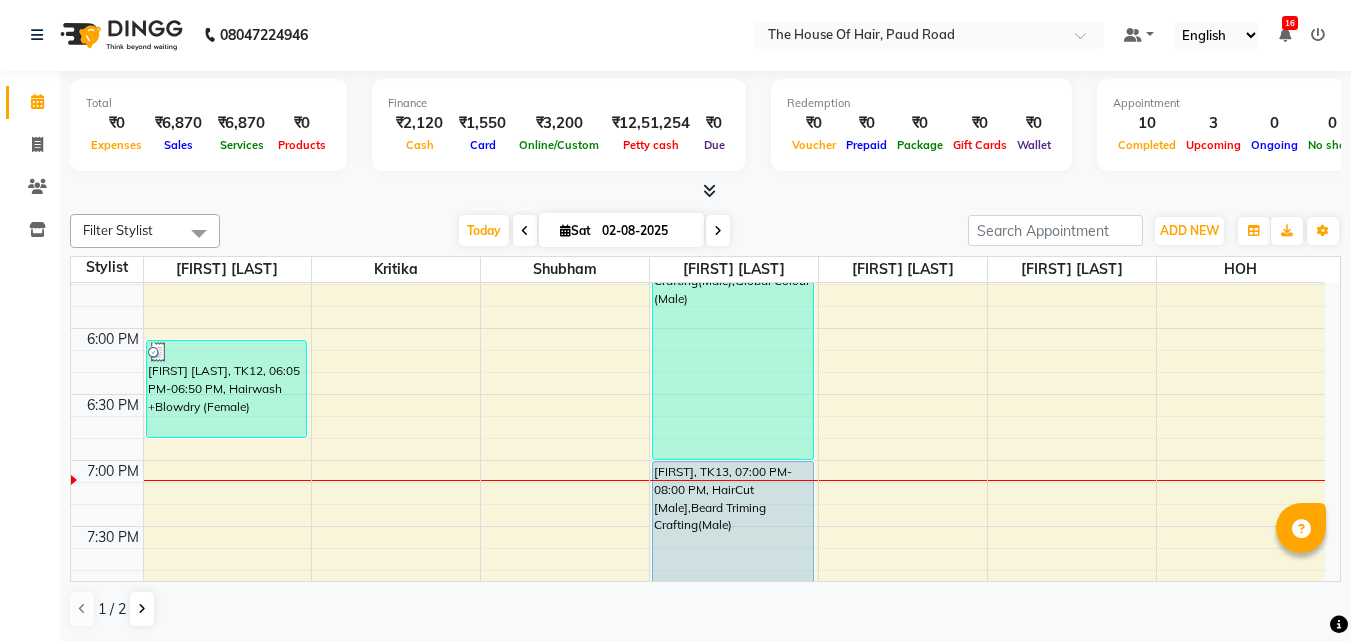 scroll, scrollTop: 1285, scrollLeft: 0, axis: vertical 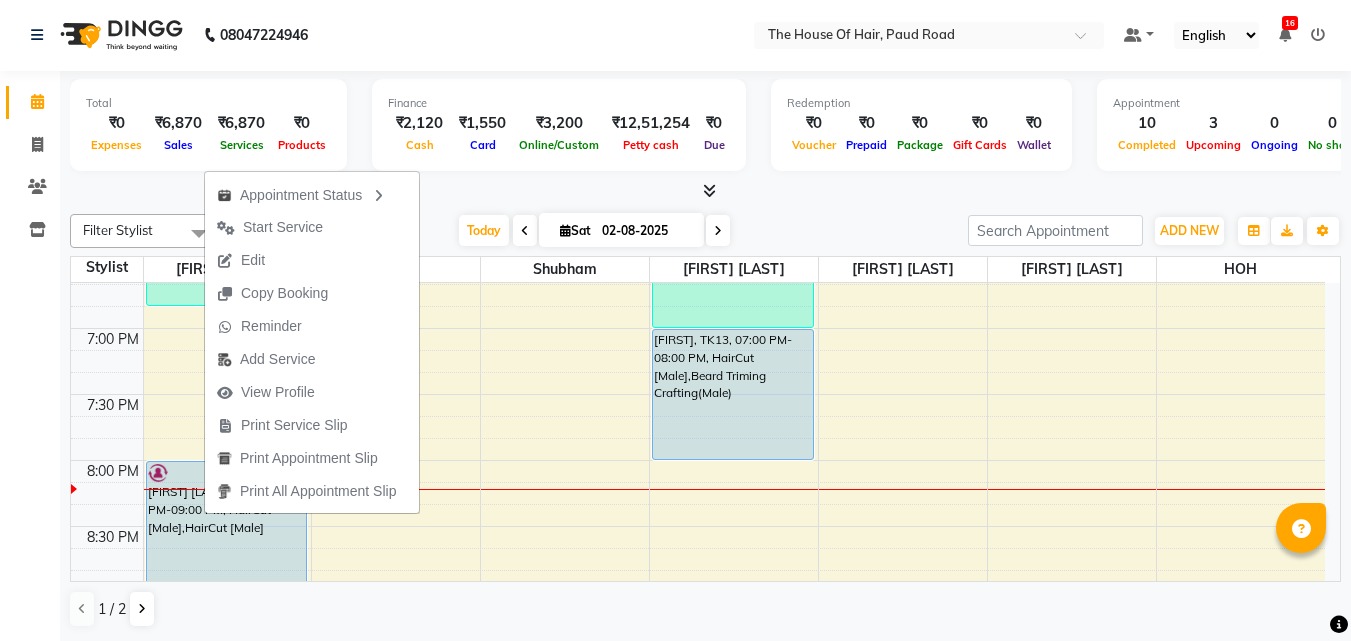 click on "Calendar  Invoice  Clients  Inventory Completed InProgress Upcoming Dropped Tentative Check-In Confirm Bookings Segments Page Builder" 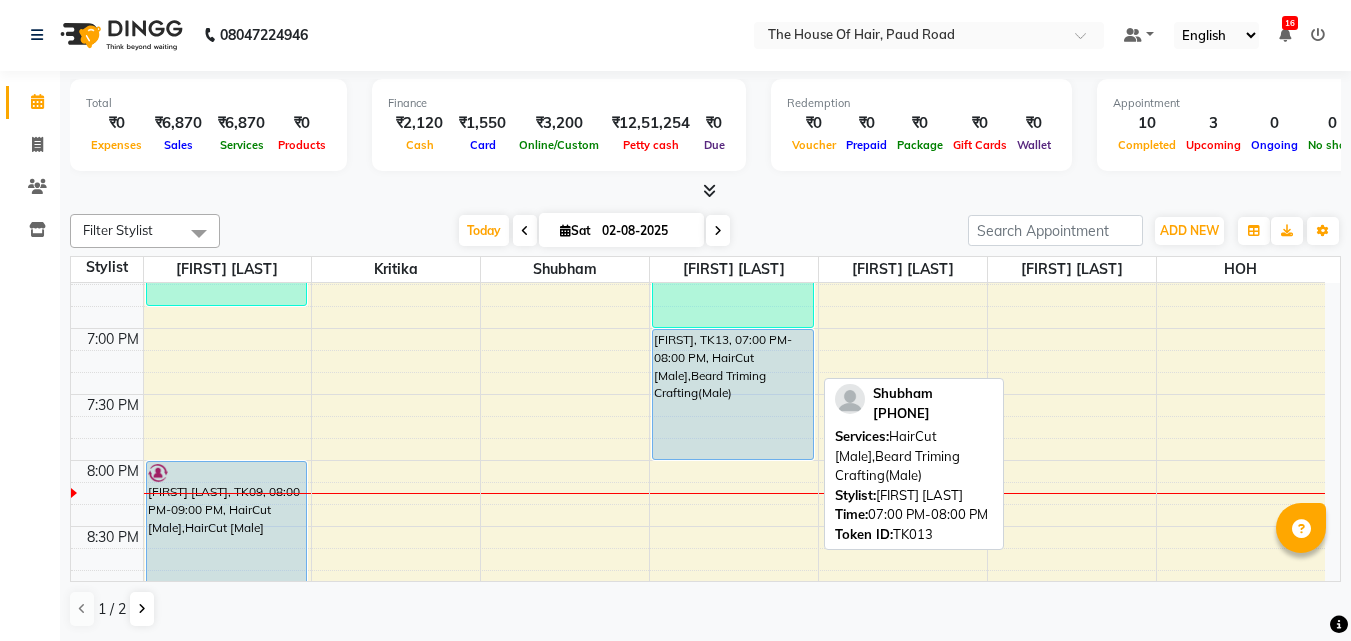 click on "[FIRST], TK13, 07:00 PM-08:00 PM, HairCut  [Male],Beard Triming Crafting(Male)" at bounding box center (733, 394) 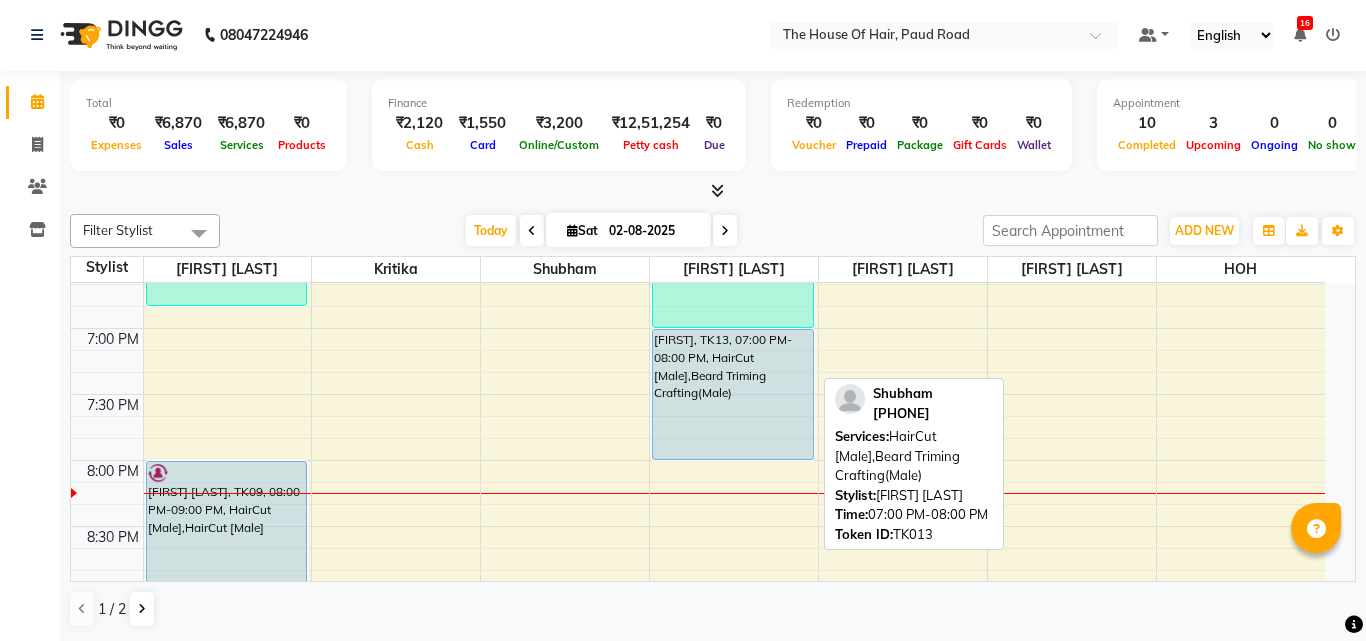 select on "5" 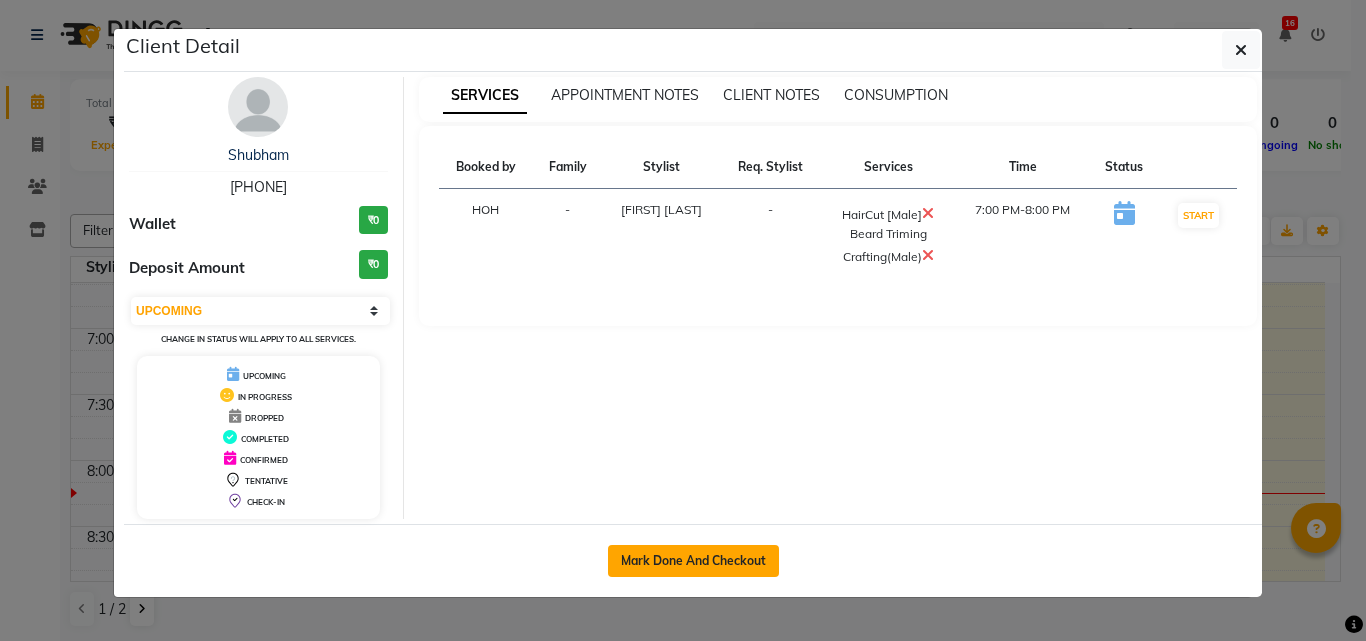 click on "Mark Done And Checkout" 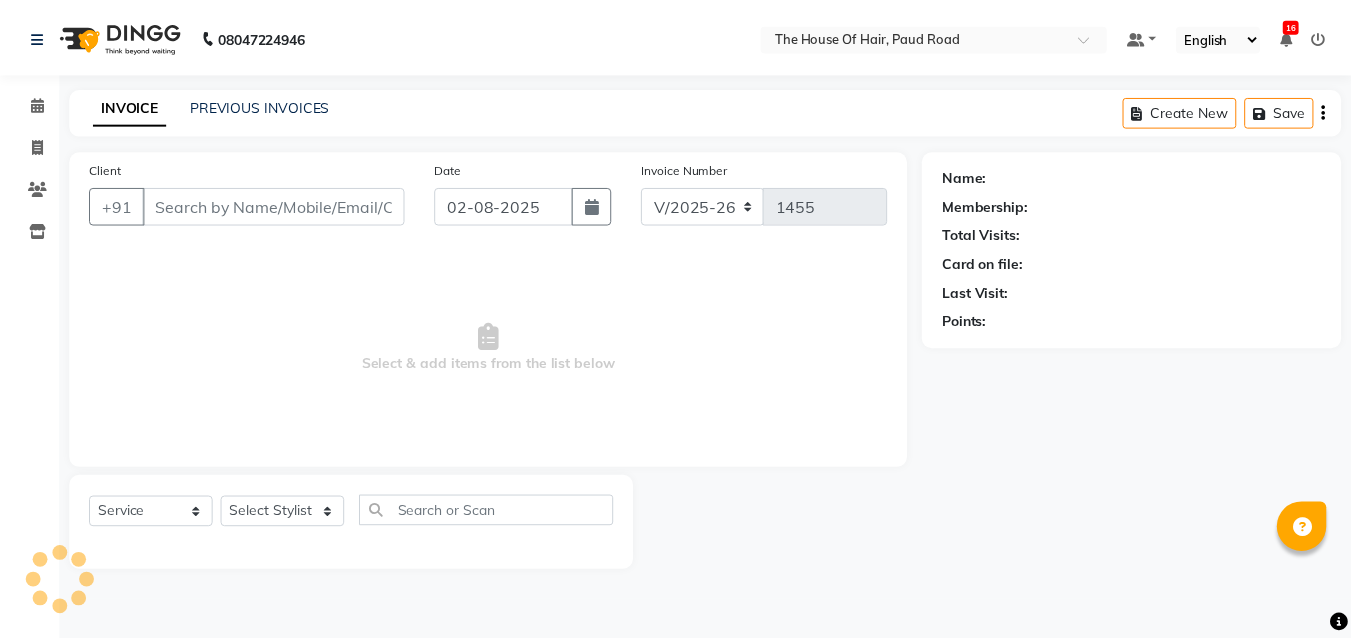 scroll, scrollTop: 0, scrollLeft: 0, axis: both 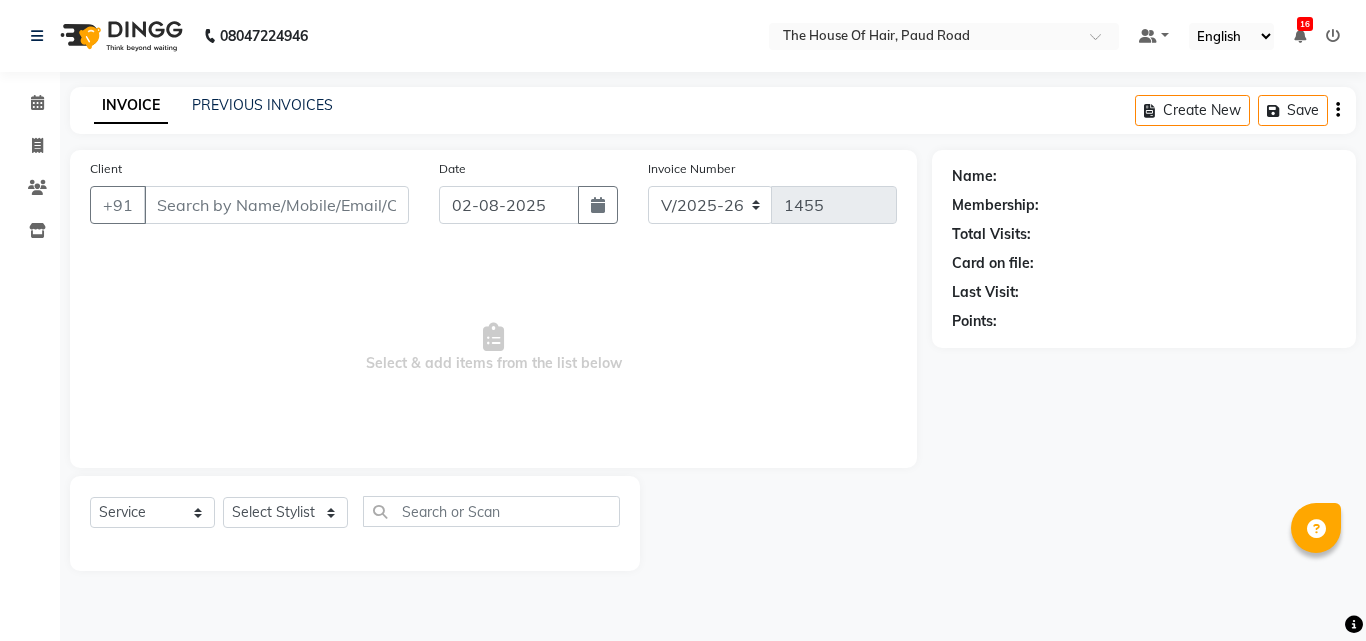 type on "[PHONE]" 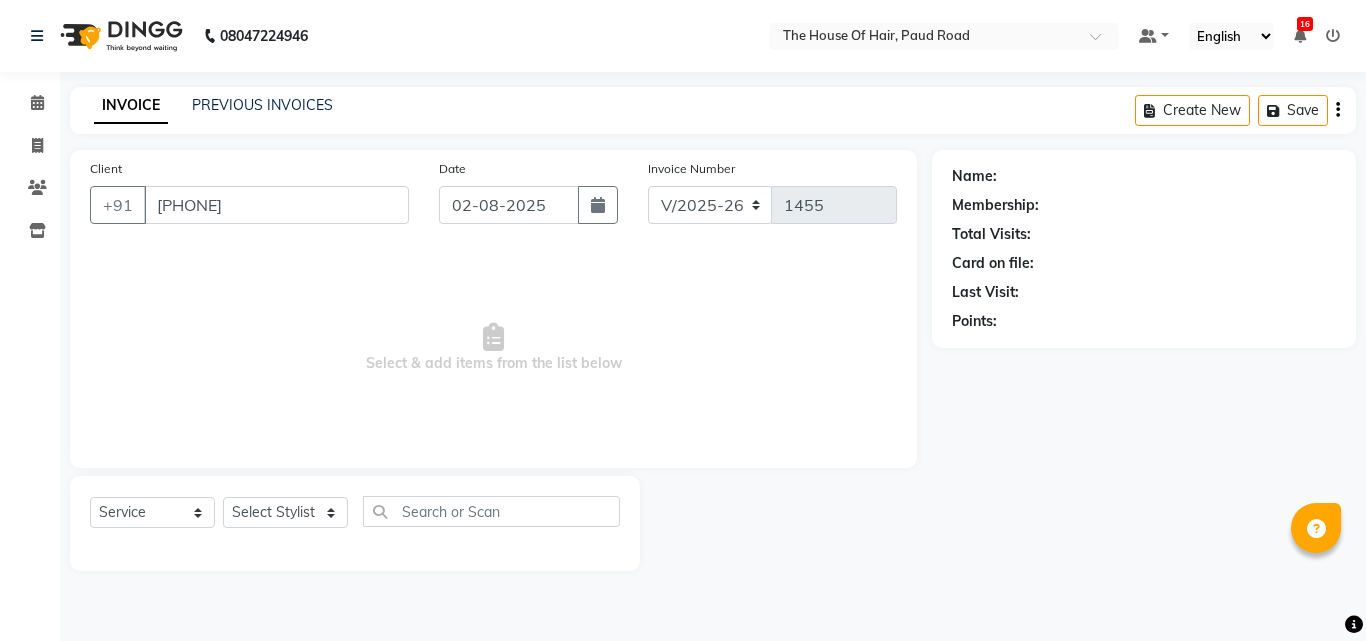 select on "57808" 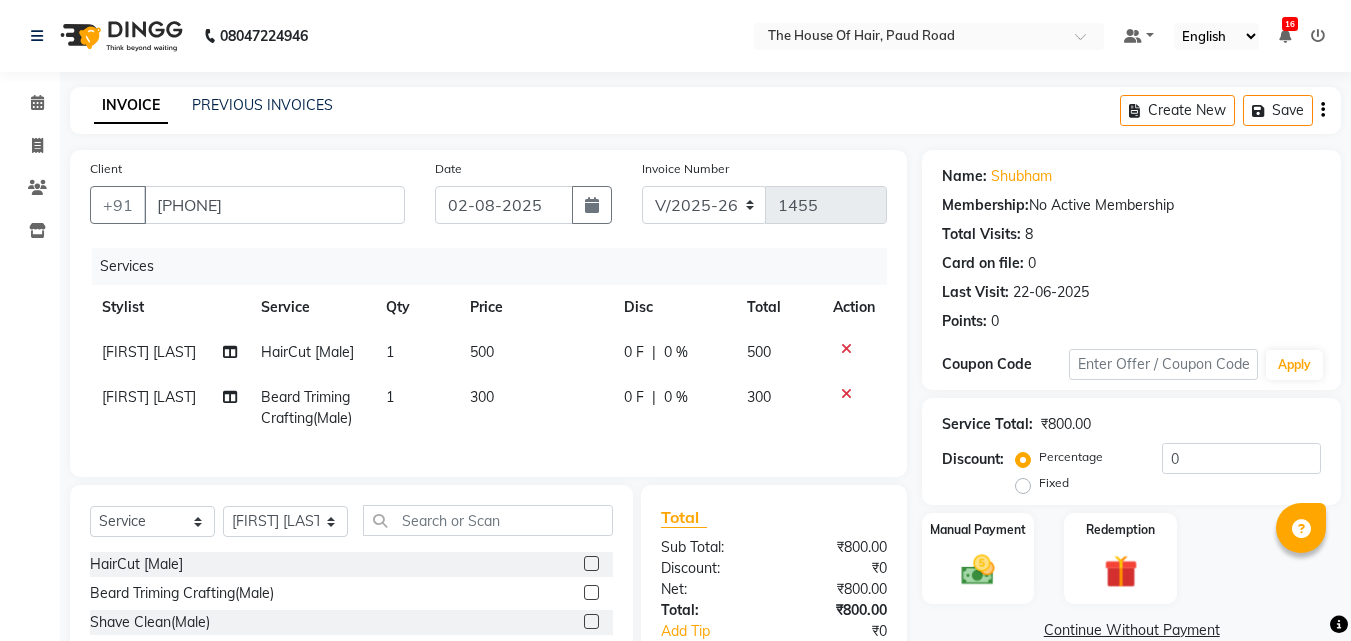 click on "500" 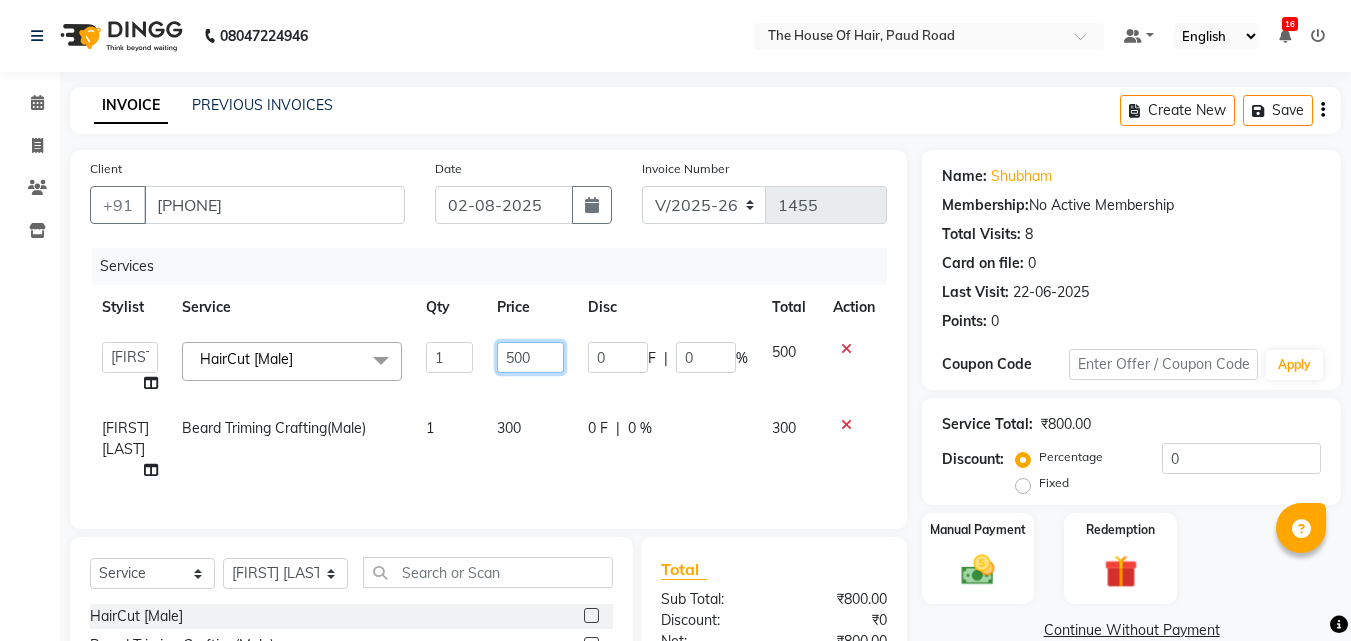 click on "500" 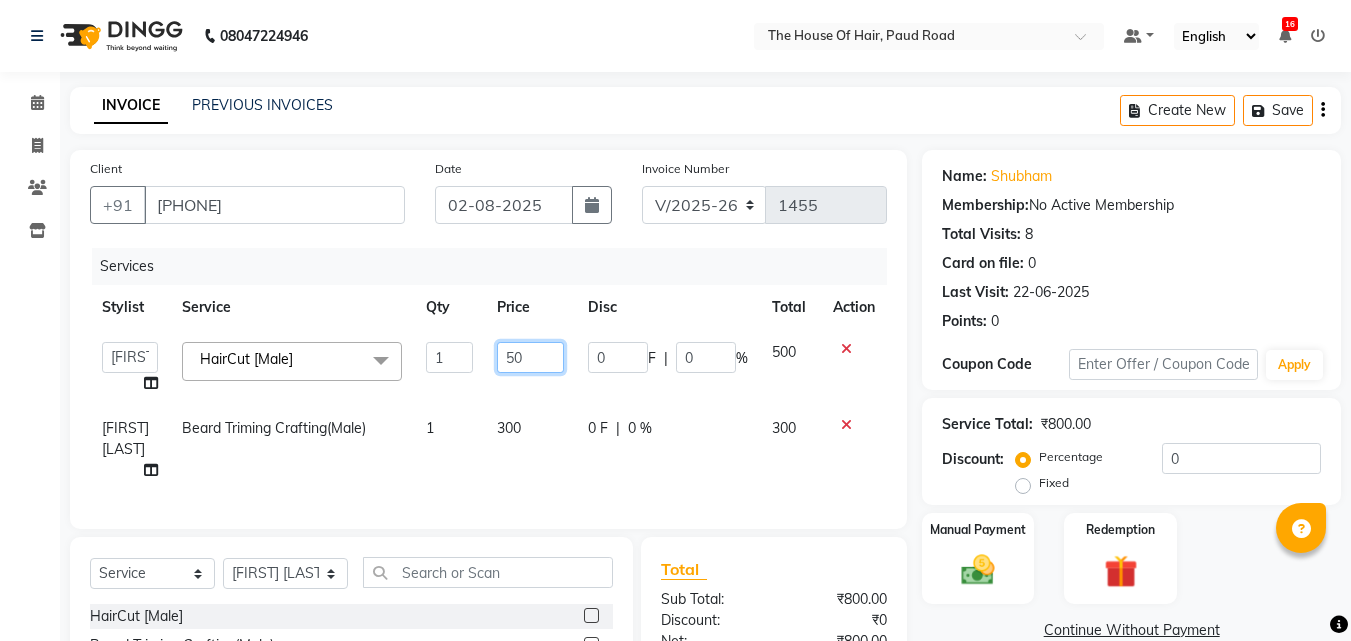 type on "5" 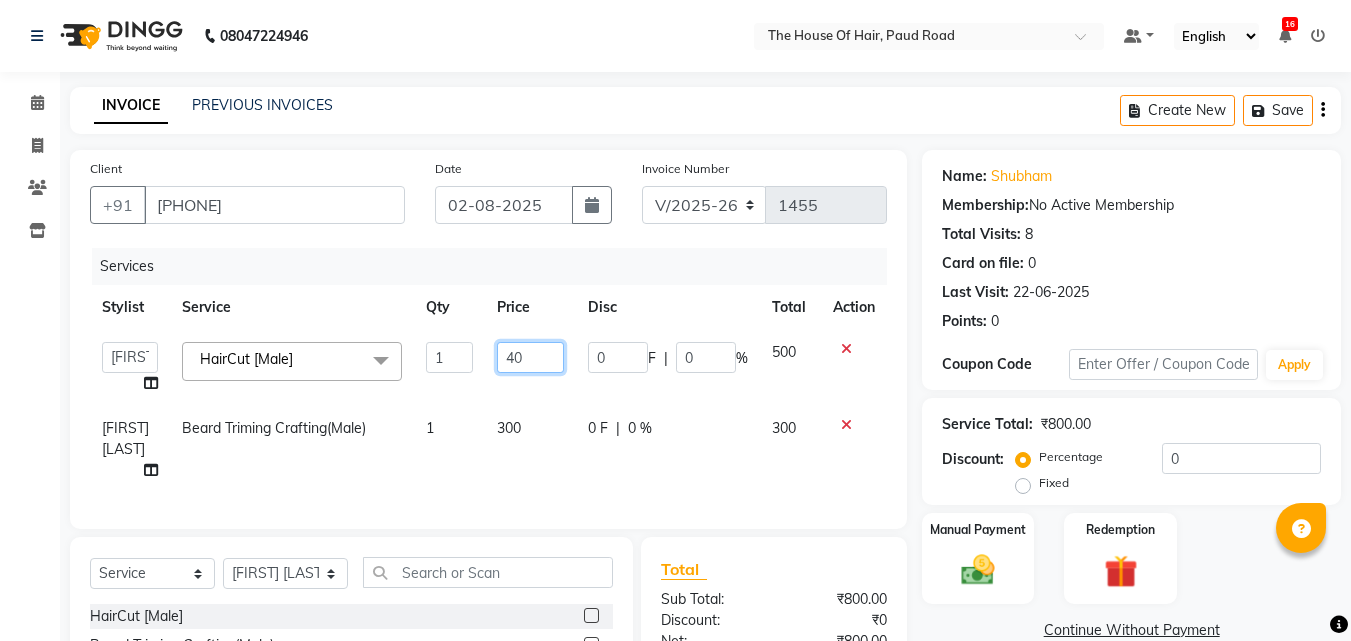 type on "400" 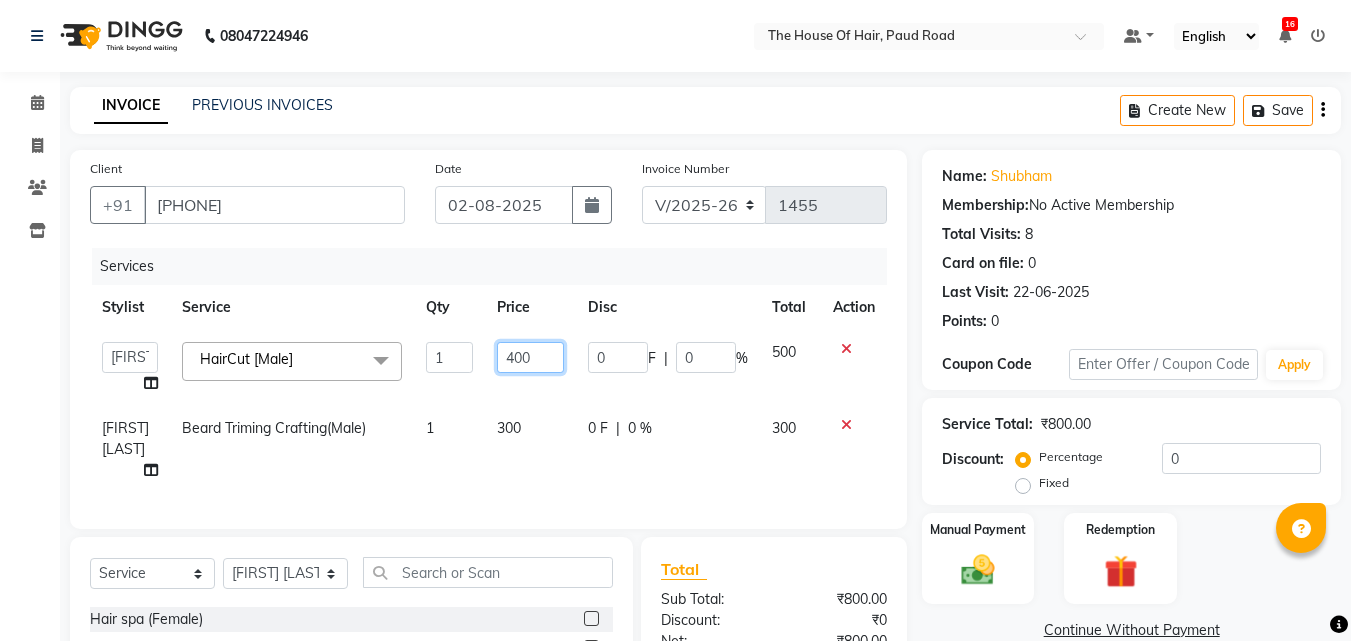 scroll, scrollTop: 346, scrollLeft: 0, axis: vertical 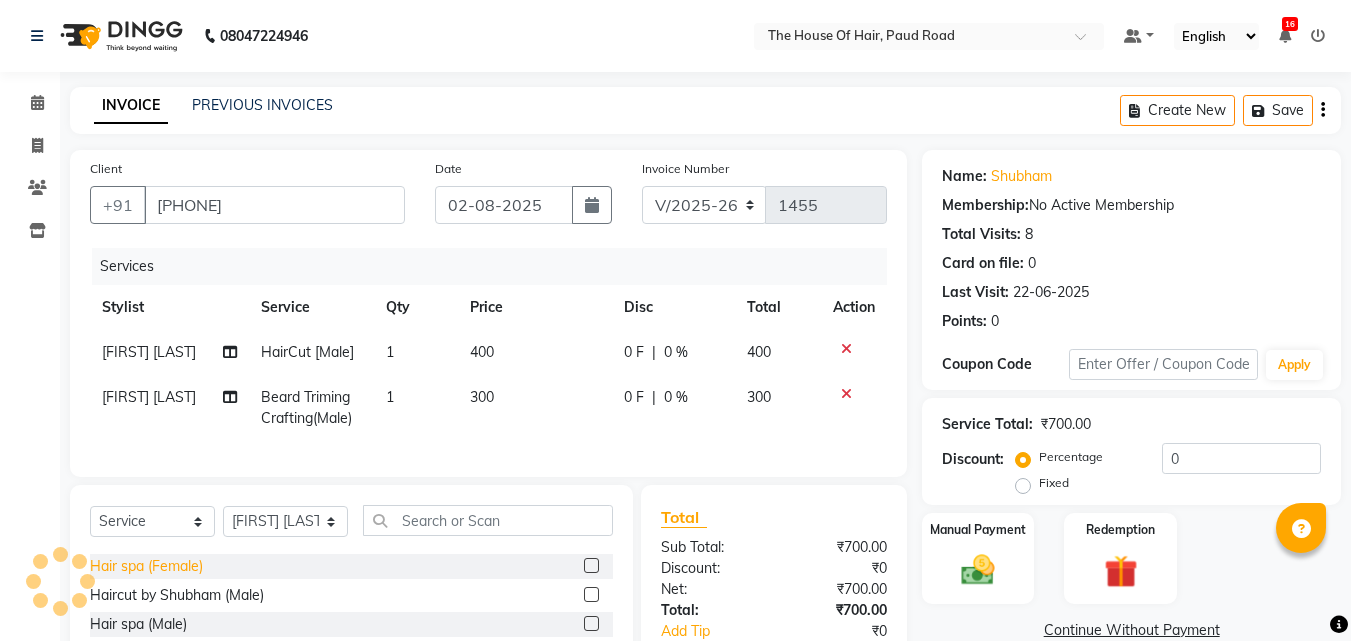 click on "HairCut  [Male]  Beard Triming Crafting(Male)  Shave Clean(Male)  Styling (Male)  Global Colour (Male)  HairCut (Female)  Hairwash +Blowdry (Female)  Hairwash+Paddle Dry (Female)  Only Blow Dry (Female)  Ironing (Female)  Head Massage (Male)  Keratine (Male)  Hair spa (Female)  Haircut by Shubham (Male)  Hair spa (Male)  Kids Haircut(Male)  Head massage(Female)  Hairwash(male)  Haircut by Shubham (Female)  Fringe(Female)  Crimping(Female)  Iron Tong (Female)  Tong(Female)  Head Massage with wash (Female)  Smart Bond (Female)  Highlights & Babylights(Female)  Kids Haircut (female)  Head Massage with wash (Male)  Sidelock +Moutache(Male)  Hightlights(Male)  Crazy Colour (blue green ash)(Male)  Beard Color  FACE RICA WAX  Hand Trim  Full body trim  Hairwash male  Power Mix  MAKE -UP(SIDER))  Hair Colour - Balayage & Ombre(Female)  Ammonia free touch up (Female)  Touch up (Female)  Ammonia free global colour(Female)  Global Colour (female)  Ammonia free global colour(Male)  Ammonia free Side lock +Moustache" 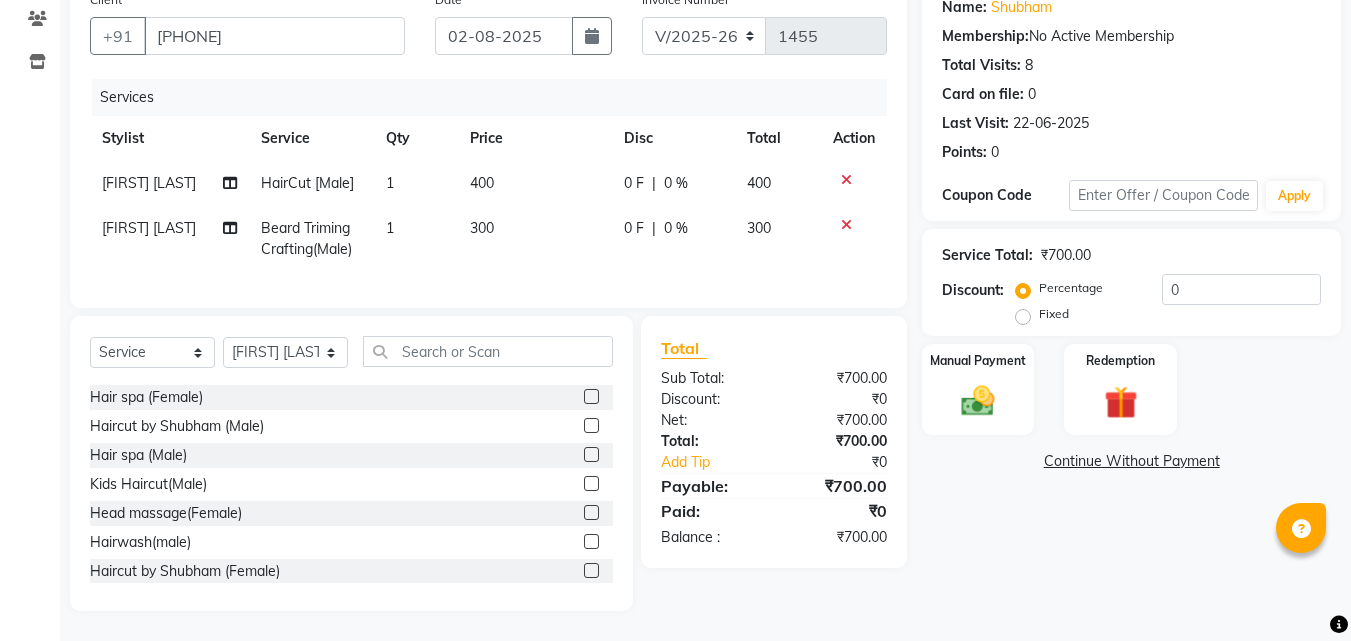 scroll, scrollTop: 164, scrollLeft: 0, axis: vertical 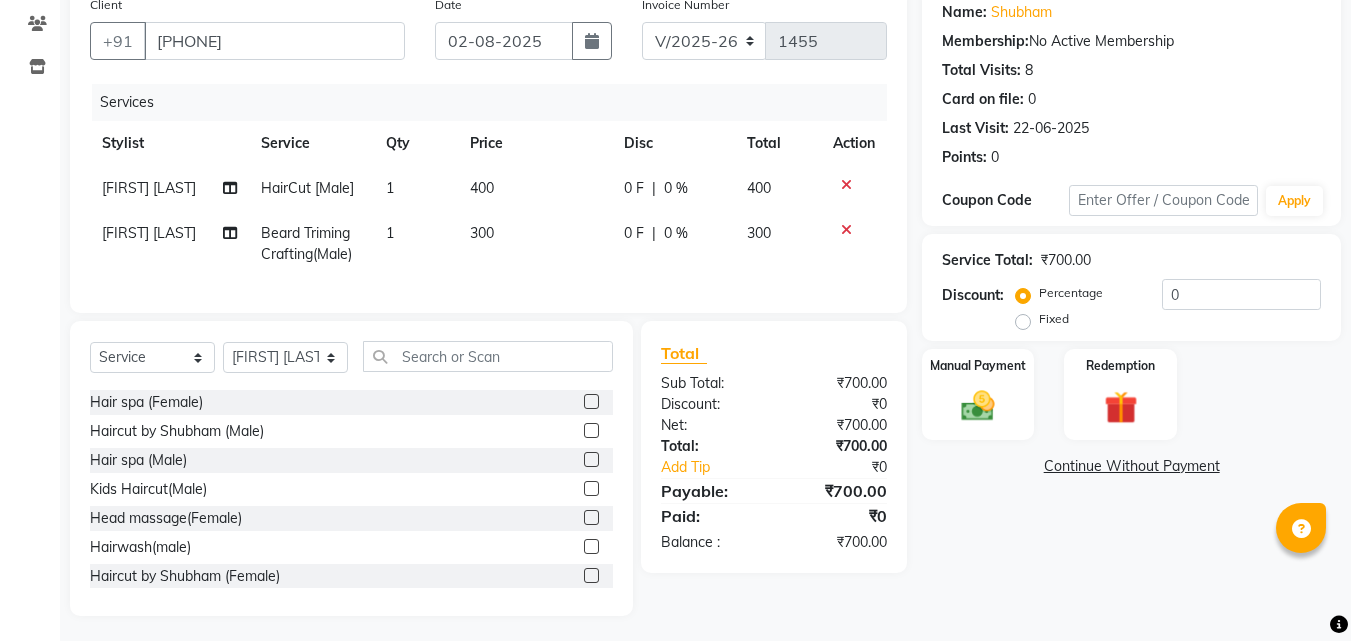 click 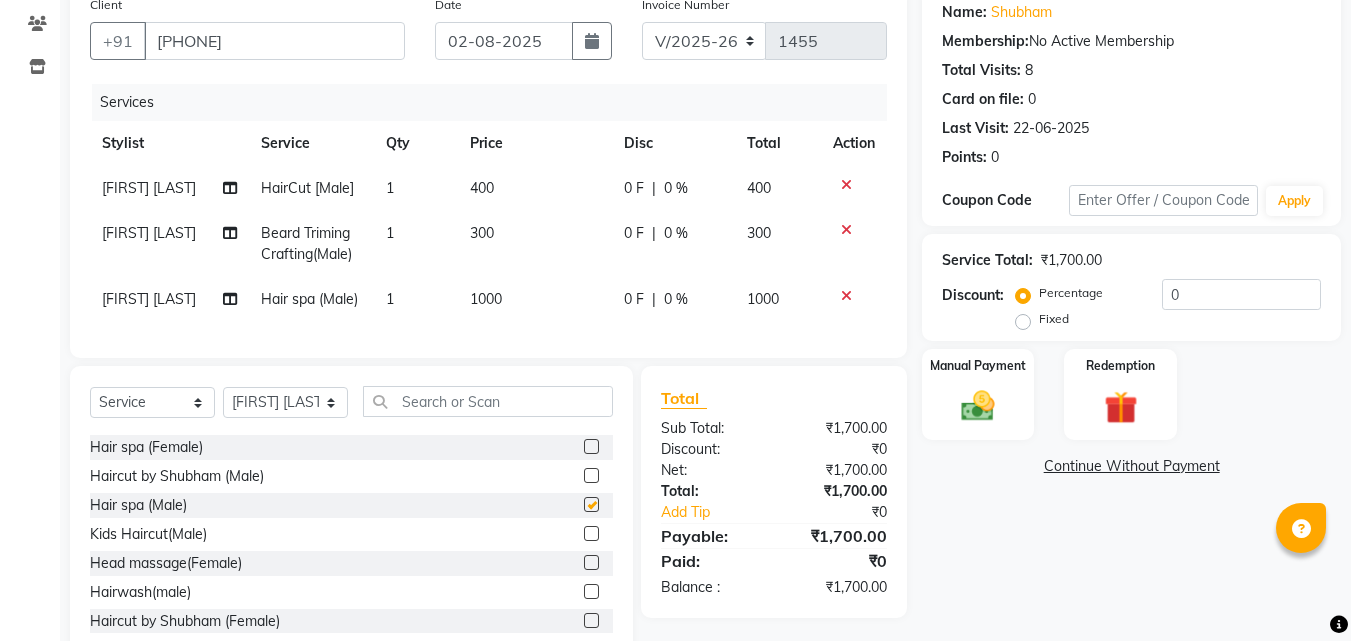 checkbox on "false" 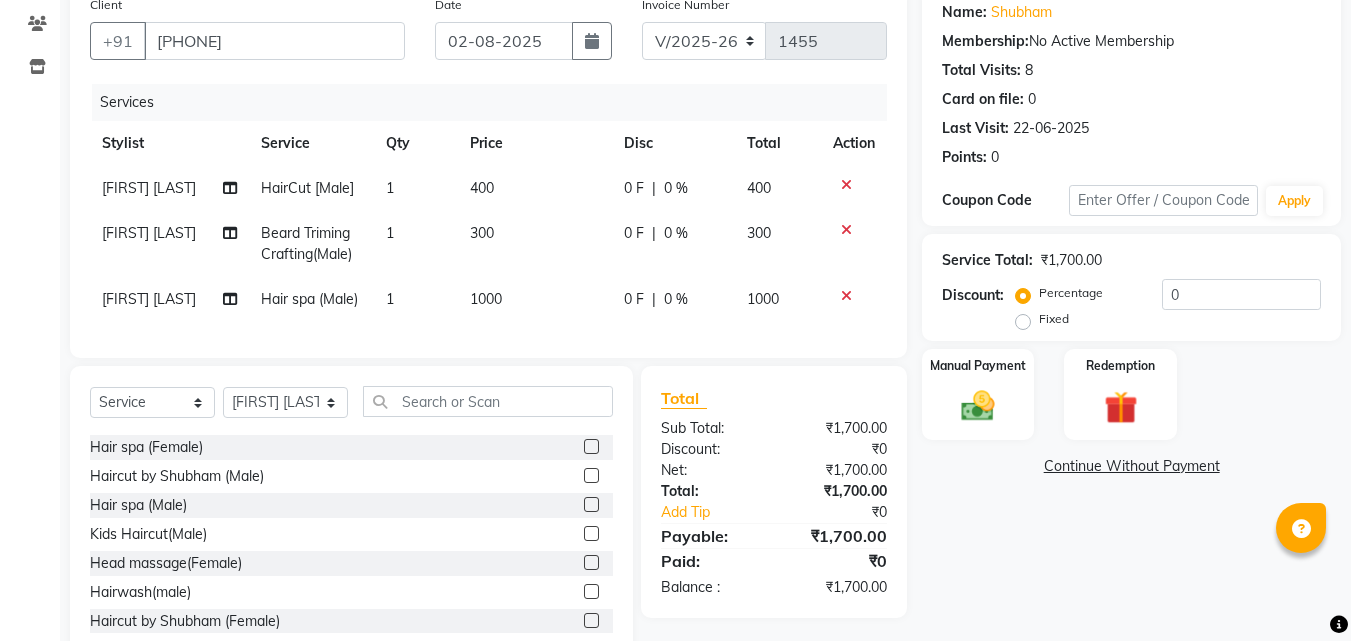 click on "1000" 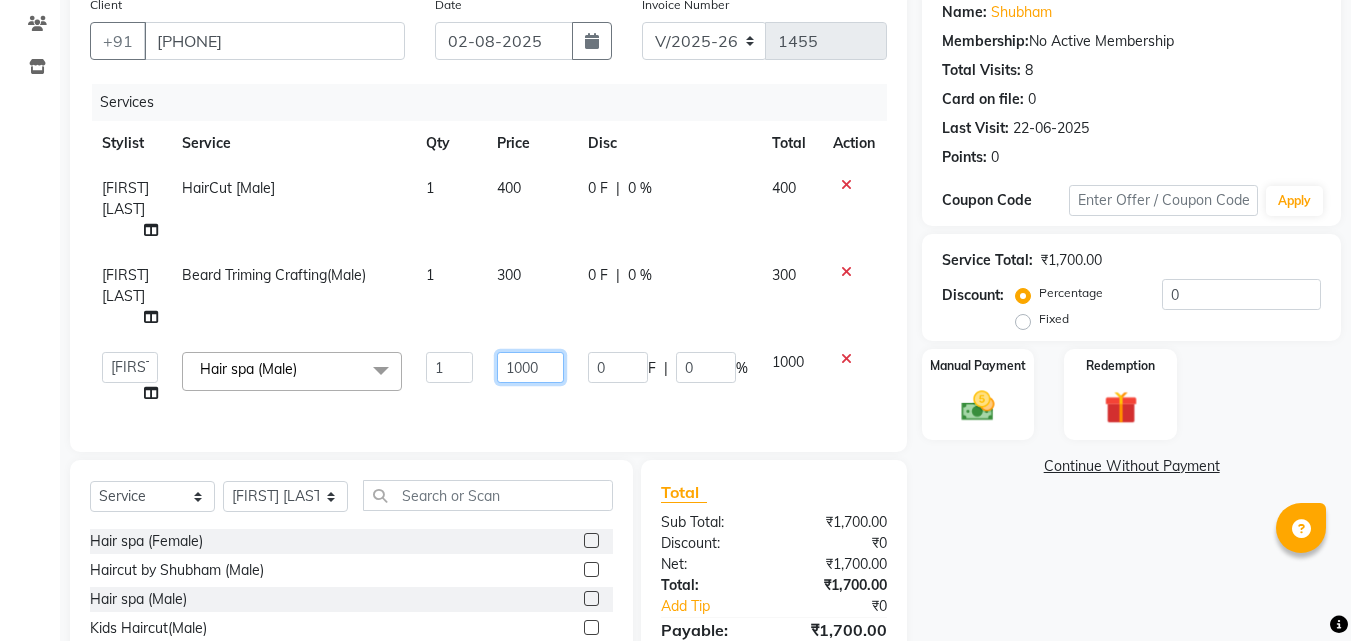 click on "1000" 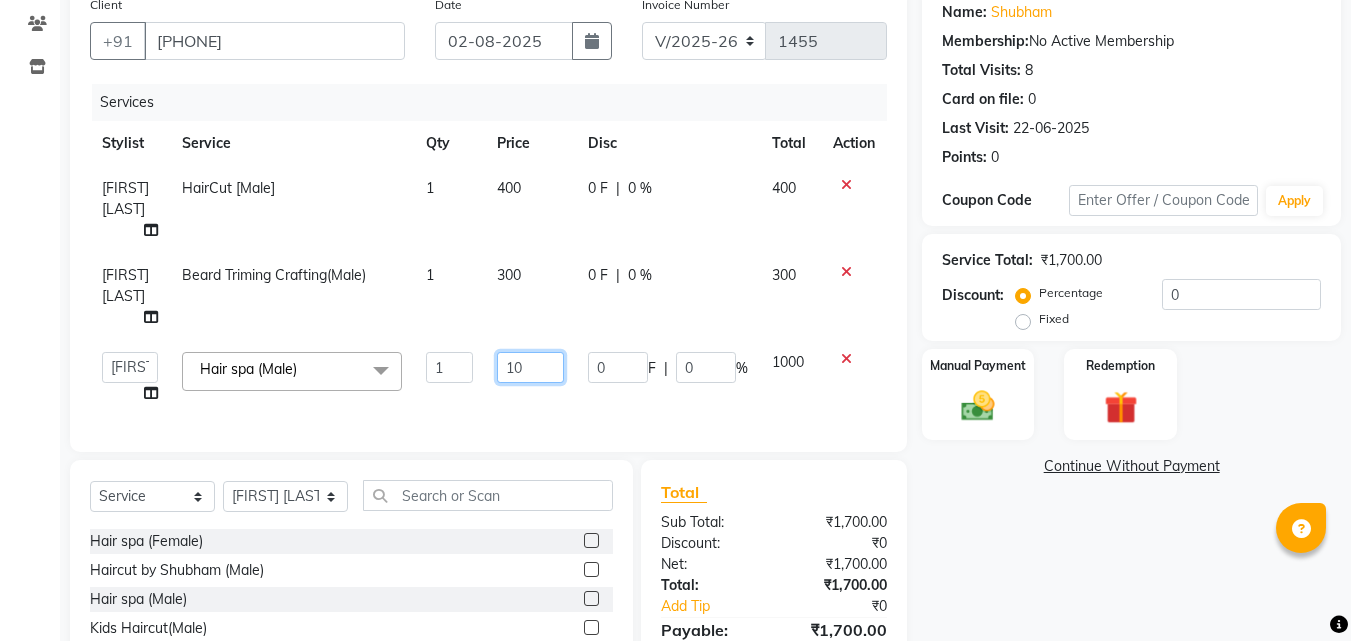 type on "1" 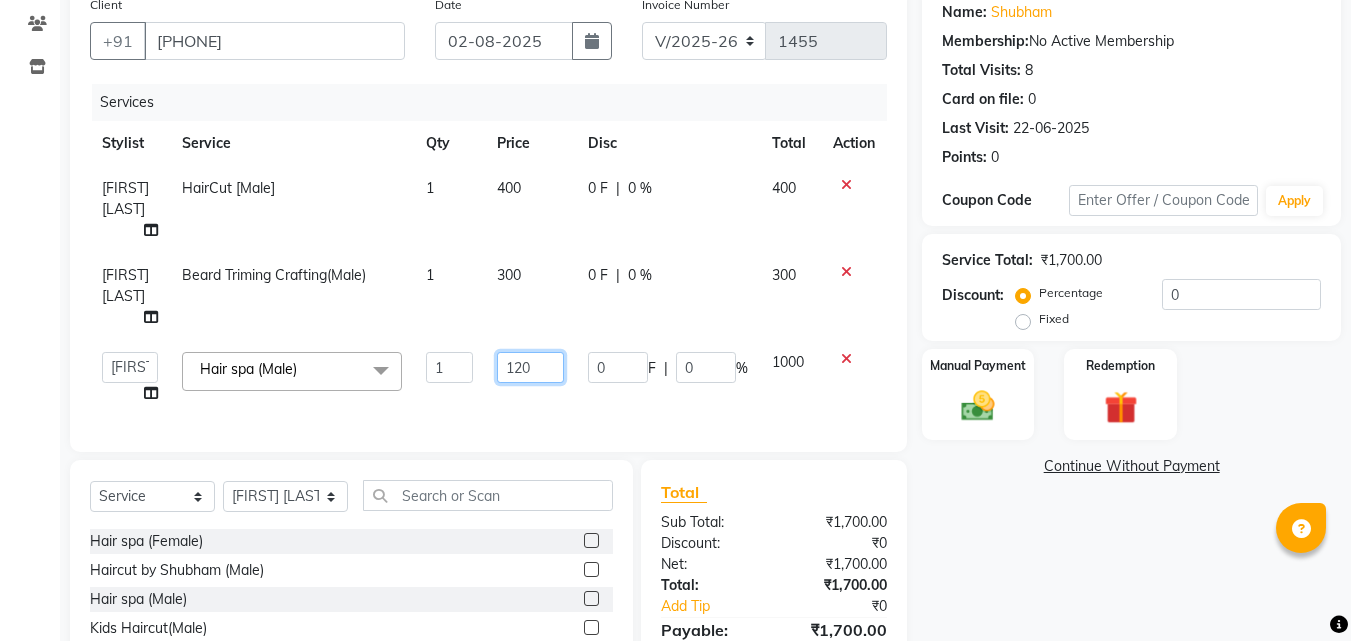 type on "1200" 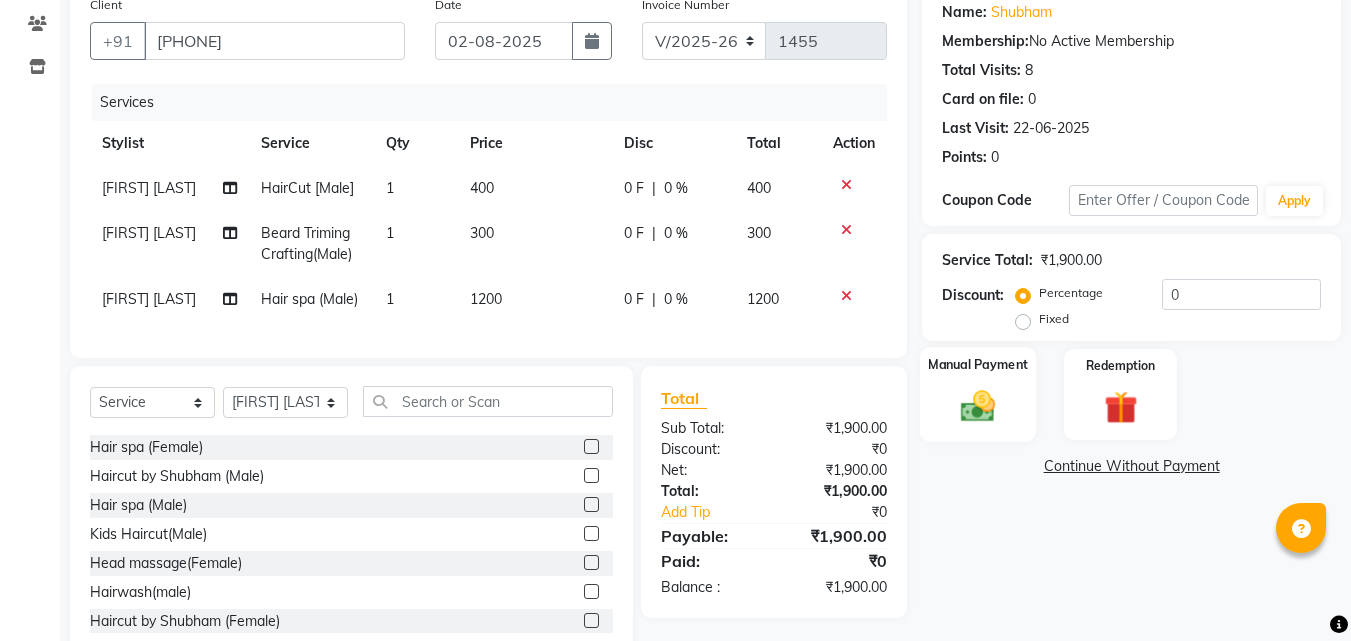 click 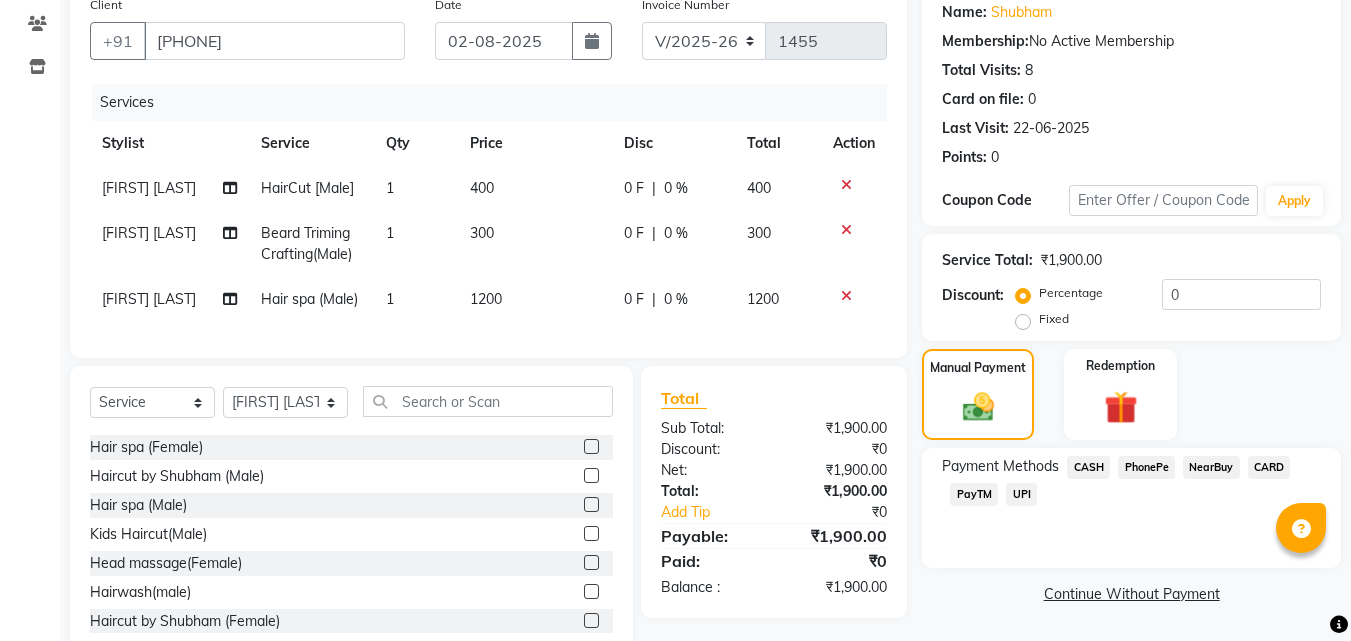click on "UPI" 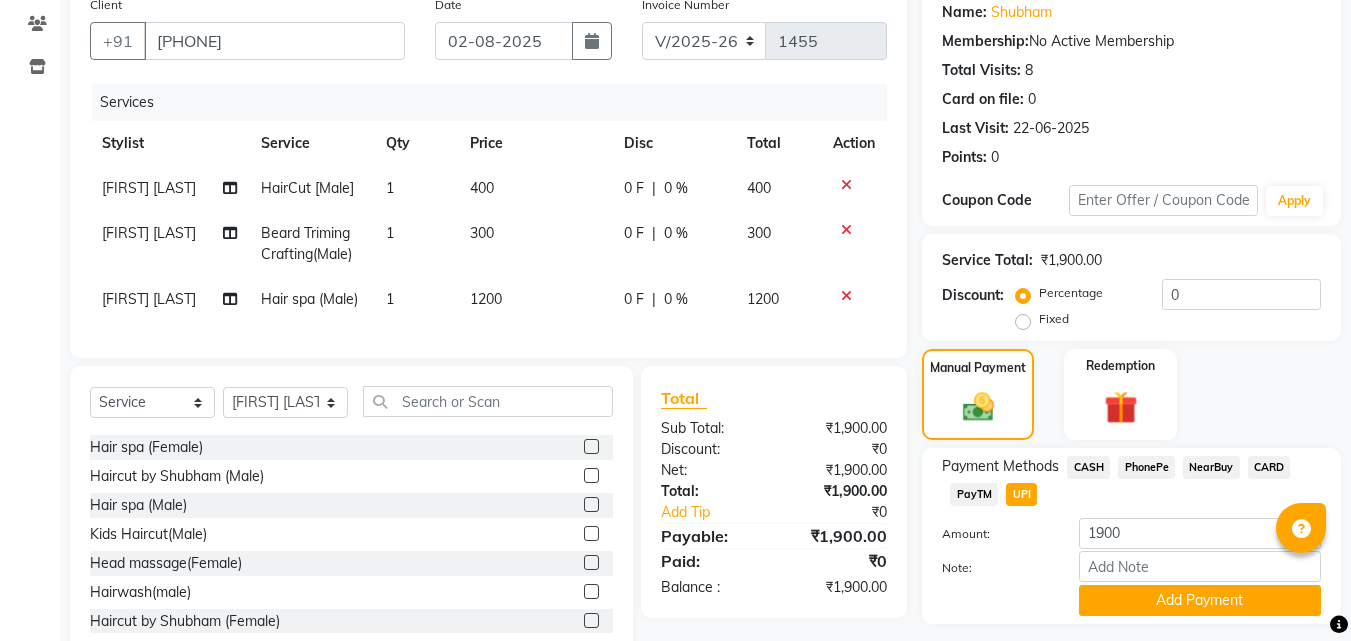 scroll, scrollTop: 229, scrollLeft: 0, axis: vertical 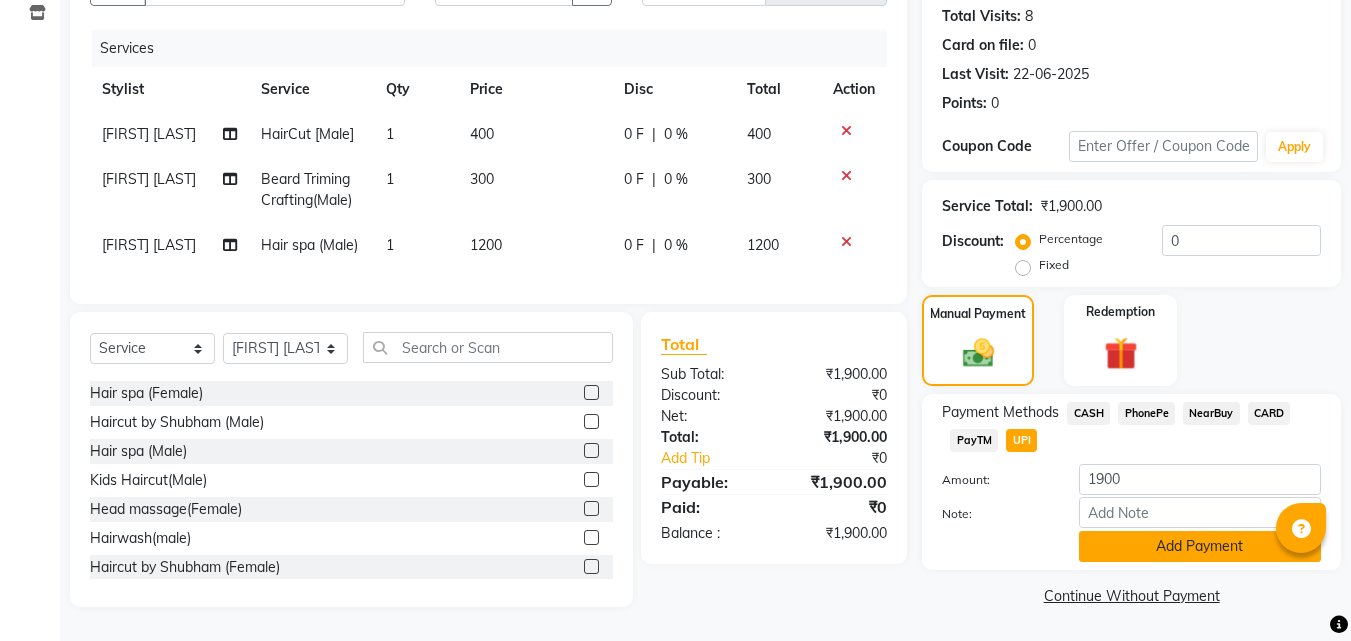 click on "Add Payment" 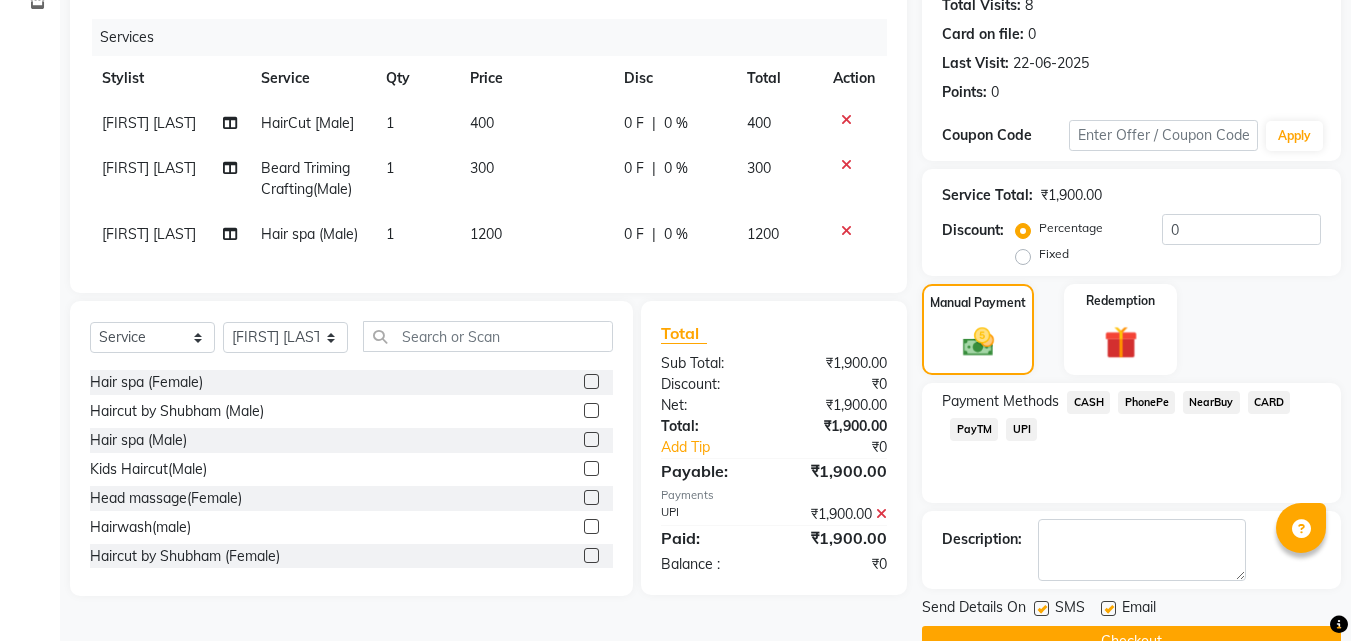 scroll, scrollTop: 275, scrollLeft: 0, axis: vertical 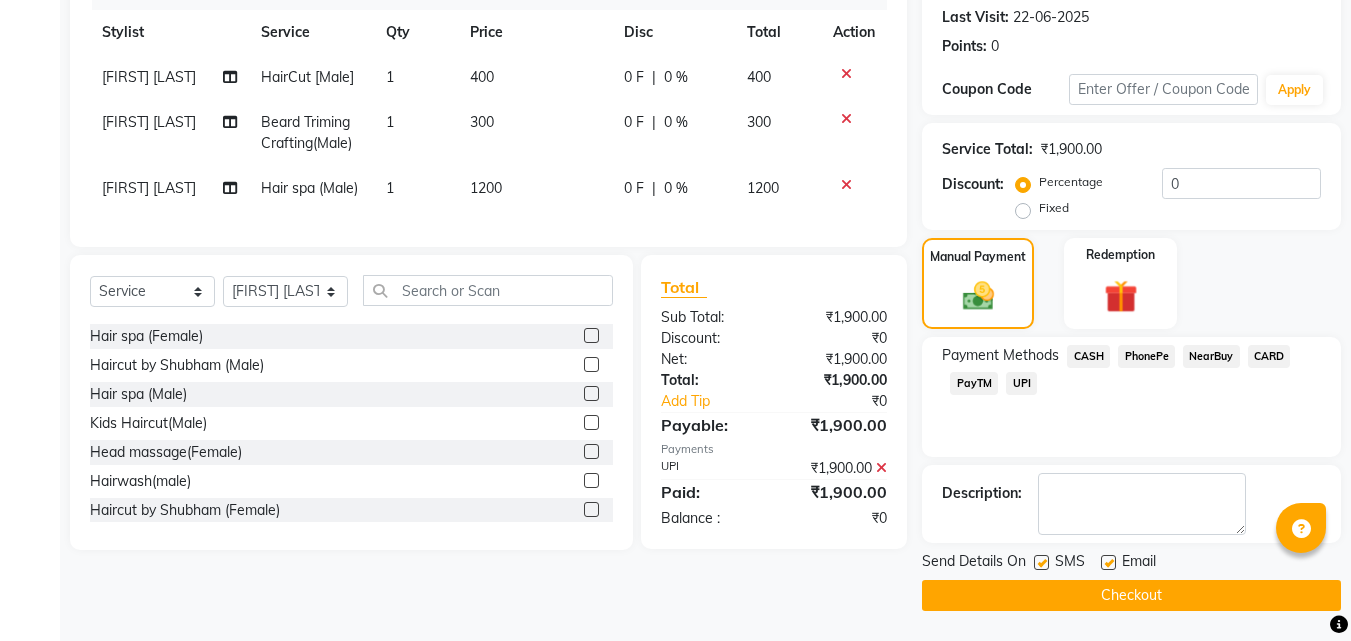 click on "Checkout" 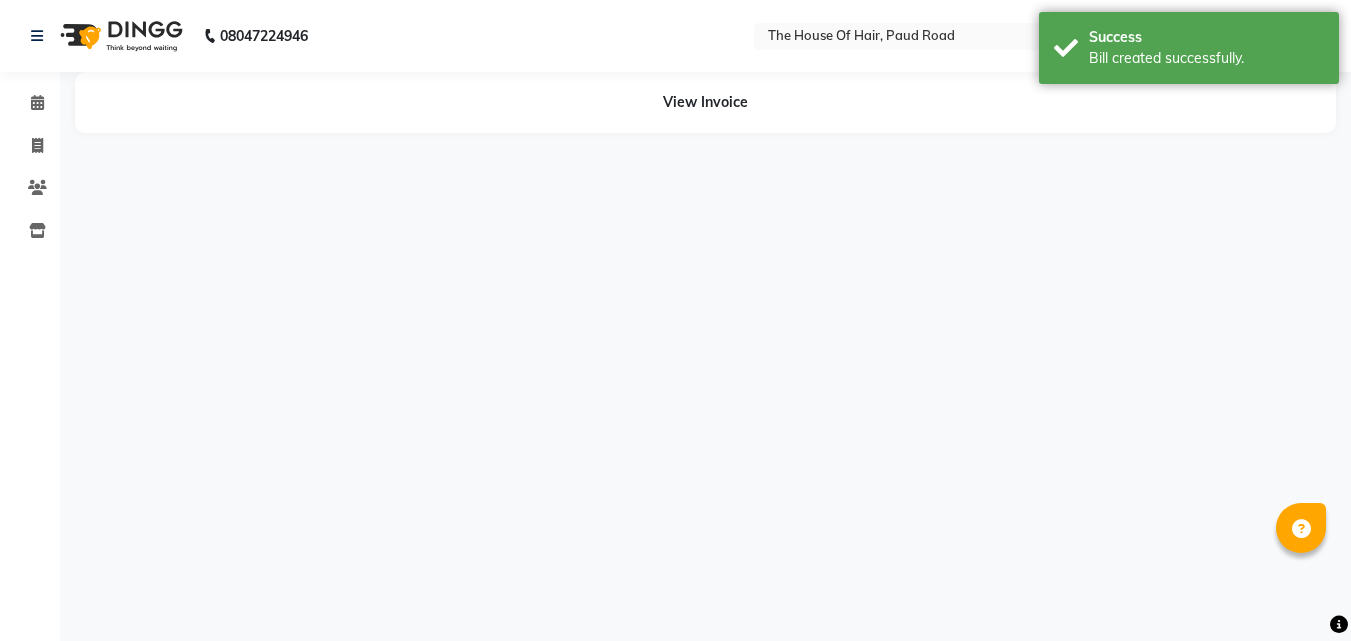 scroll, scrollTop: 0, scrollLeft: 0, axis: both 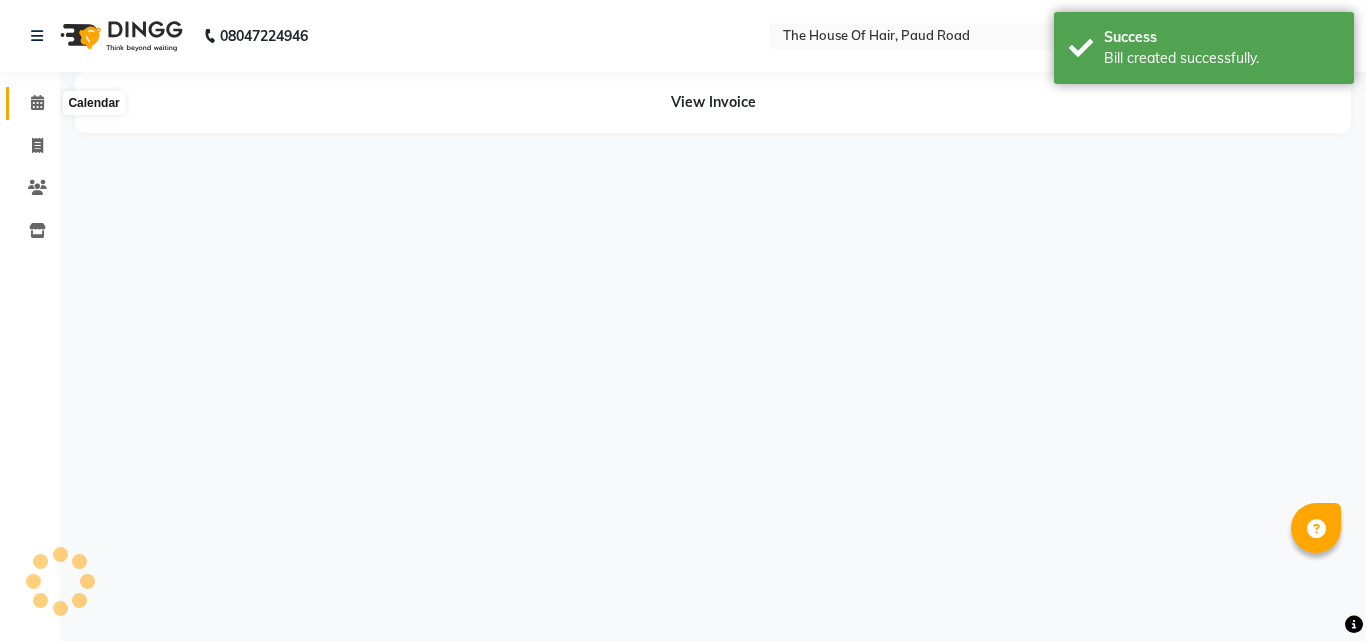 click 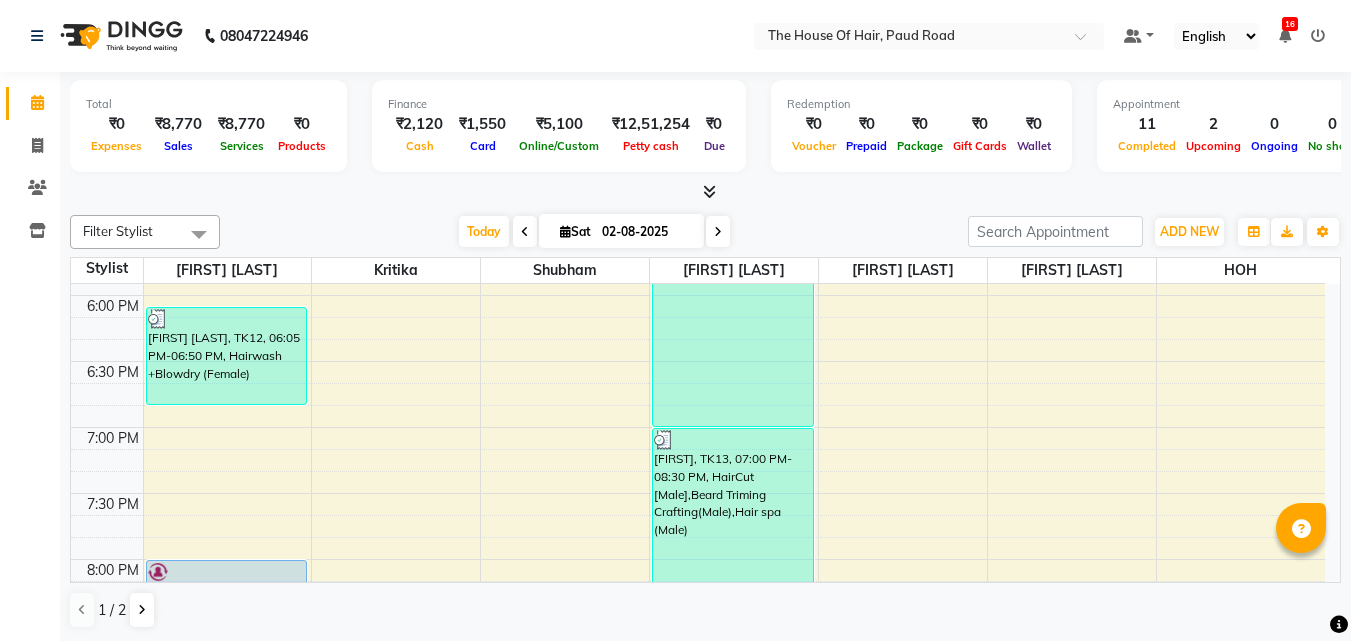scroll, scrollTop: 1411, scrollLeft: 0, axis: vertical 